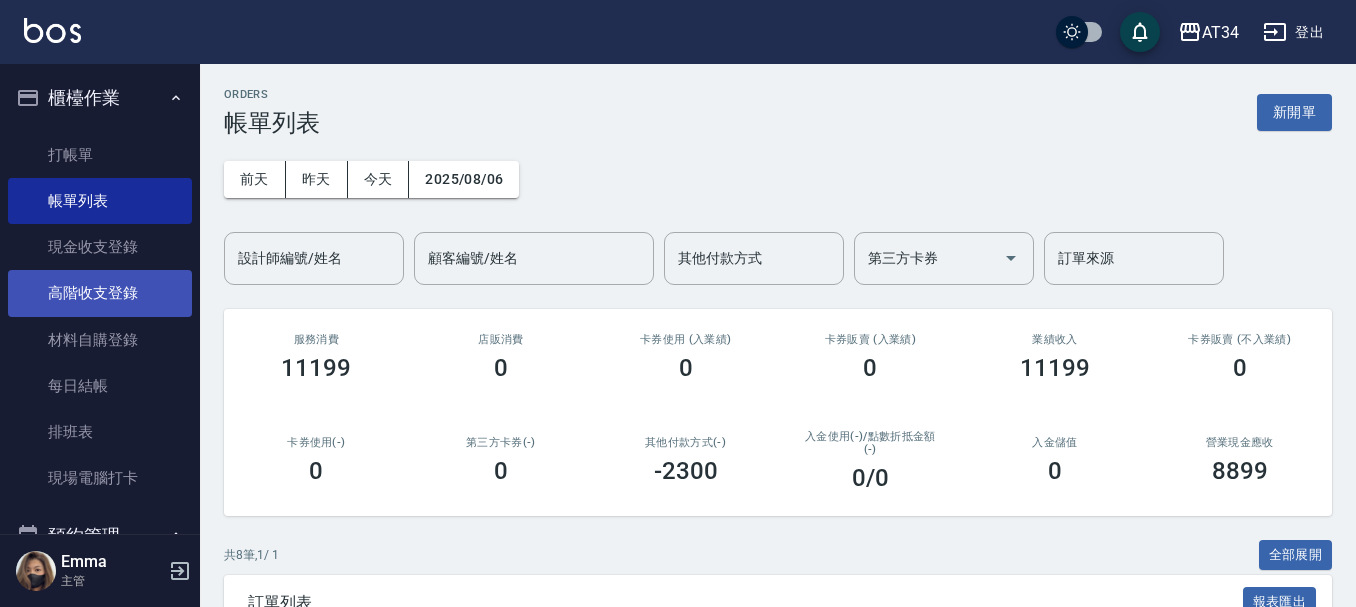 scroll, scrollTop: 0, scrollLeft: 0, axis: both 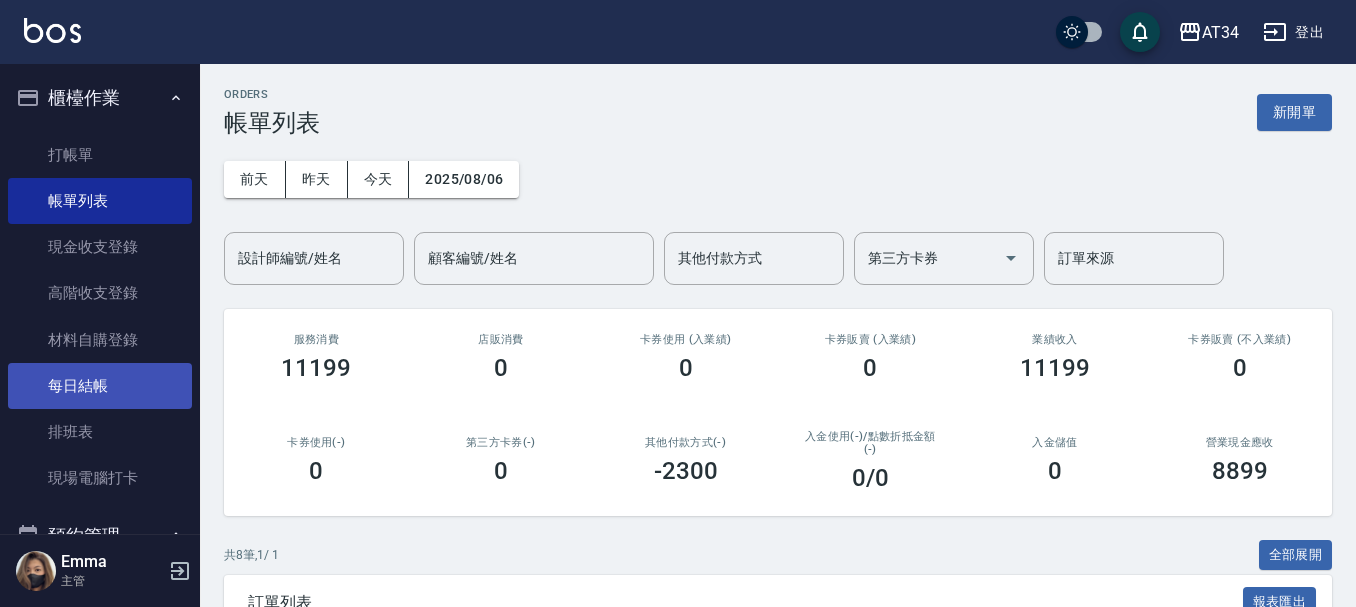 click on "每日結帳" at bounding box center [100, 386] 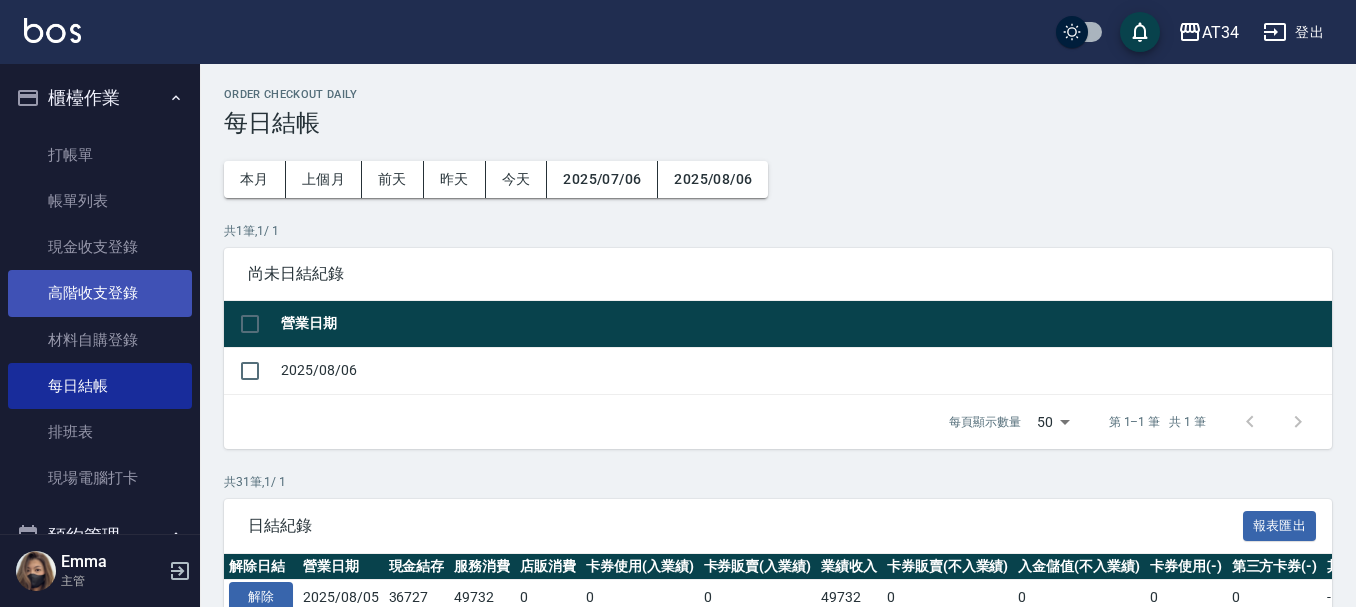 scroll, scrollTop: 100, scrollLeft: 0, axis: vertical 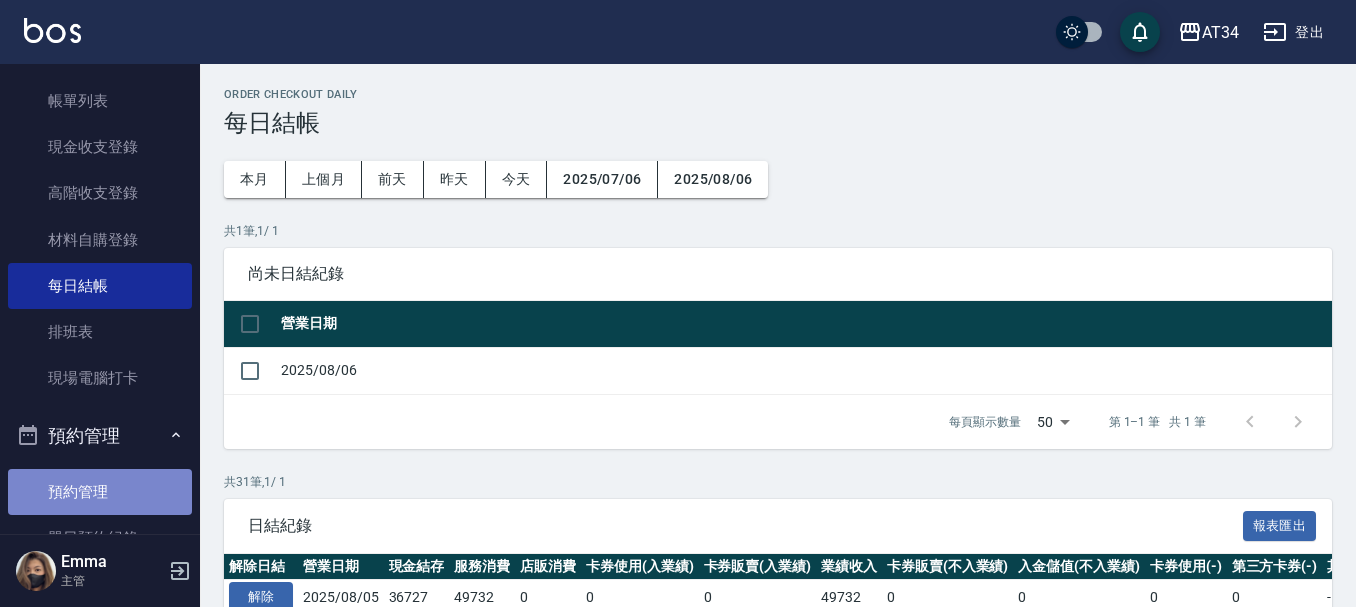 click on "預約管理" at bounding box center (100, 492) 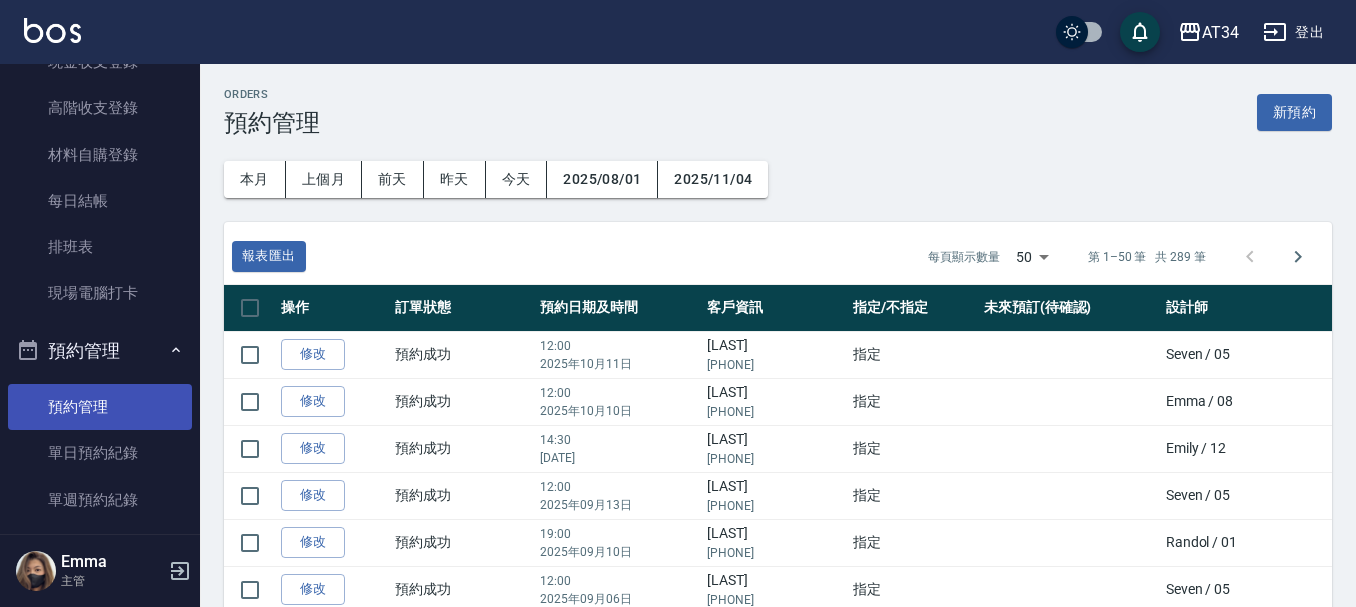 scroll, scrollTop: 300, scrollLeft: 0, axis: vertical 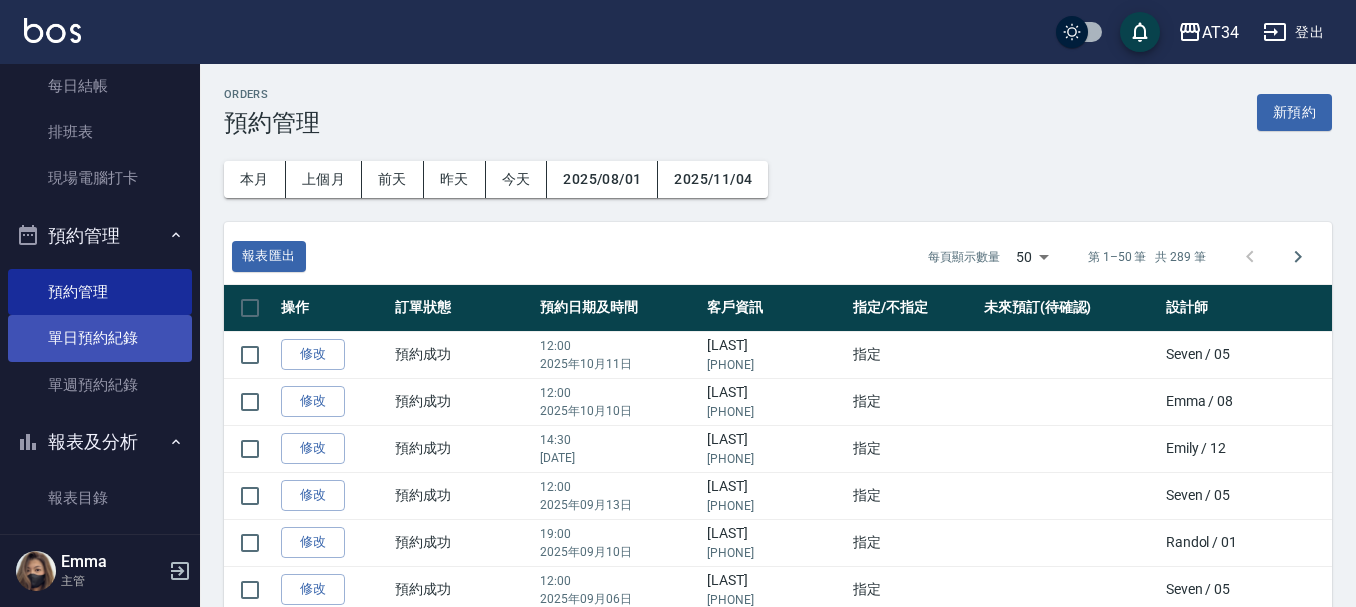 click on "單日預約紀錄" at bounding box center [100, 338] 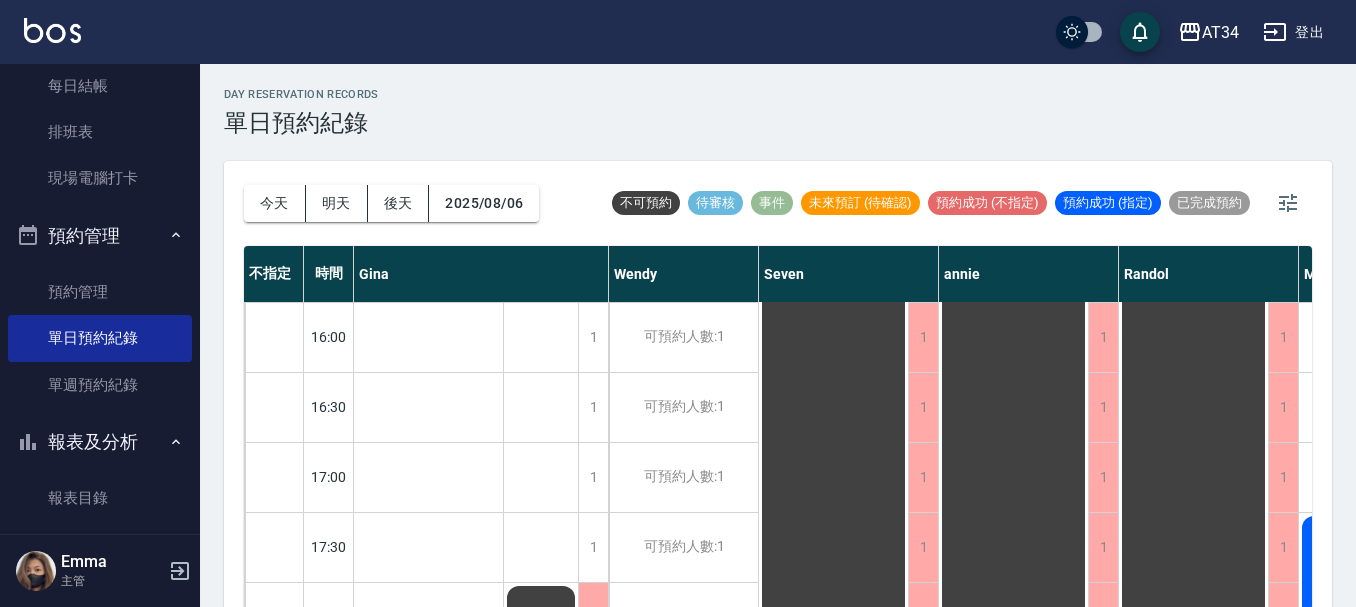scroll, scrollTop: 968, scrollLeft: 0, axis: vertical 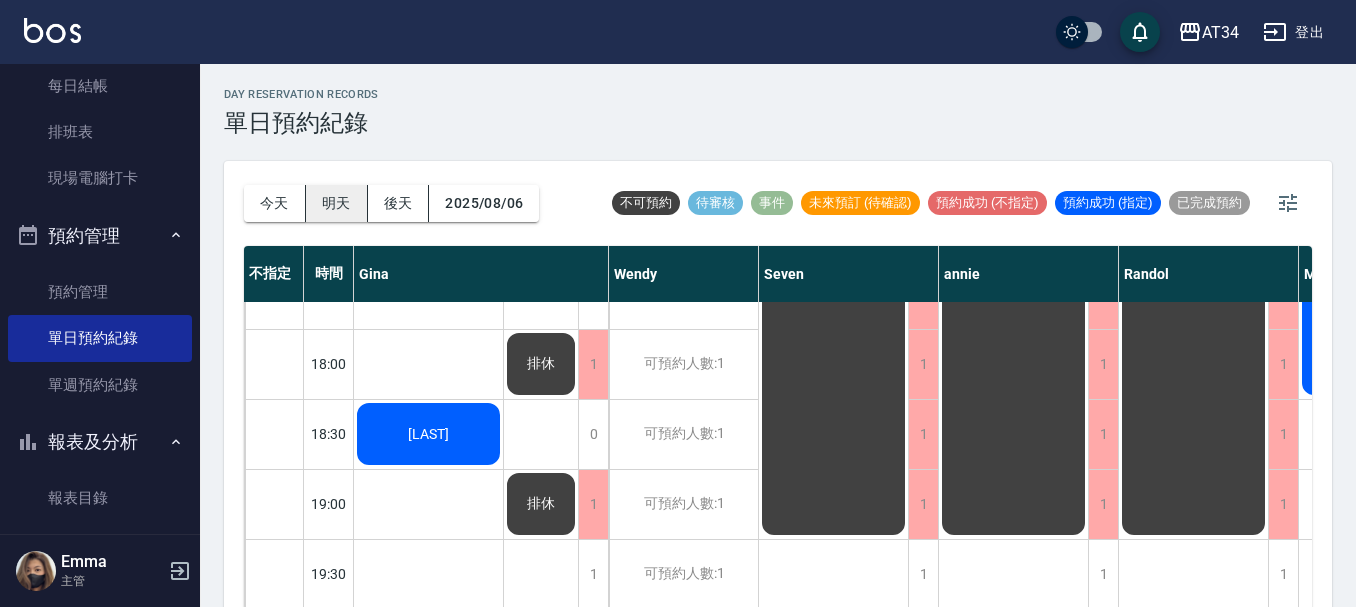 click on "明天" at bounding box center (337, 203) 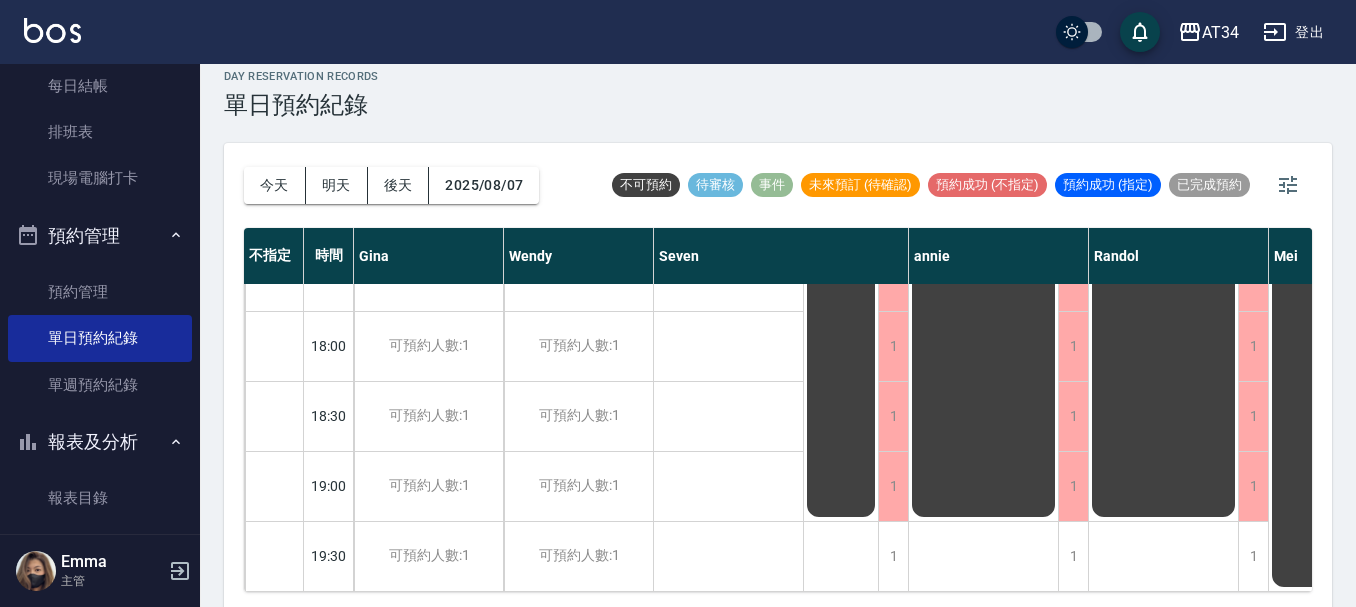scroll, scrollTop: 23, scrollLeft: 0, axis: vertical 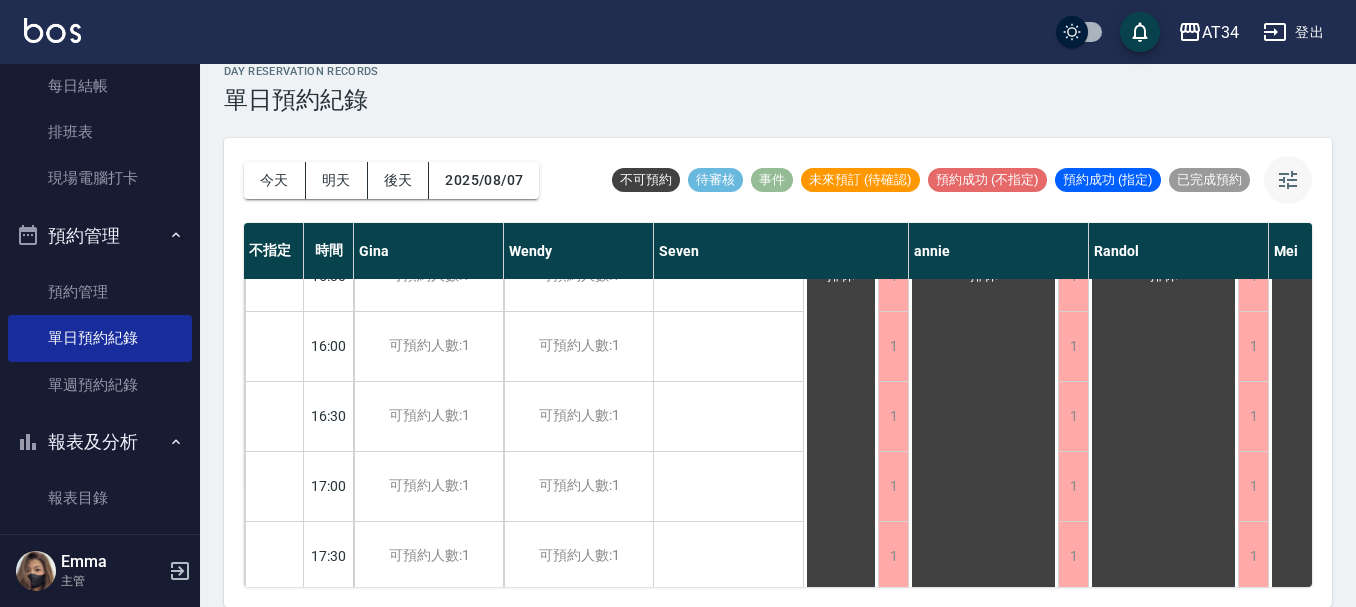 click 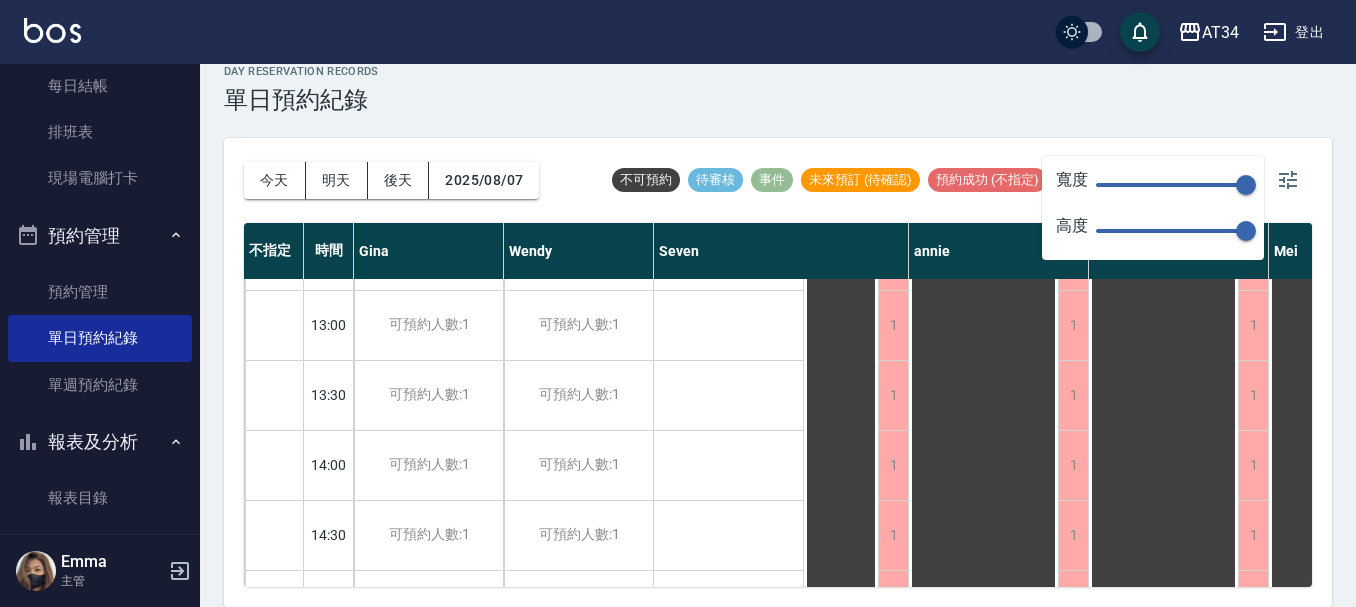 scroll, scrollTop: 268, scrollLeft: 0, axis: vertical 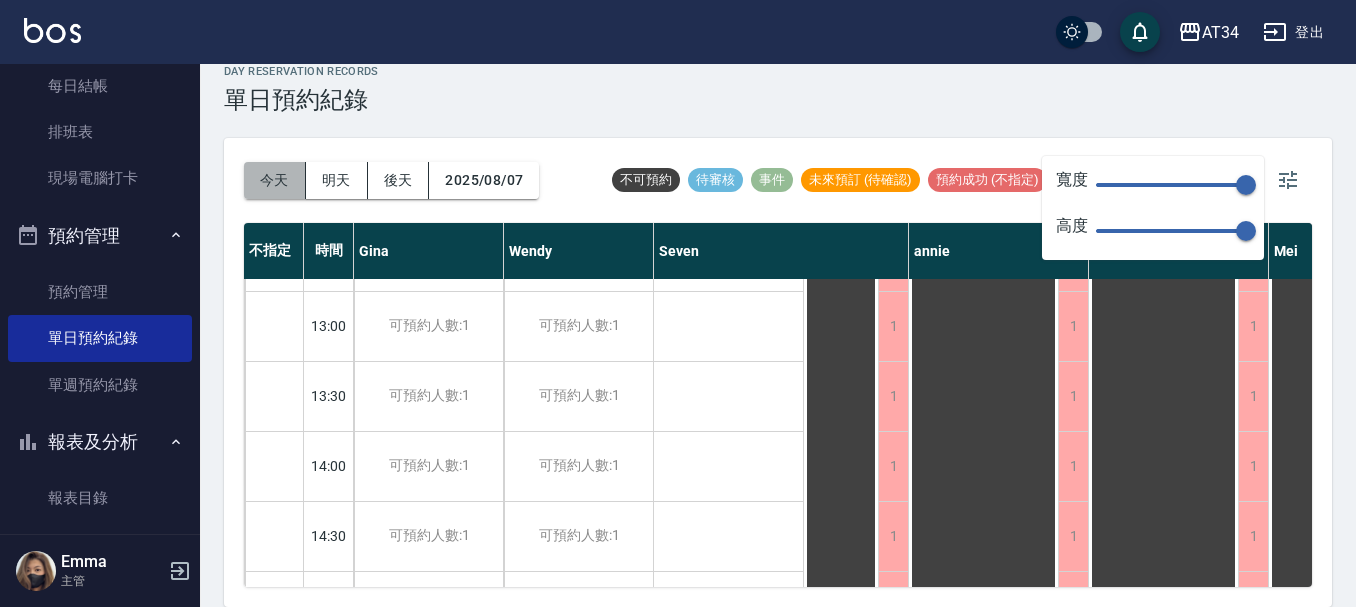 click on "今天" at bounding box center [275, 180] 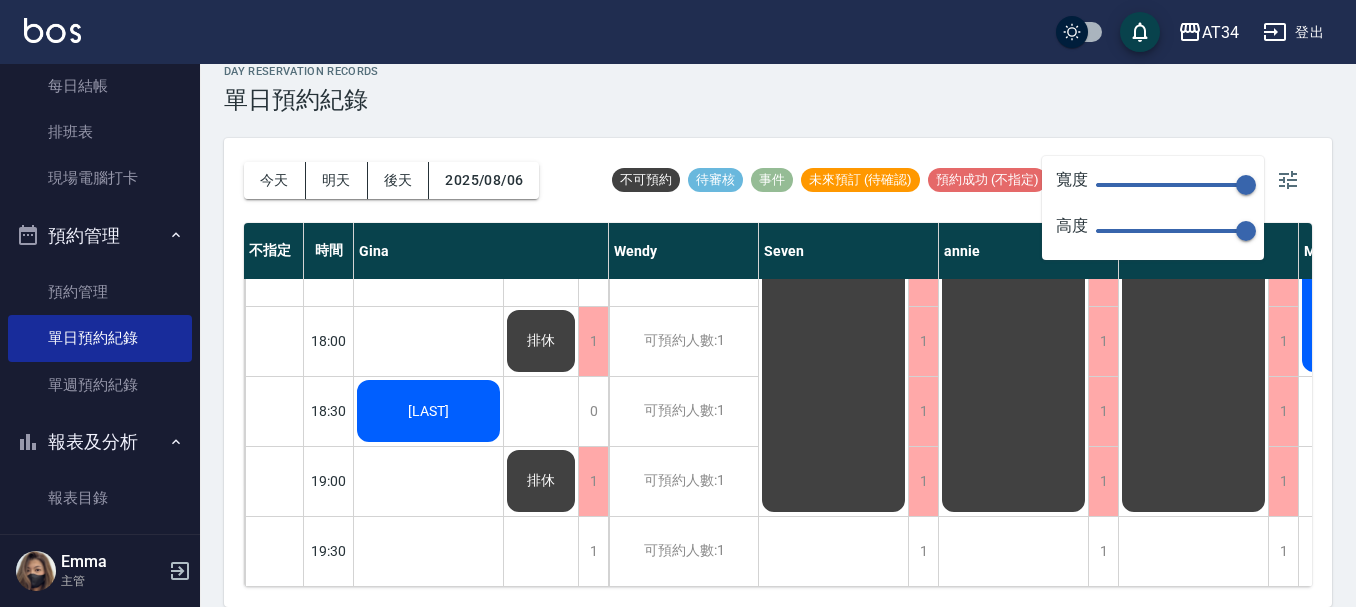 scroll, scrollTop: 968, scrollLeft: 0, axis: vertical 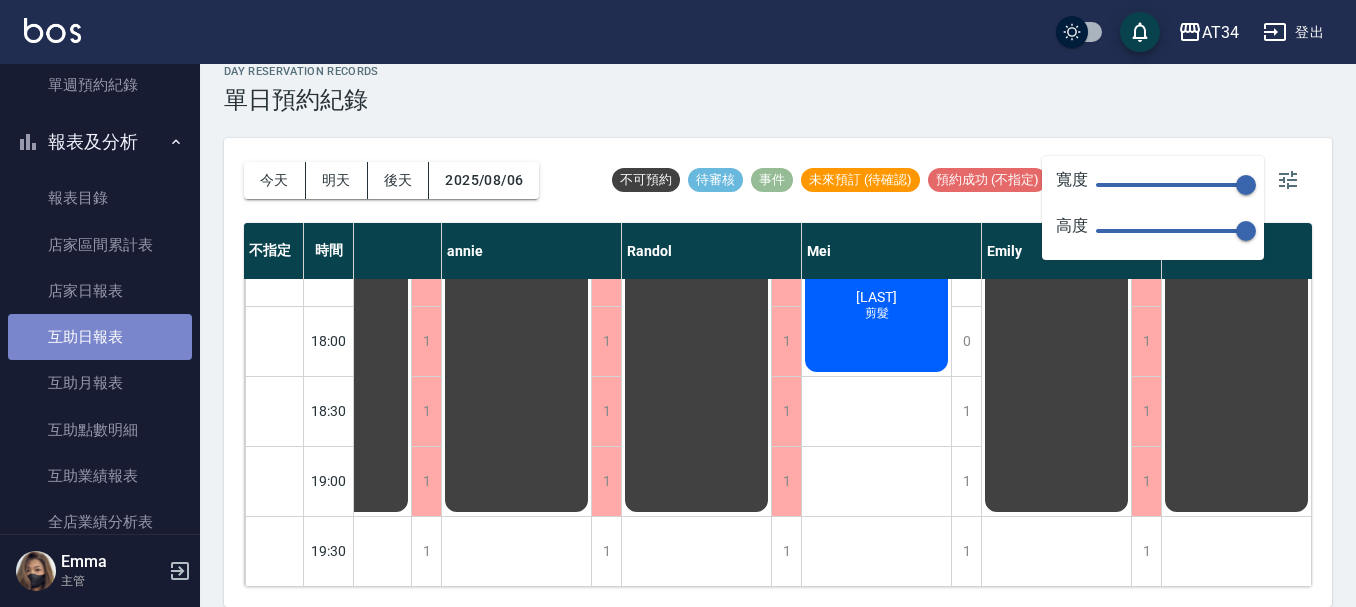 click on "互助日報表" at bounding box center [100, 337] 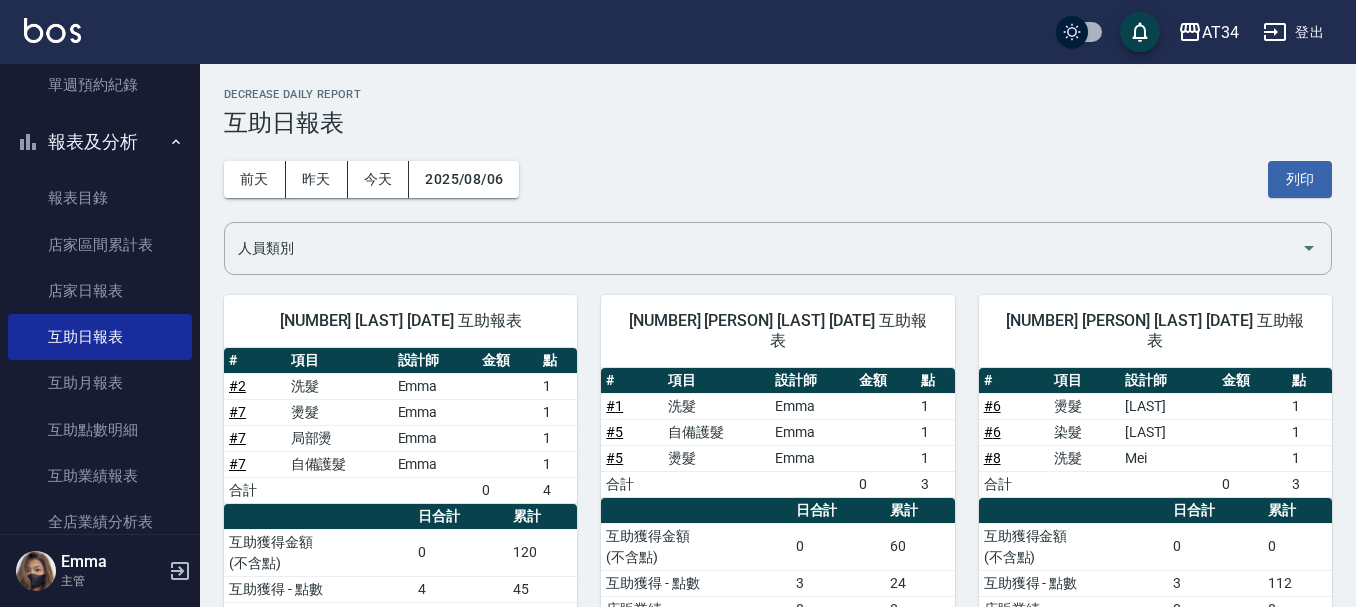 scroll, scrollTop: 96, scrollLeft: 0, axis: vertical 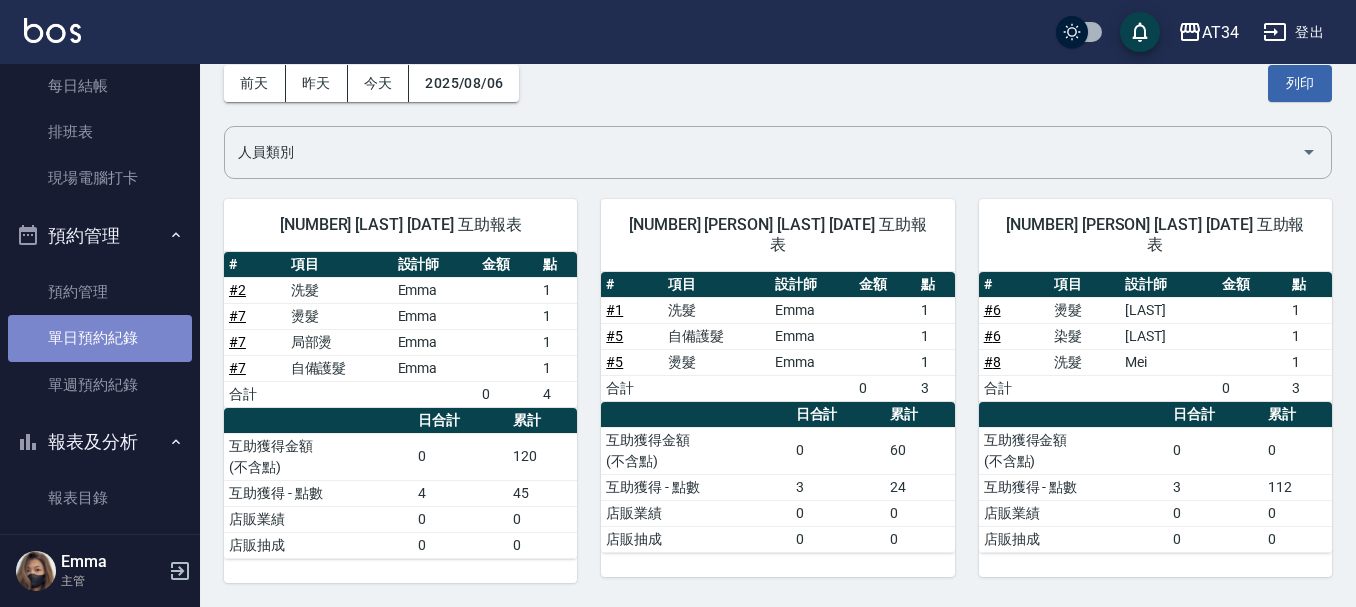 click on "單日預約紀錄" at bounding box center (100, 338) 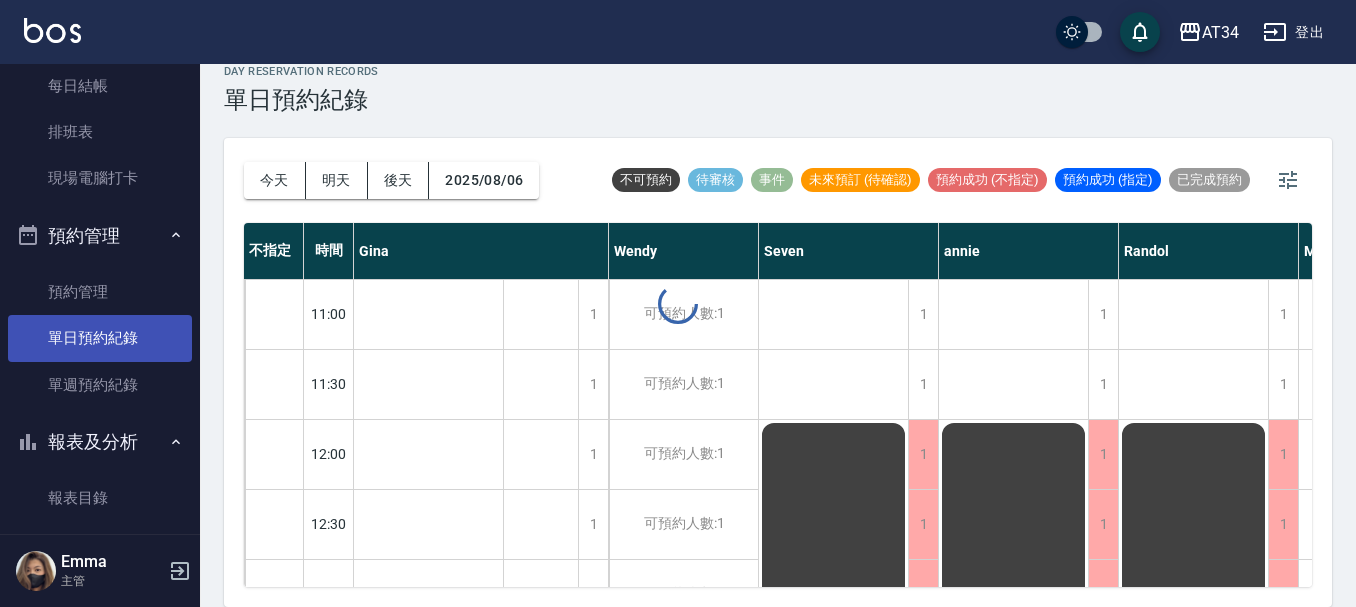 scroll, scrollTop: 0, scrollLeft: 0, axis: both 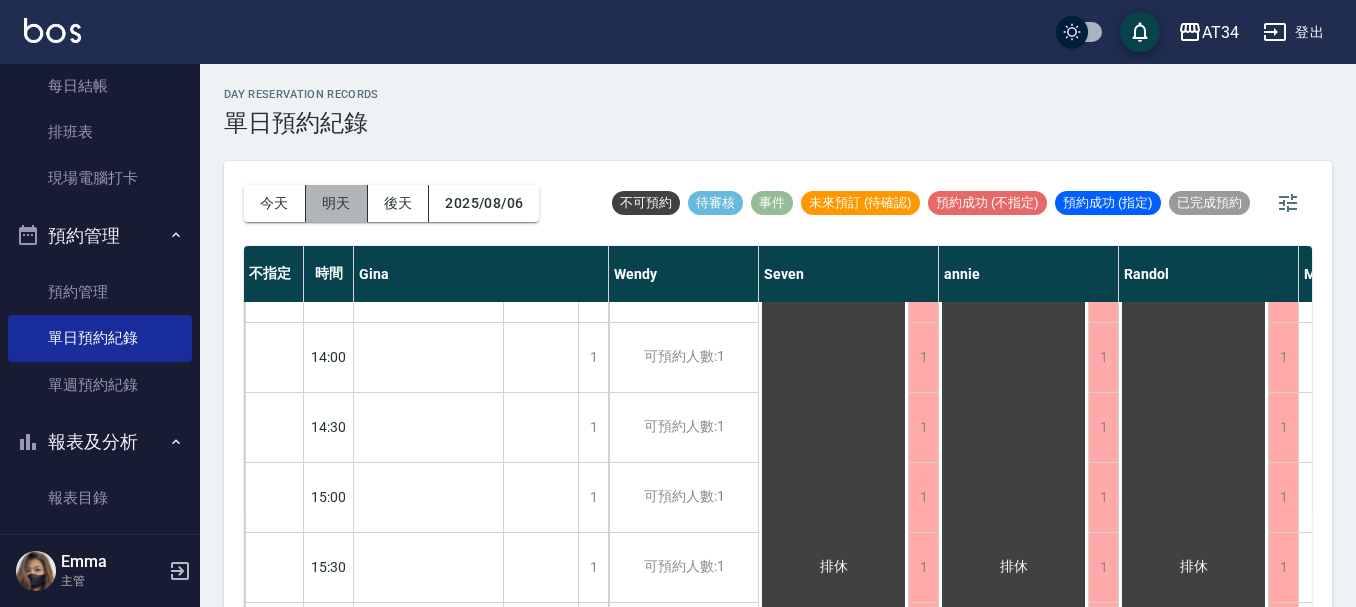 click on "明天" at bounding box center [337, 203] 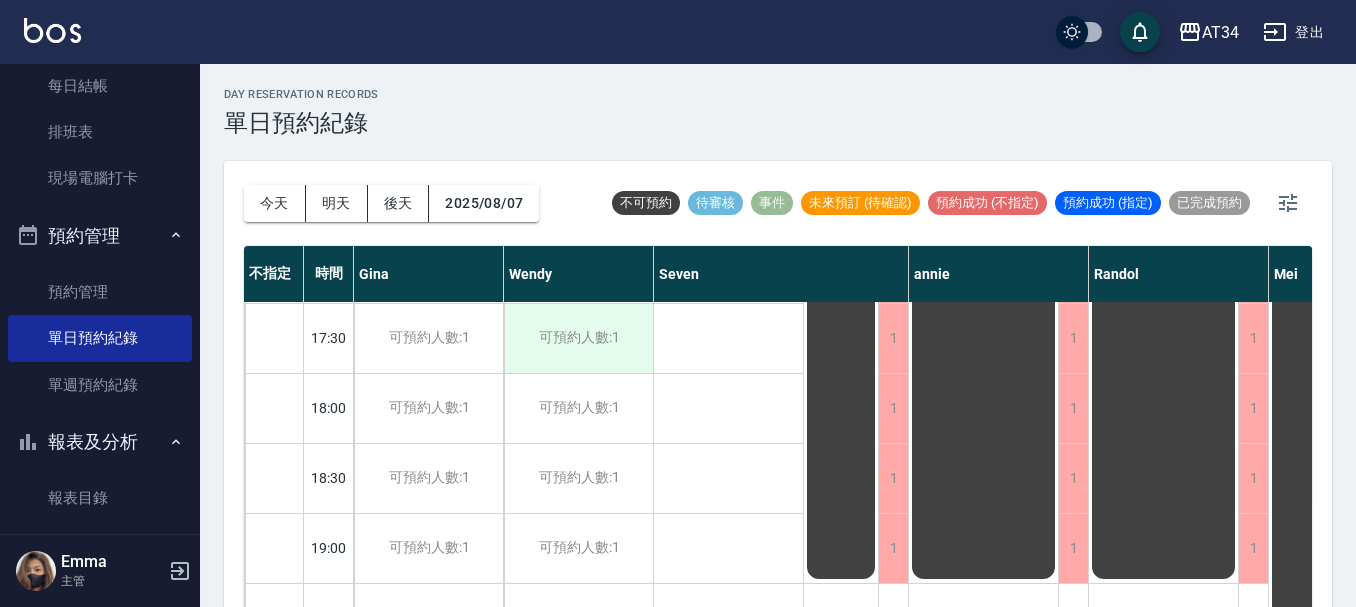 scroll, scrollTop: 968, scrollLeft: 0, axis: vertical 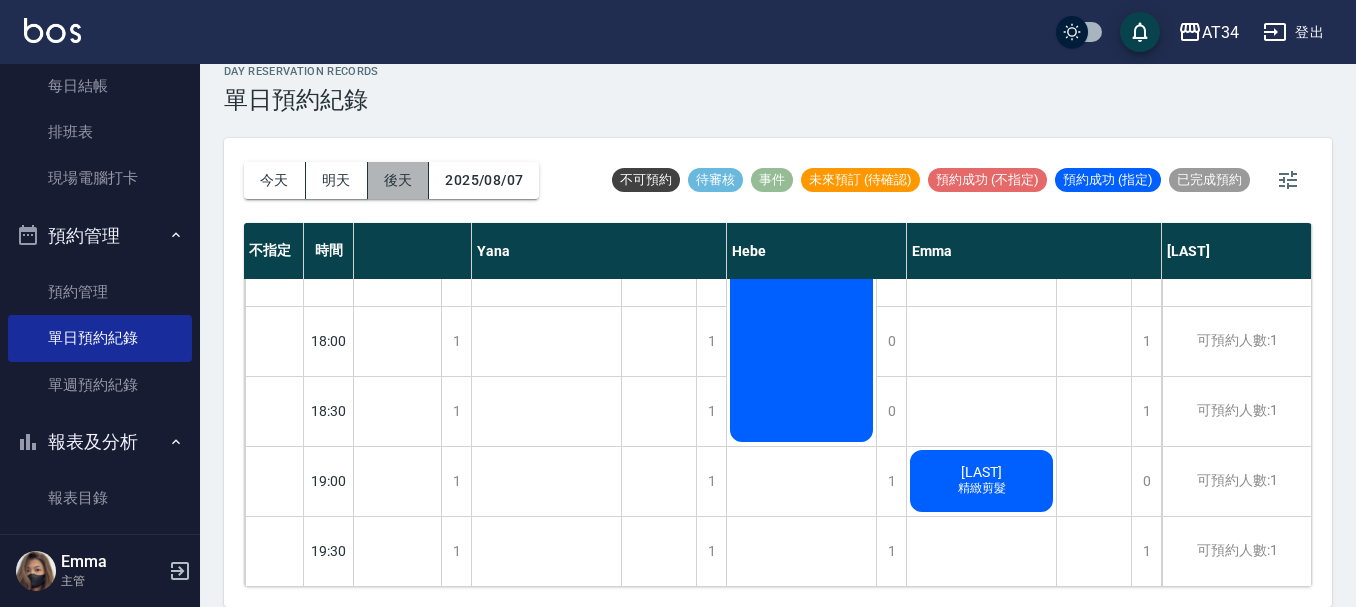 click on "後天" at bounding box center [399, 180] 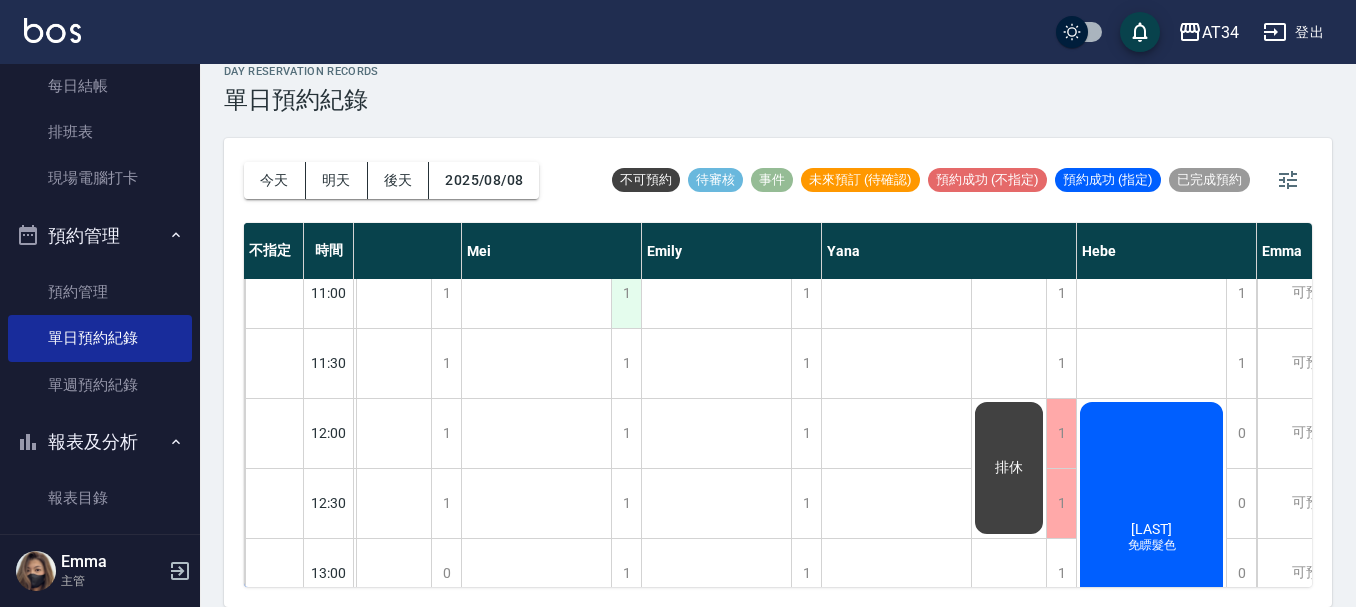scroll, scrollTop: 0, scrollLeft: 1167, axis: horizontal 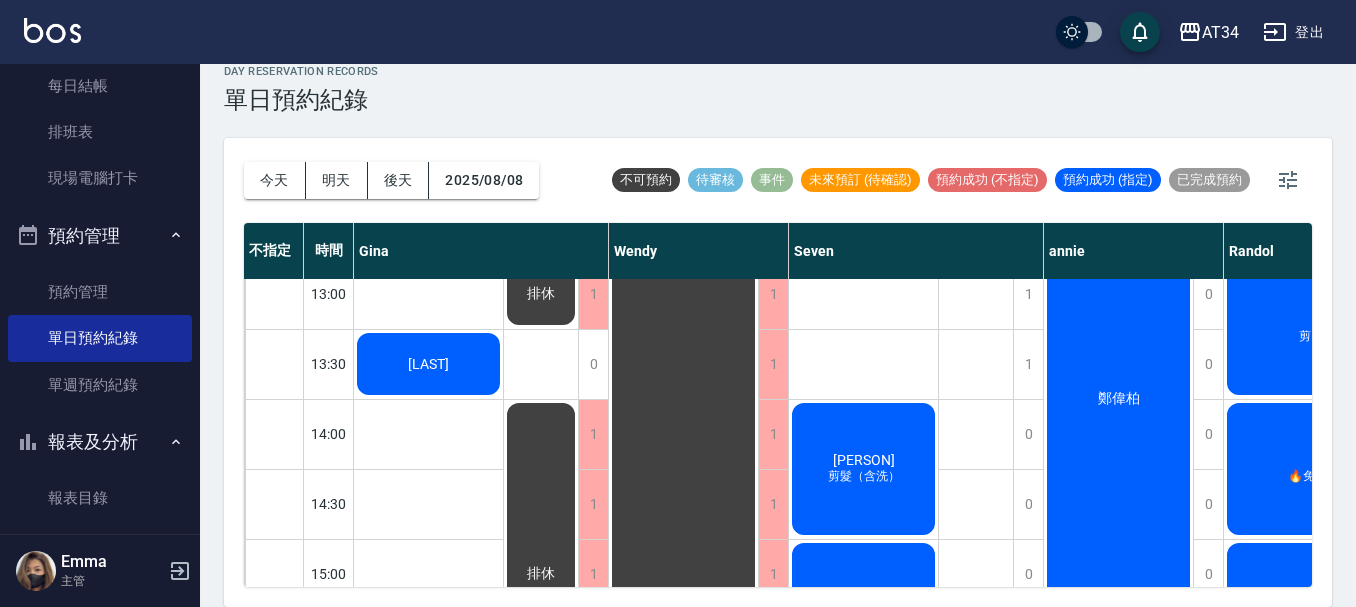 click on "[LAST]" at bounding box center [428, 364] 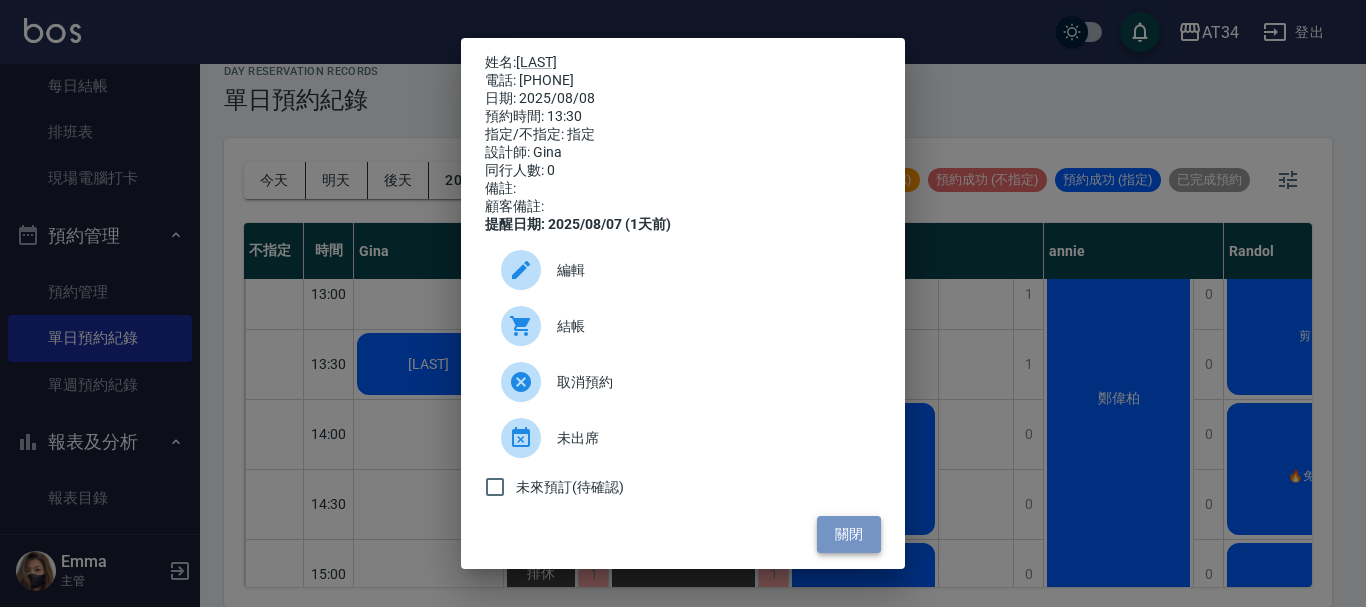 click on "關閉" at bounding box center (849, 534) 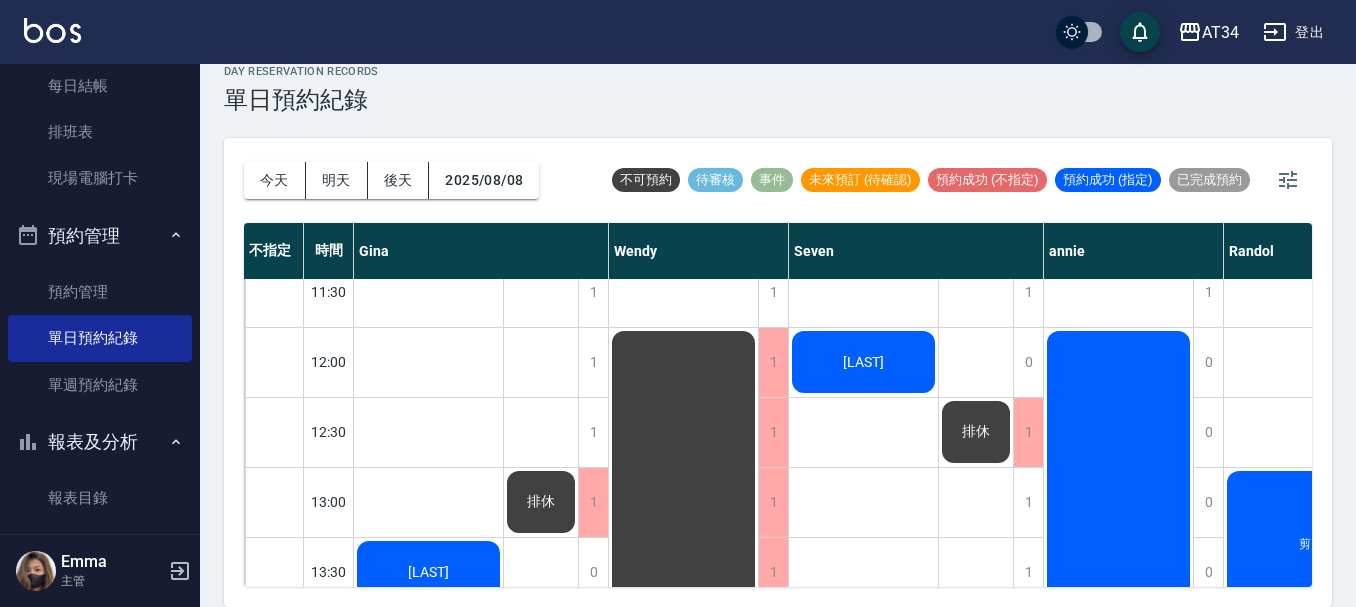 scroll, scrollTop: 0, scrollLeft: 0, axis: both 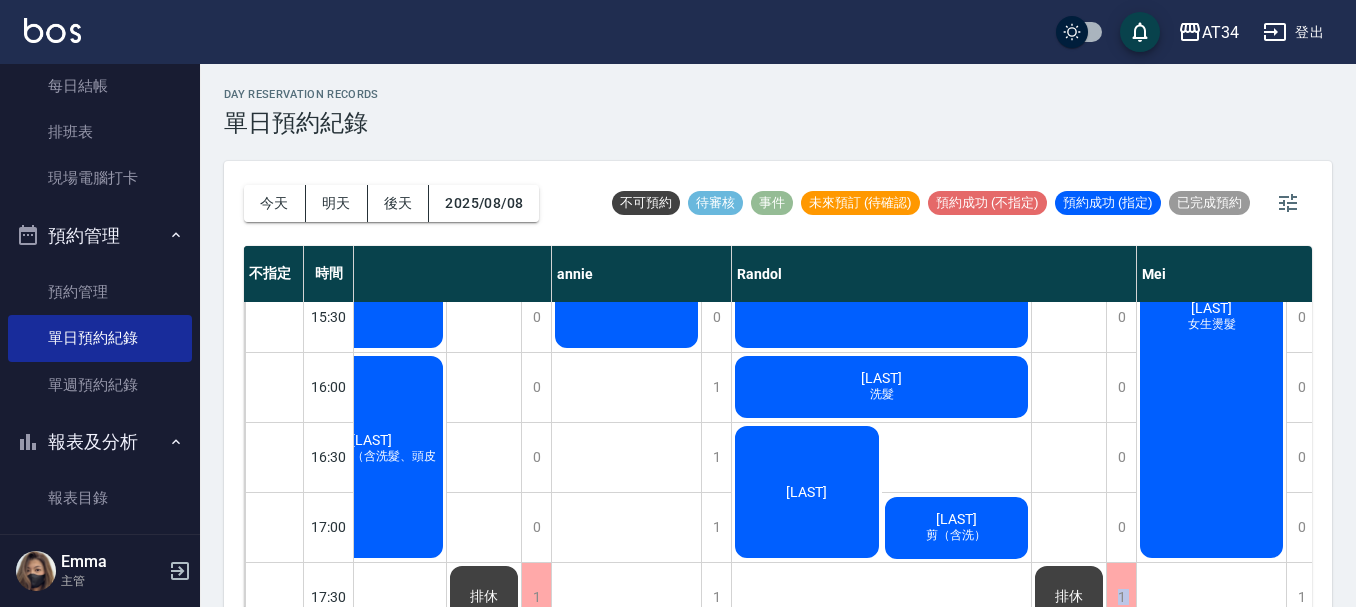 drag, startPoint x: 882, startPoint y: 592, endPoint x: 921, endPoint y: 595, distance: 39.115215 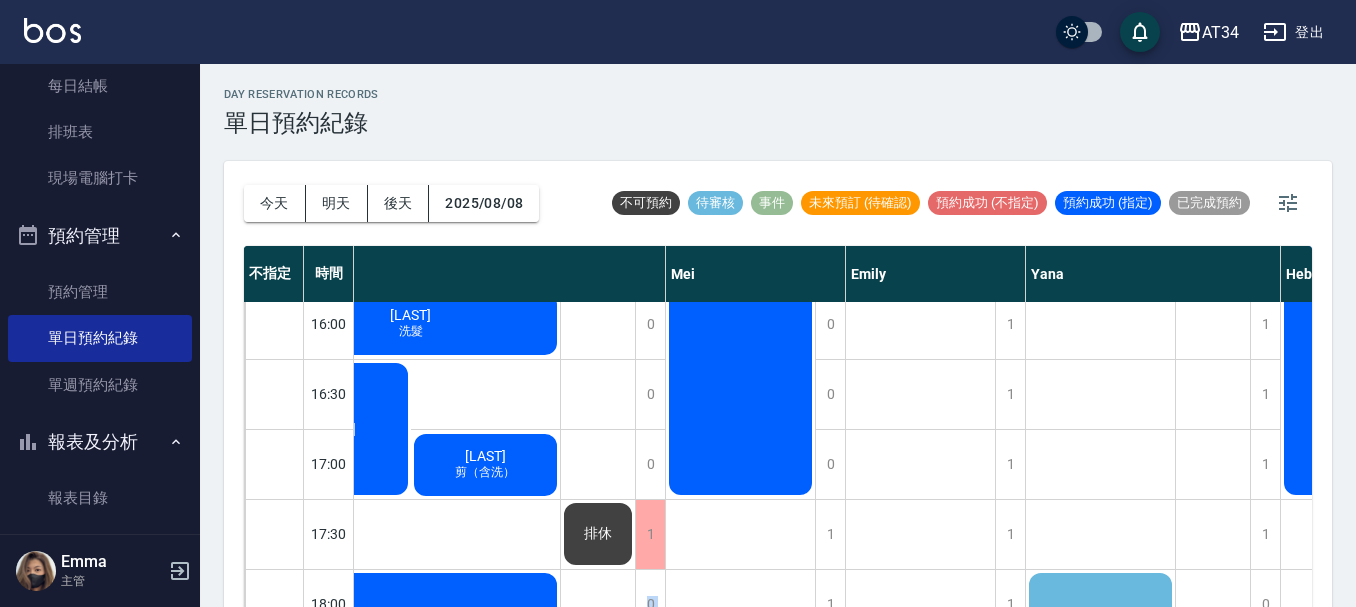 scroll, scrollTop: 713, scrollLeft: 1152, axis: both 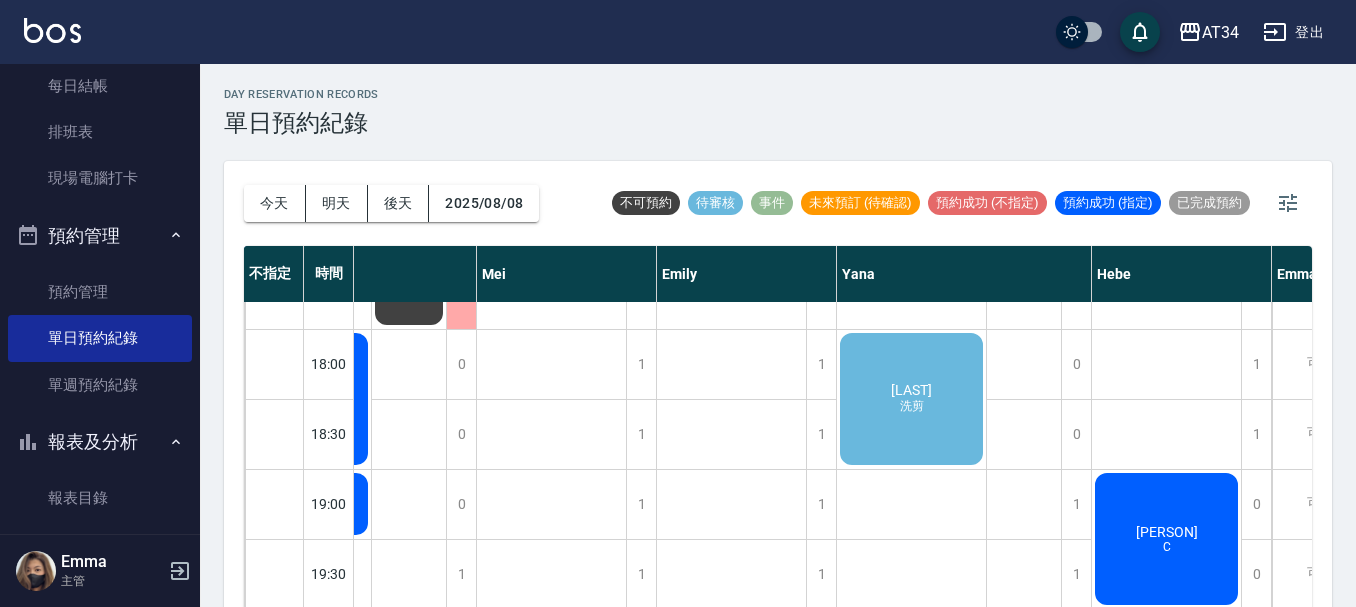 click on "[LAST] 洗剪" at bounding box center [912, -21] 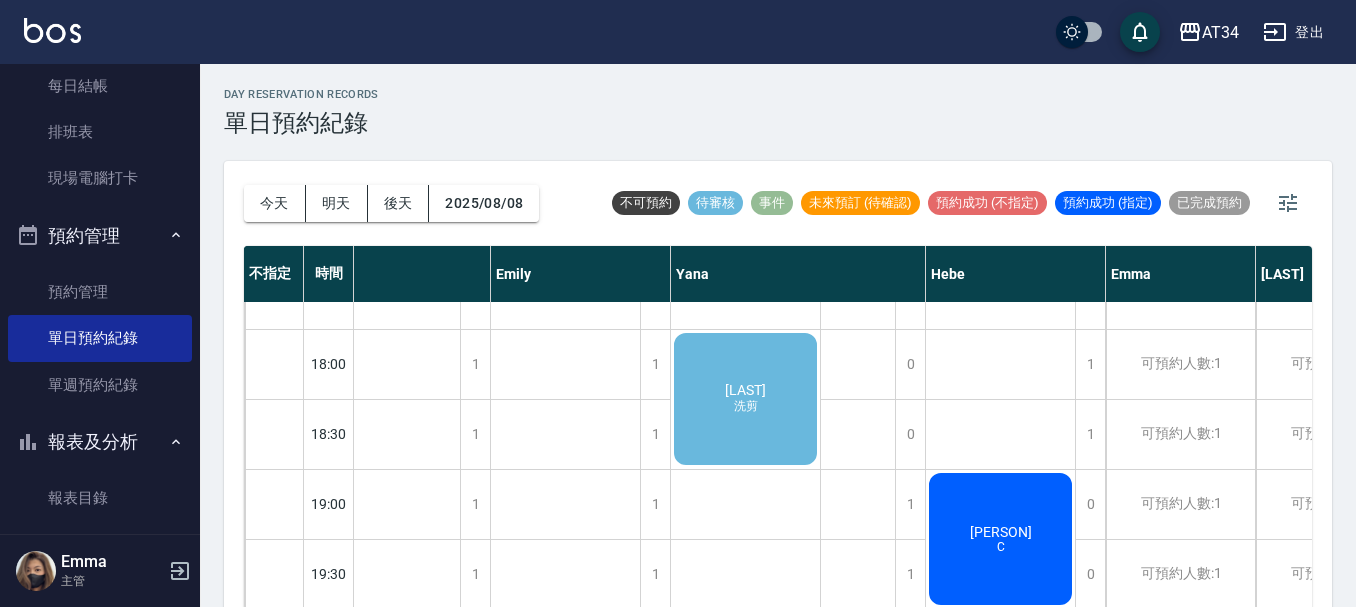 scroll, scrollTop: 968, scrollLeft: 1422, axis: both 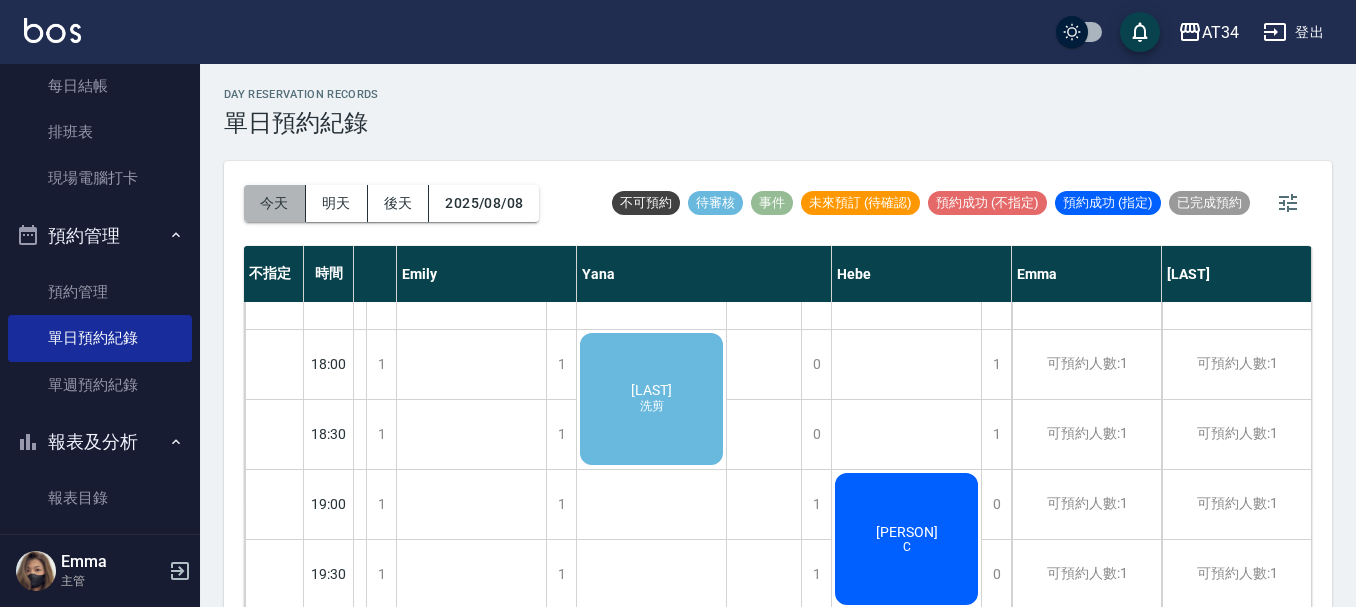 click on "今天" at bounding box center [275, 203] 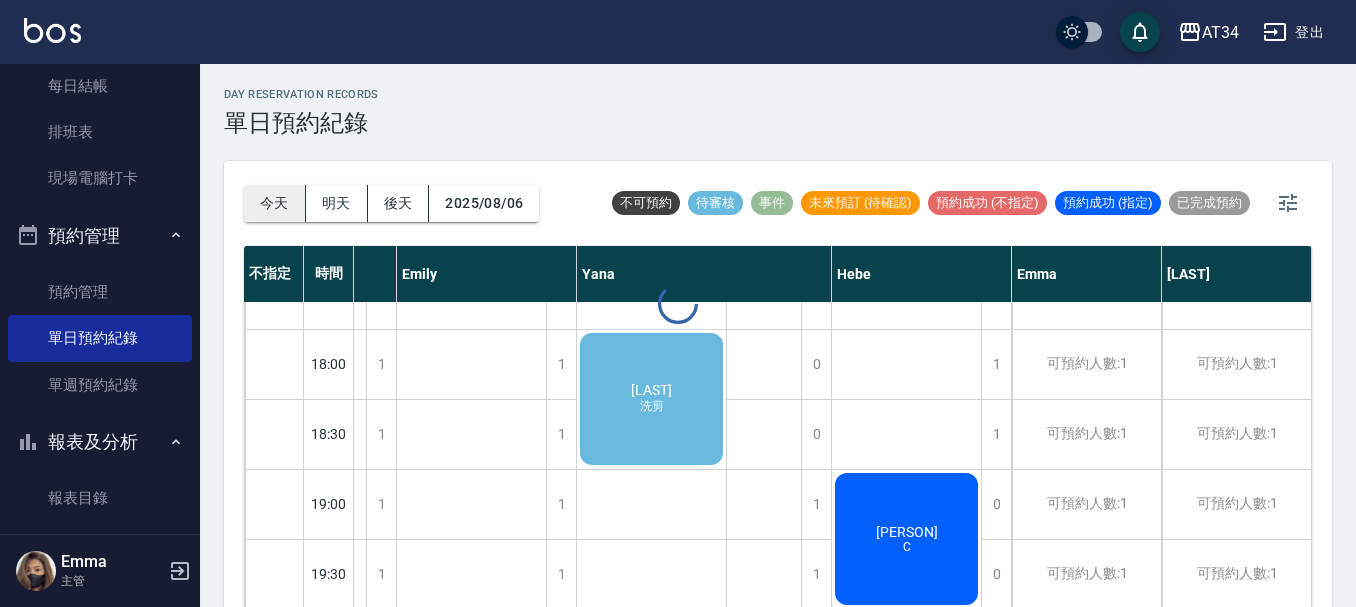 scroll, scrollTop: 968, scrollLeft: 1197, axis: both 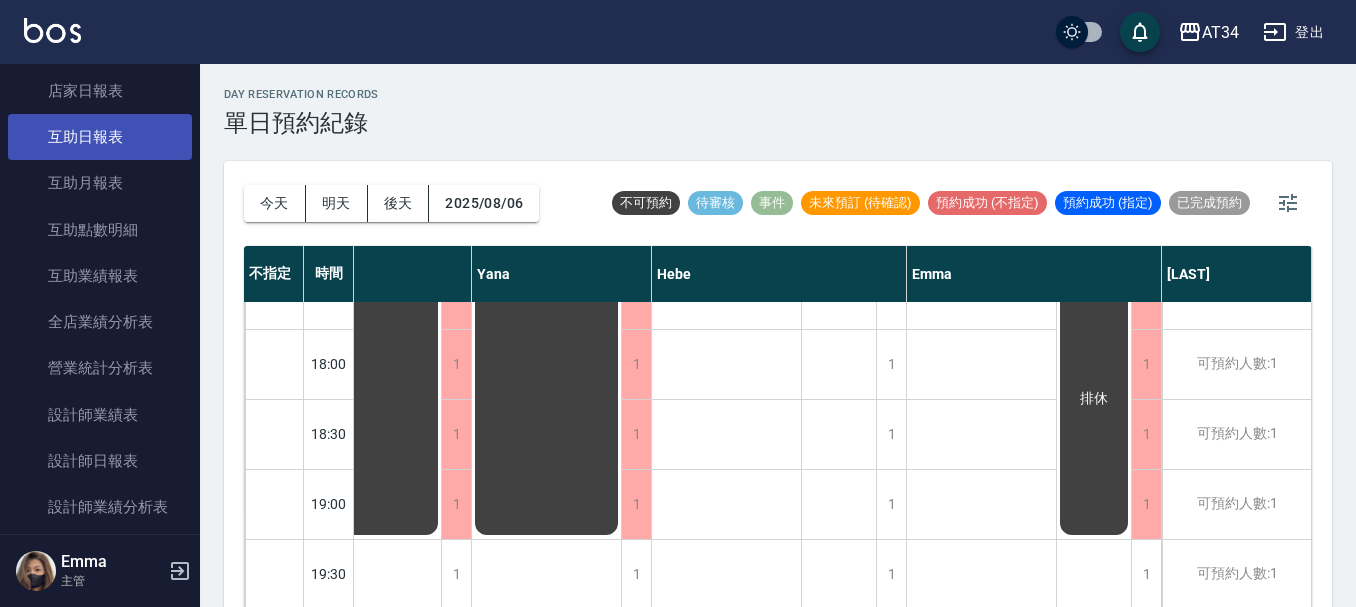 click on "互助日報表" at bounding box center (100, 137) 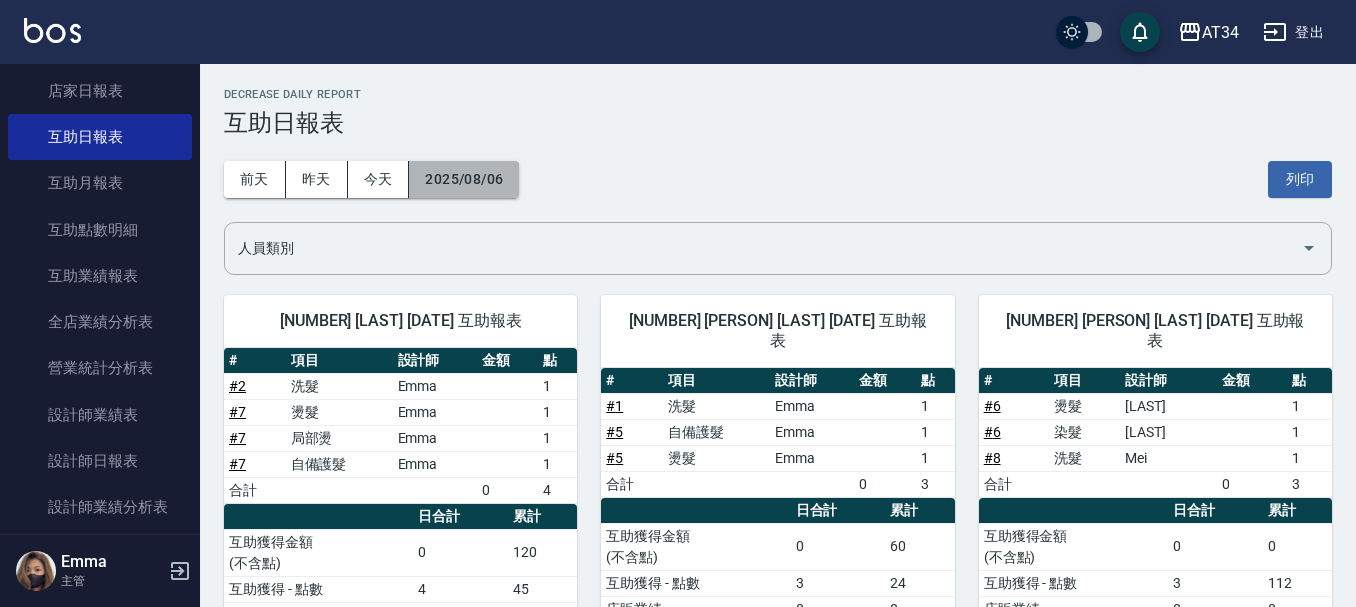 click on "2025/08/06" at bounding box center (464, 179) 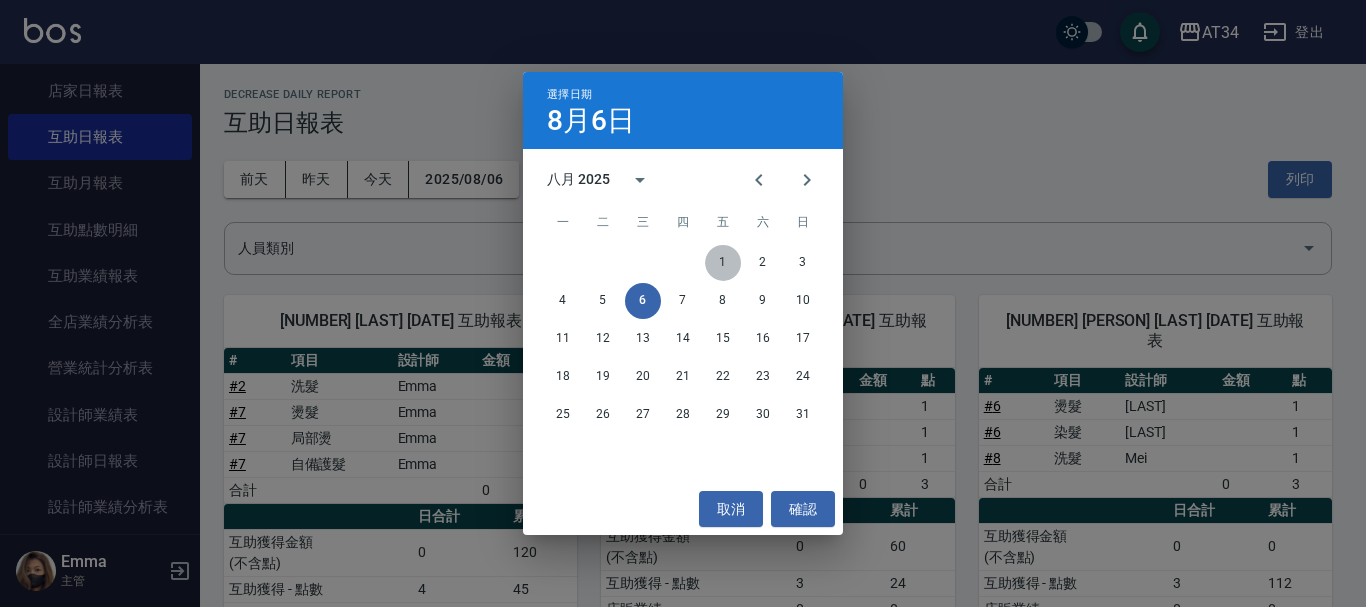 click on "1" at bounding box center [723, 263] 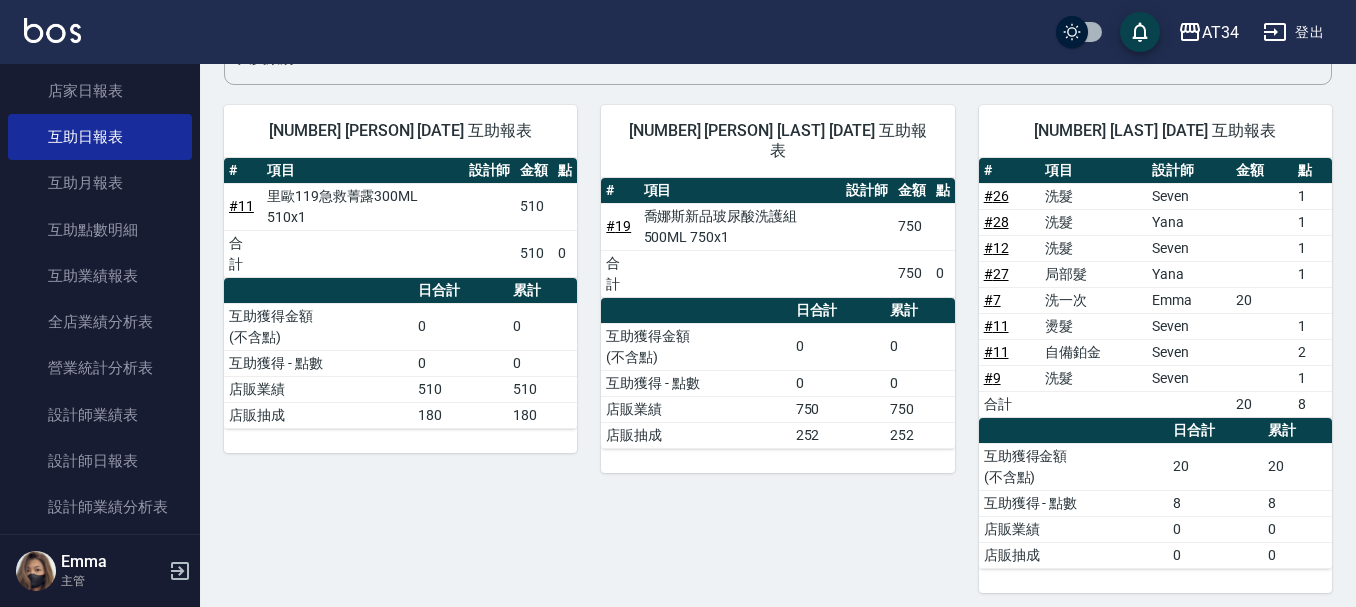 scroll, scrollTop: 0, scrollLeft: 0, axis: both 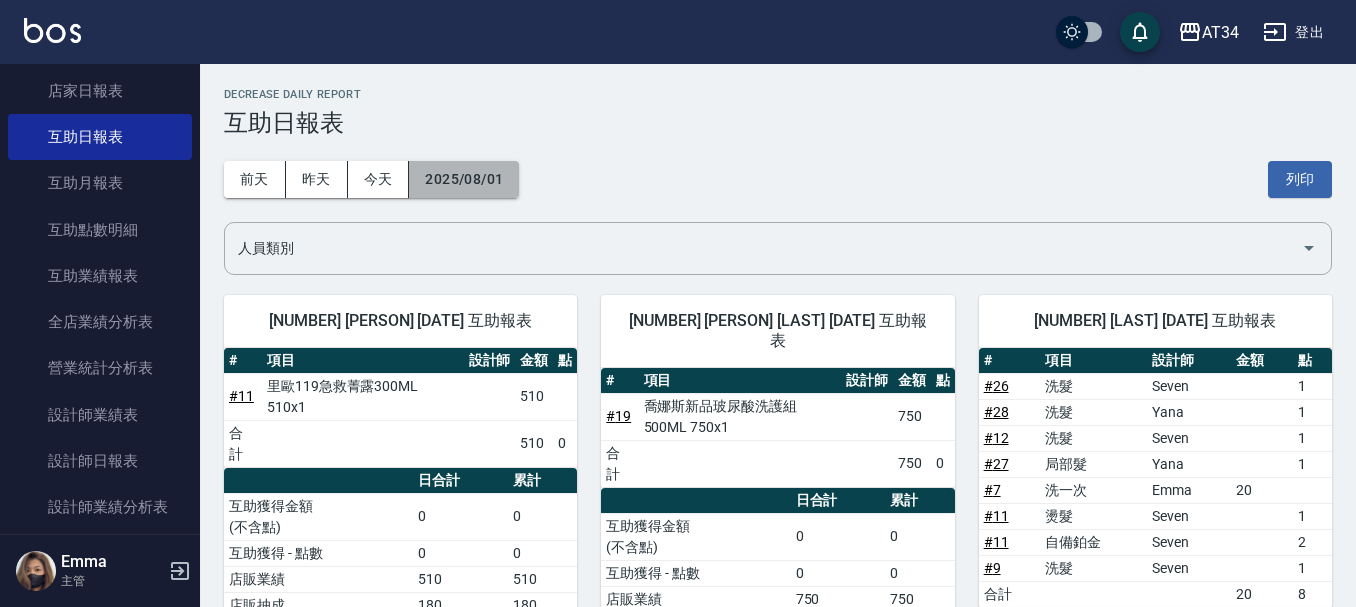 click on "2025/08/01" at bounding box center (464, 179) 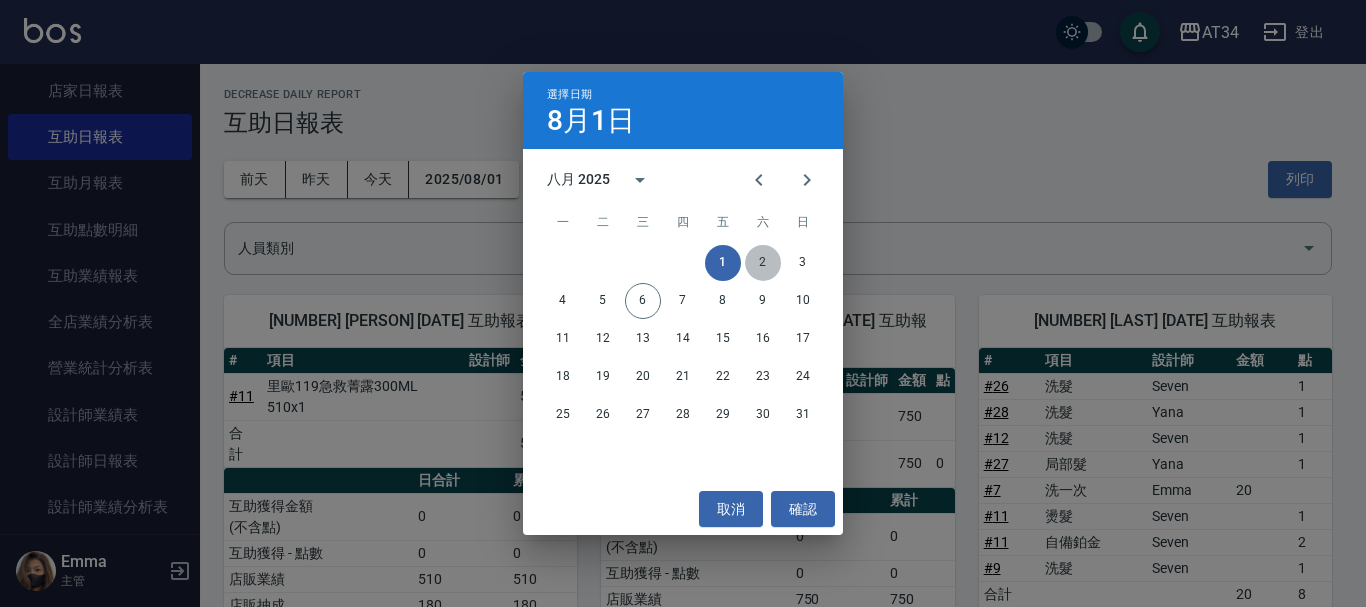 click on "2" at bounding box center [763, 263] 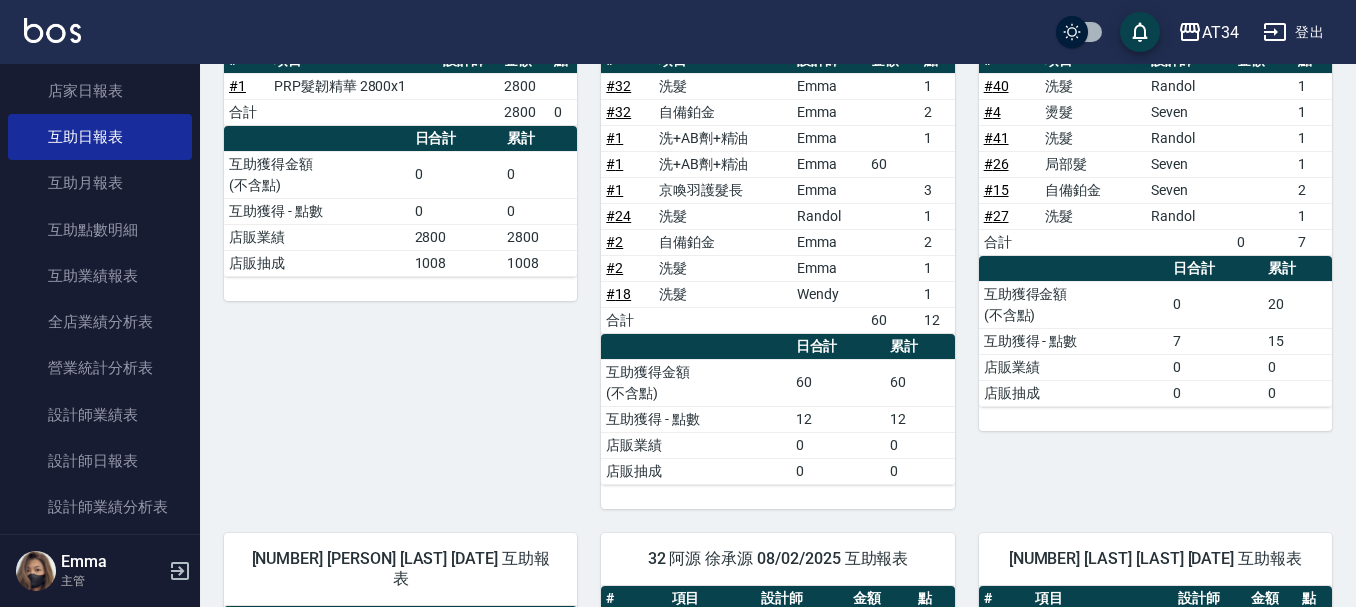 scroll, scrollTop: 0, scrollLeft: 0, axis: both 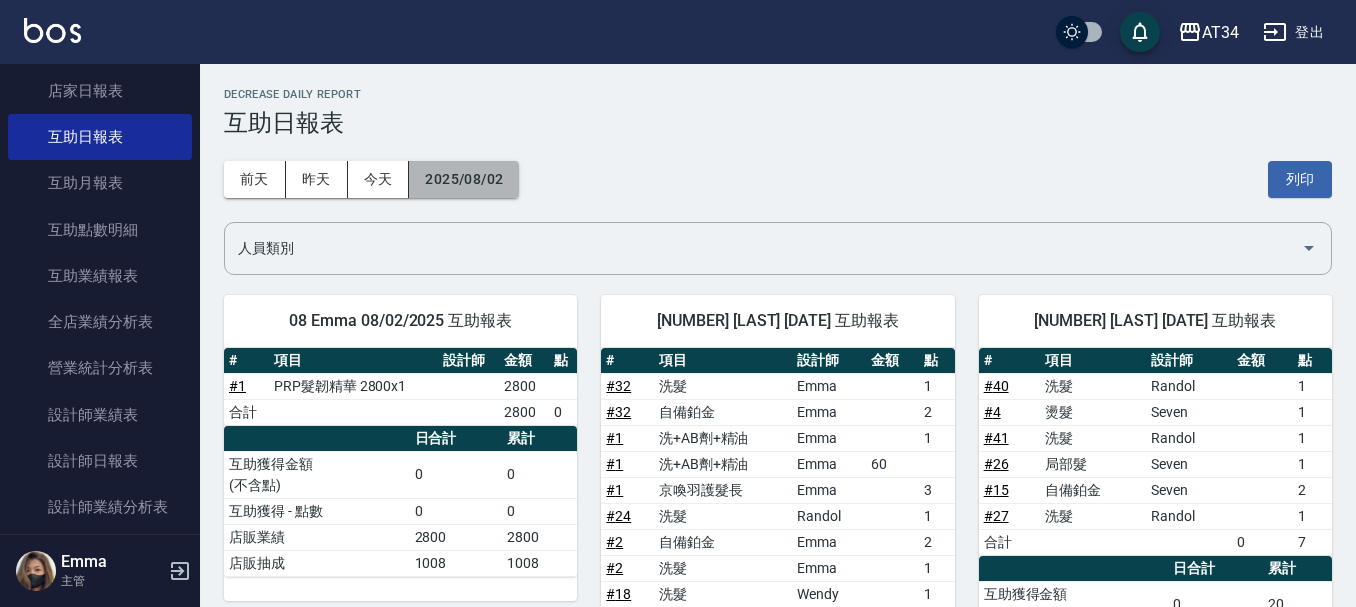 click on "2025/08/02" at bounding box center [464, 179] 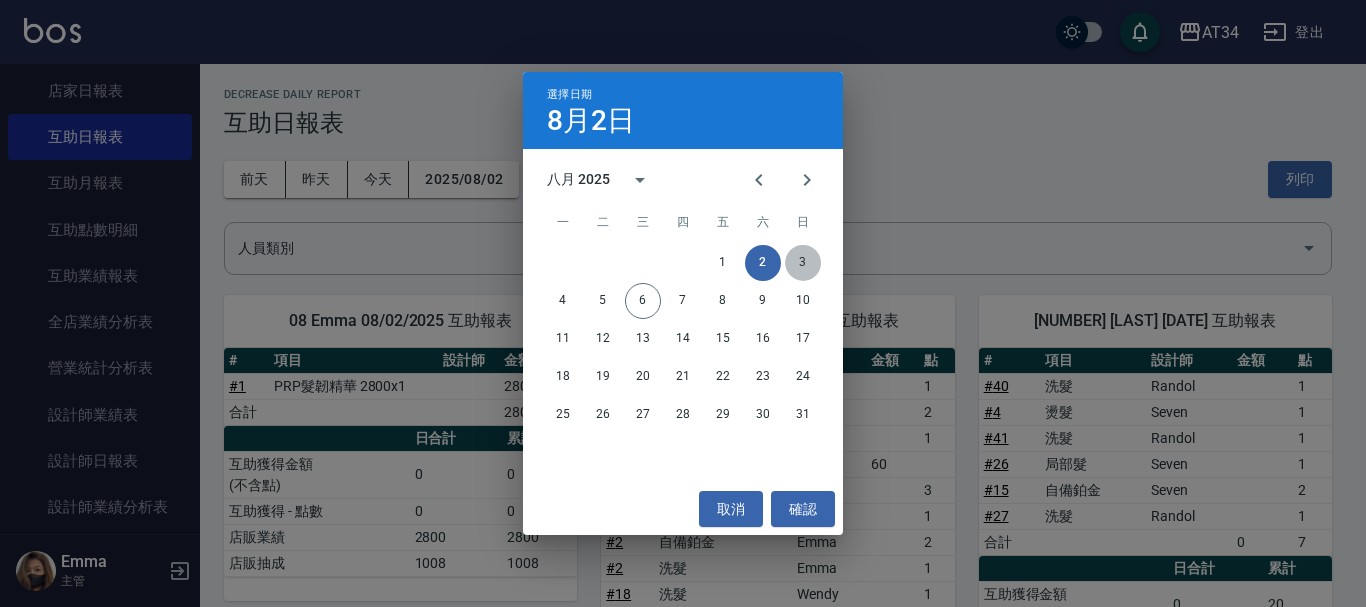 click on "3" at bounding box center [803, 263] 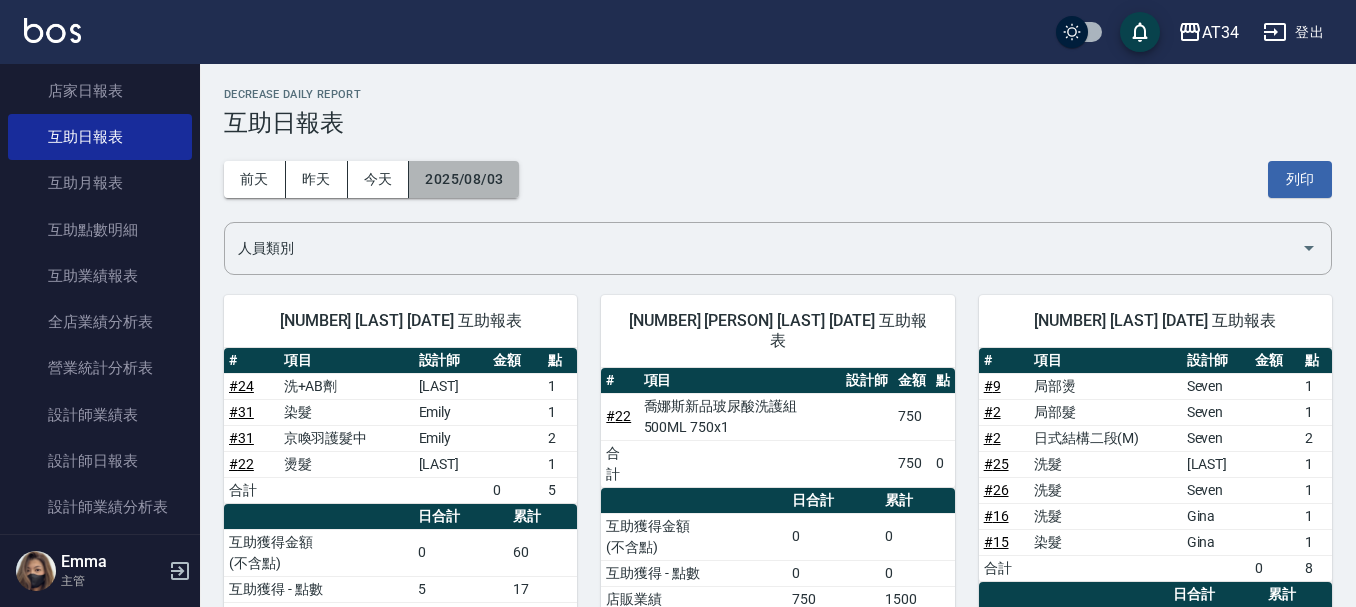 click on "2025/08/03" at bounding box center [464, 179] 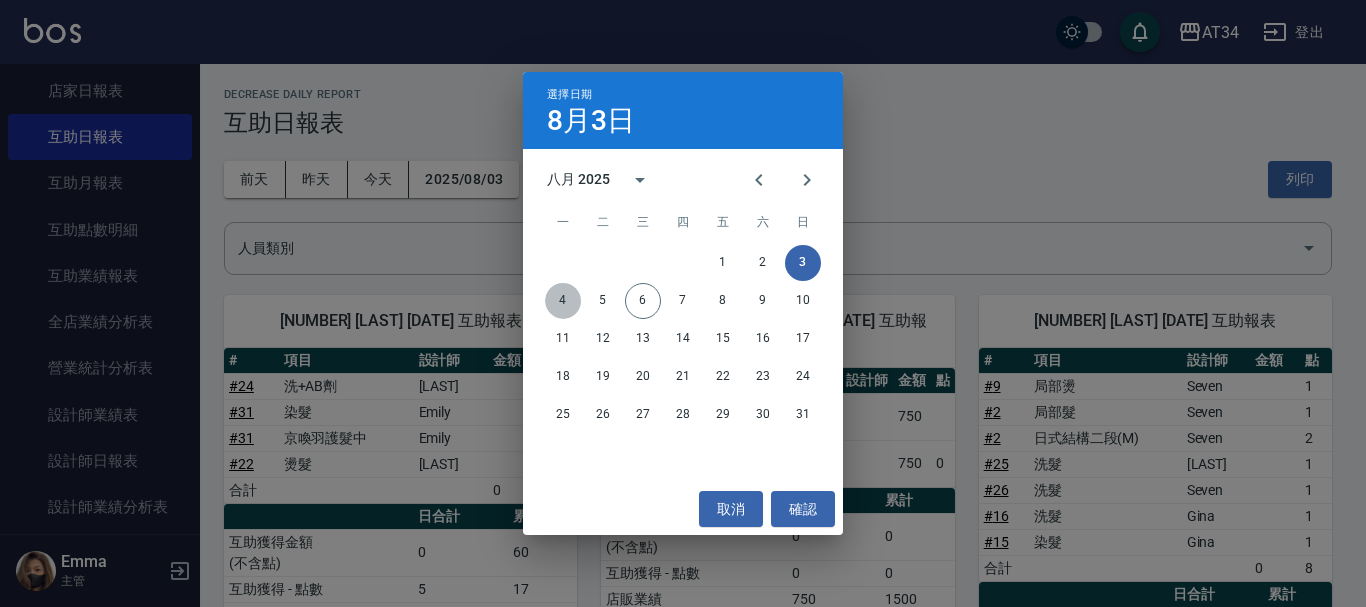 click on "4" at bounding box center (563, 301) 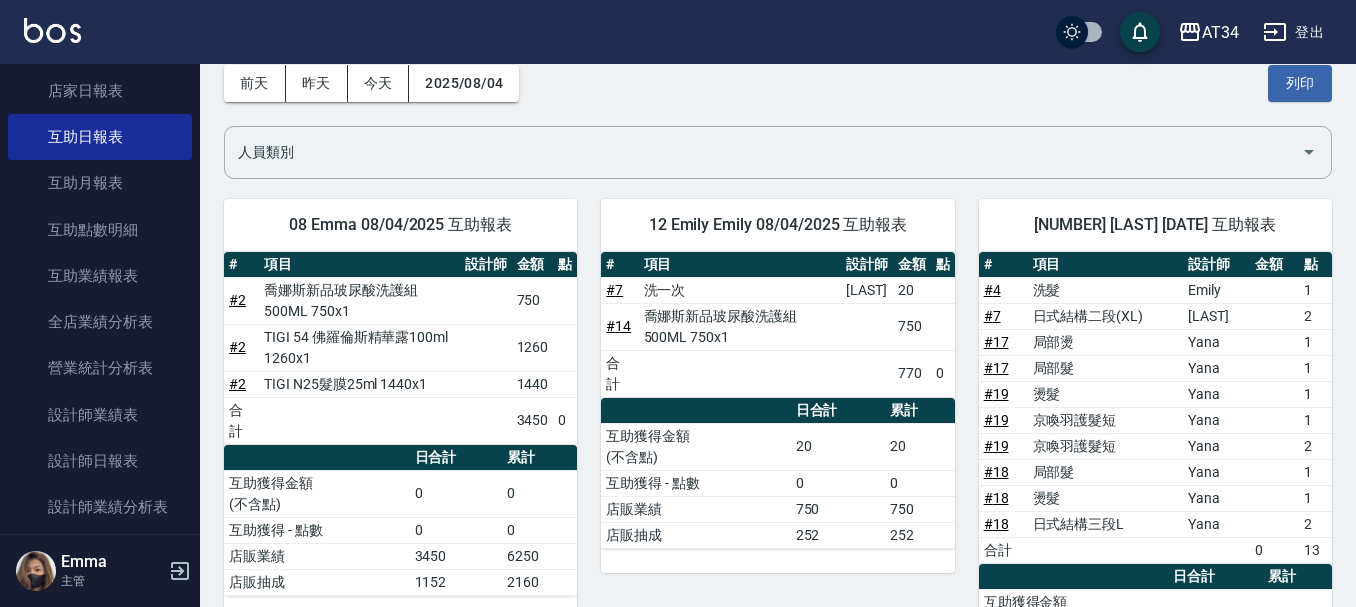 scroll, scrollTop: 0, scrollLeft: 0, axis: both 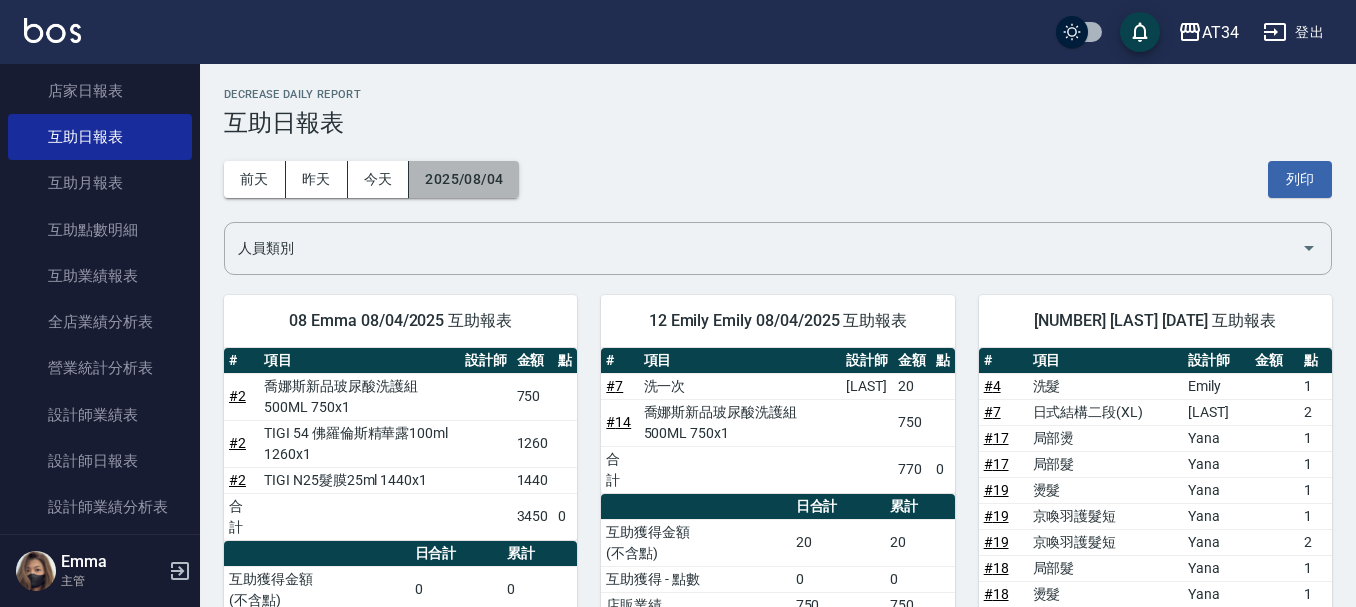 click on "2025/08/04" at bounding box center [464, 179] 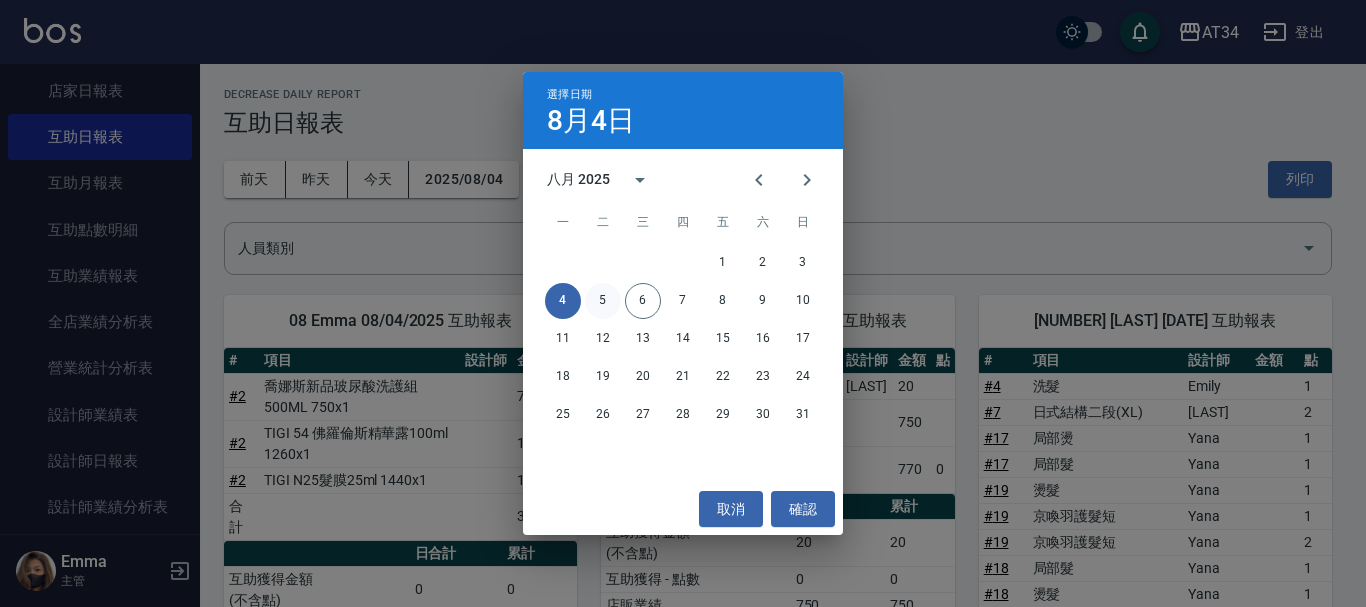 click on "5" at bounding box center [603, 301] 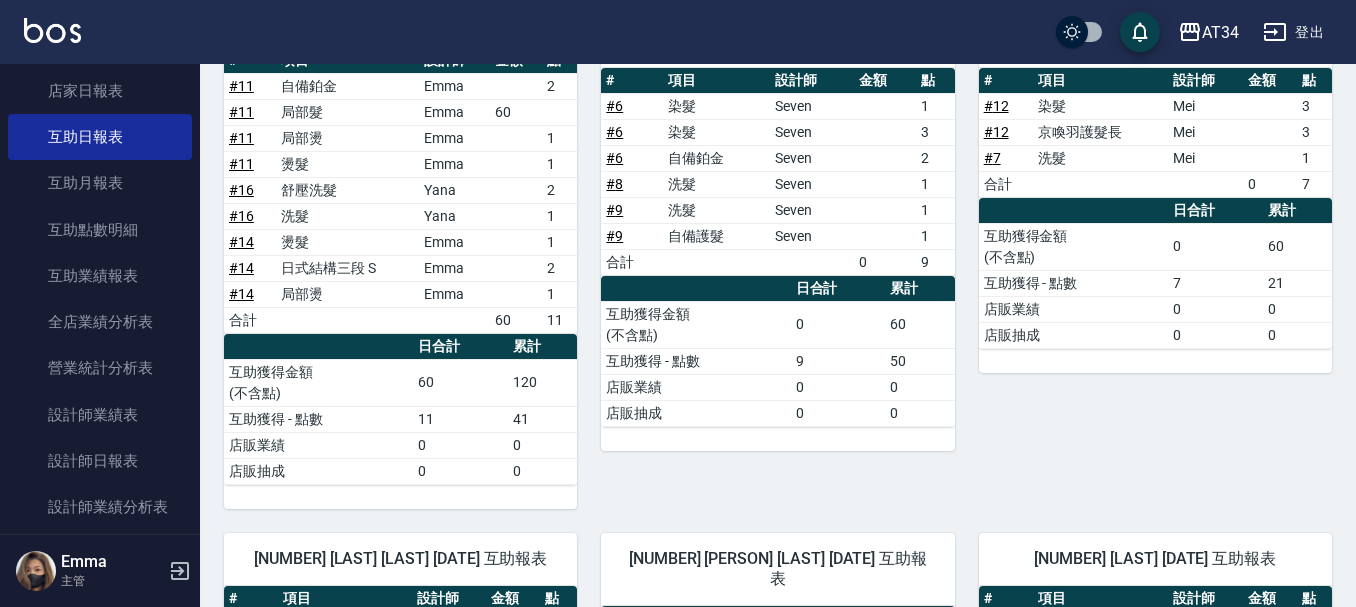 scroll, scrollTop: 0, scrollLeft: 0, axis: both 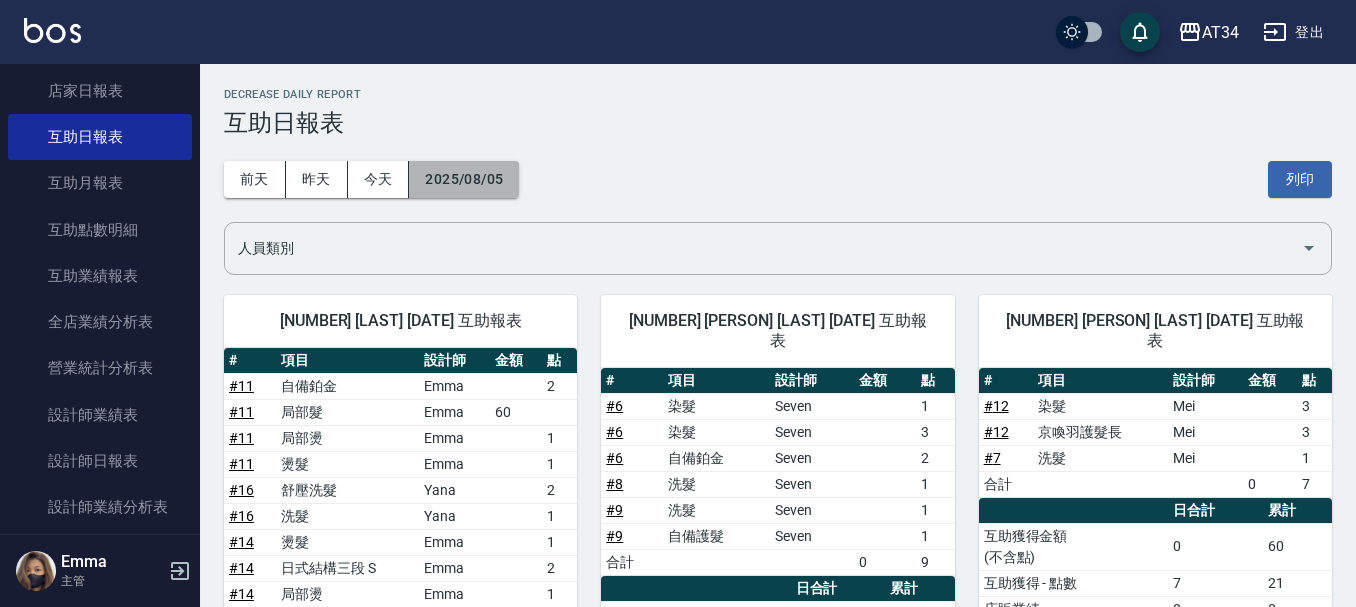 click on "2025/08/05" at bounding box center (464, 179) 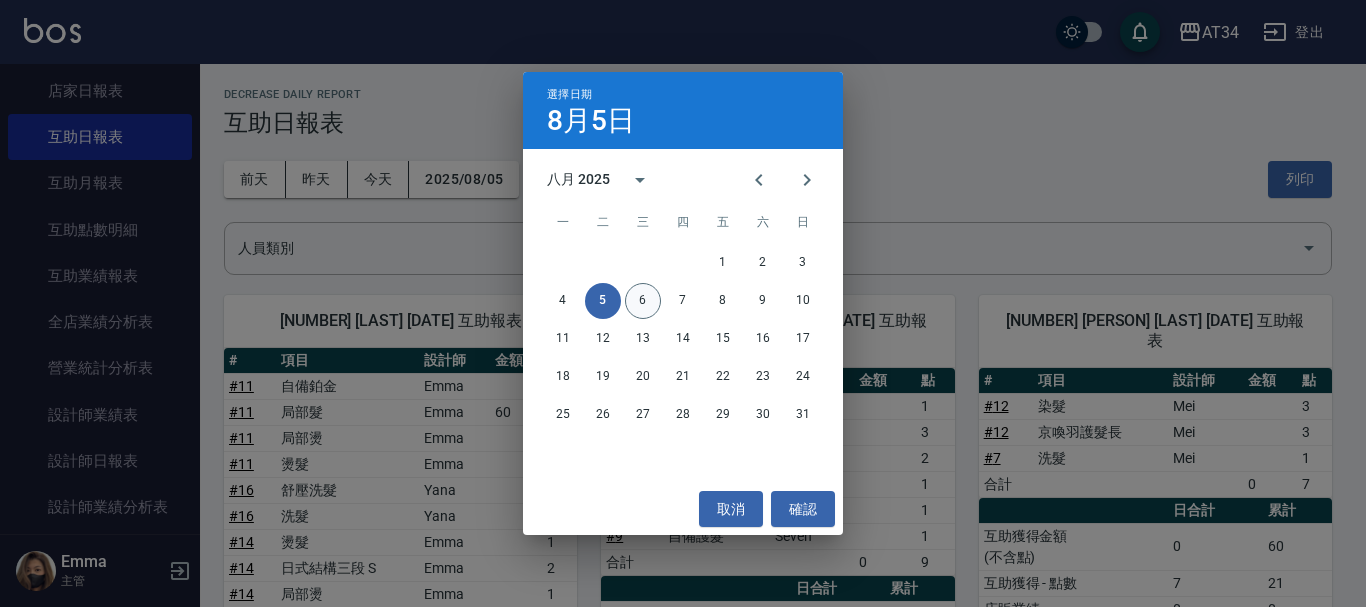 click on "6" at bounding box center [643, 301] 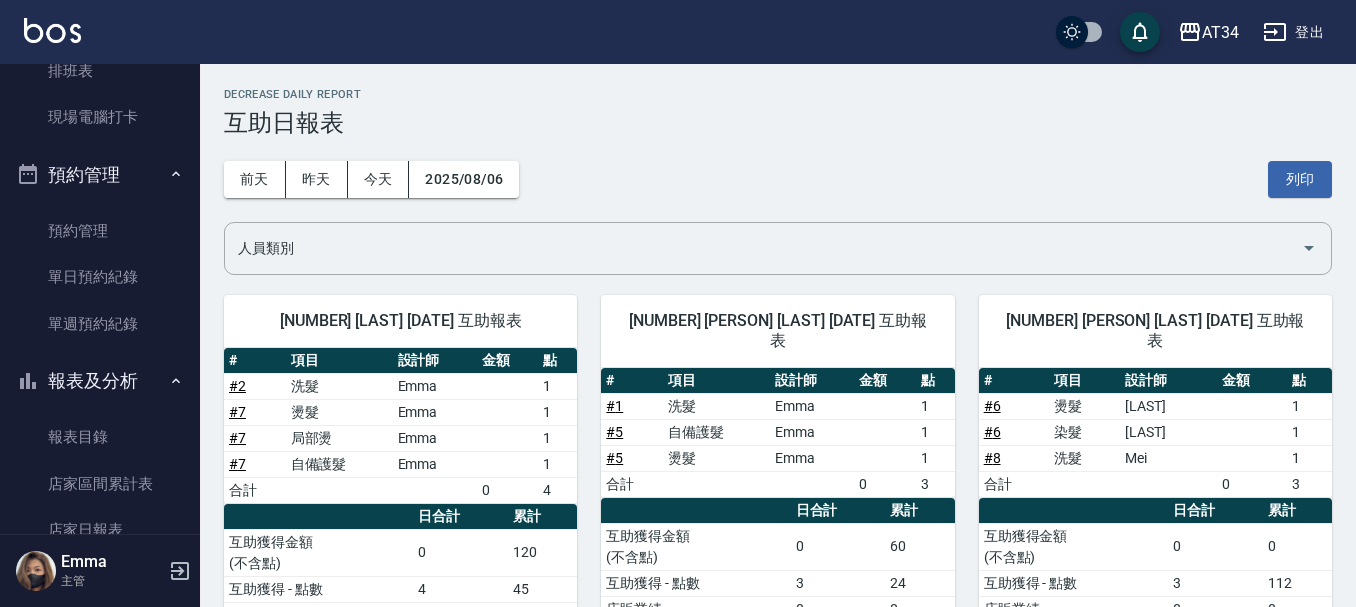 scroll, scrollTop: 340, scrollLeft: 0, axis: vertical 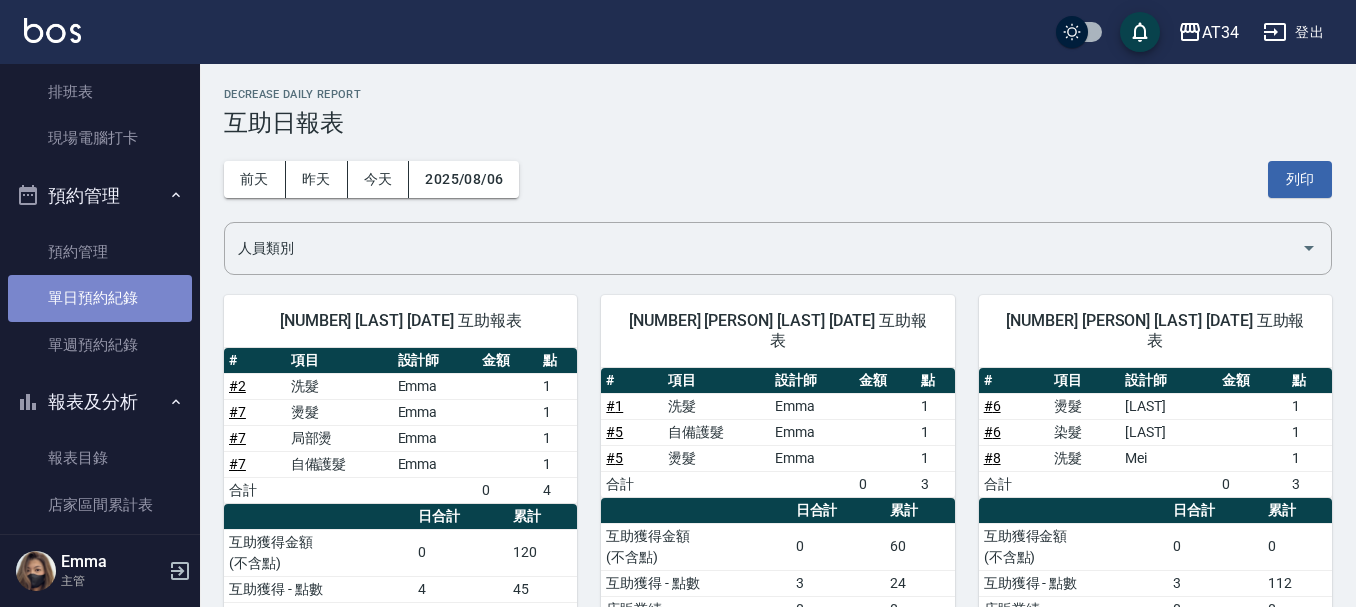 click on "單日預約紀錄" at bounding box center [100, 298] 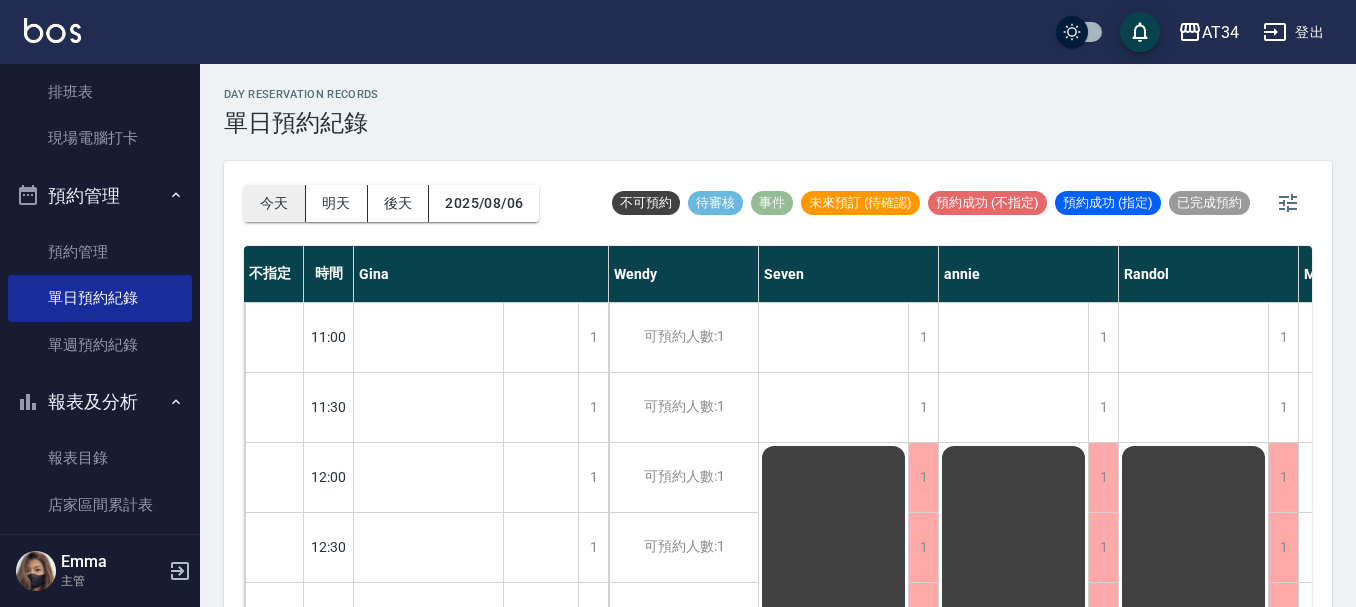 click on "今天" at bounding box center (275, 203) 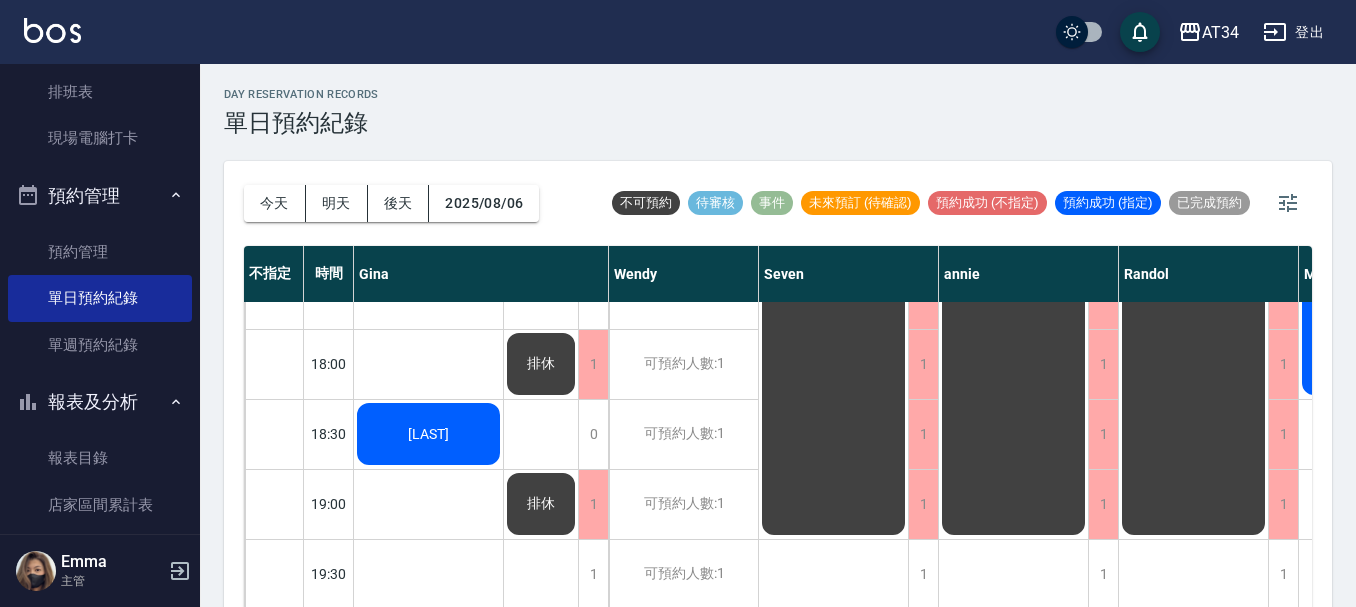 scroll, scrollTop: 968, scrollLeft: 0, axis: vertical 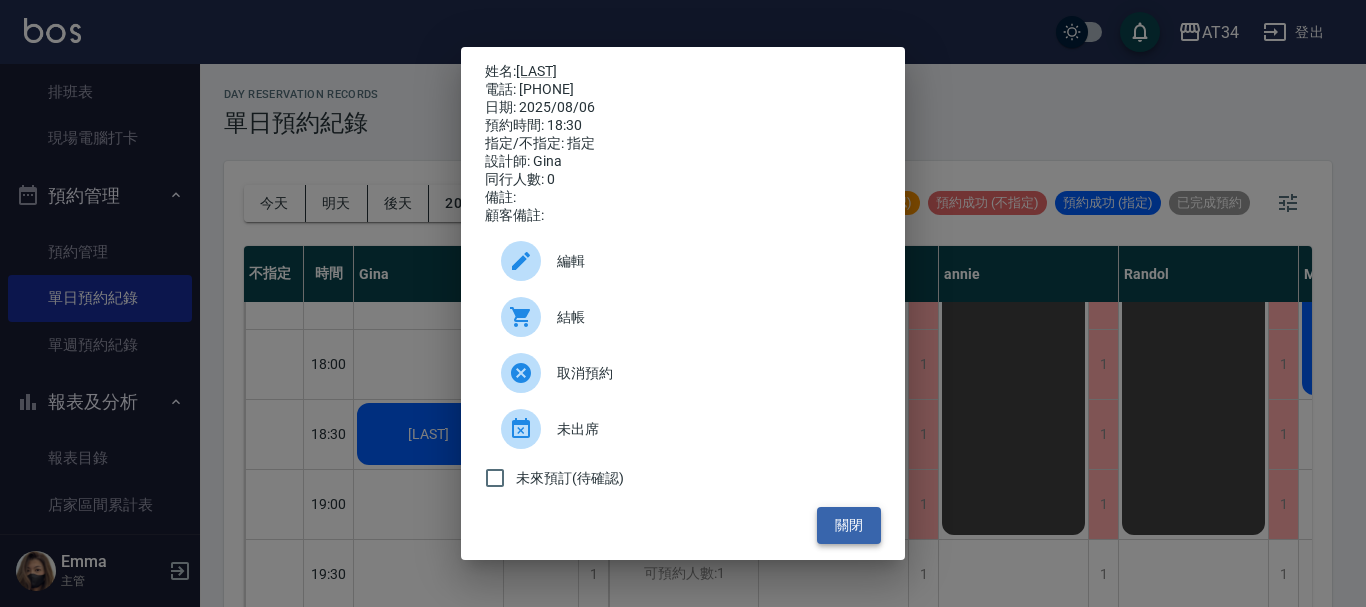 click on "關閉" at bounding box center (849, 525) 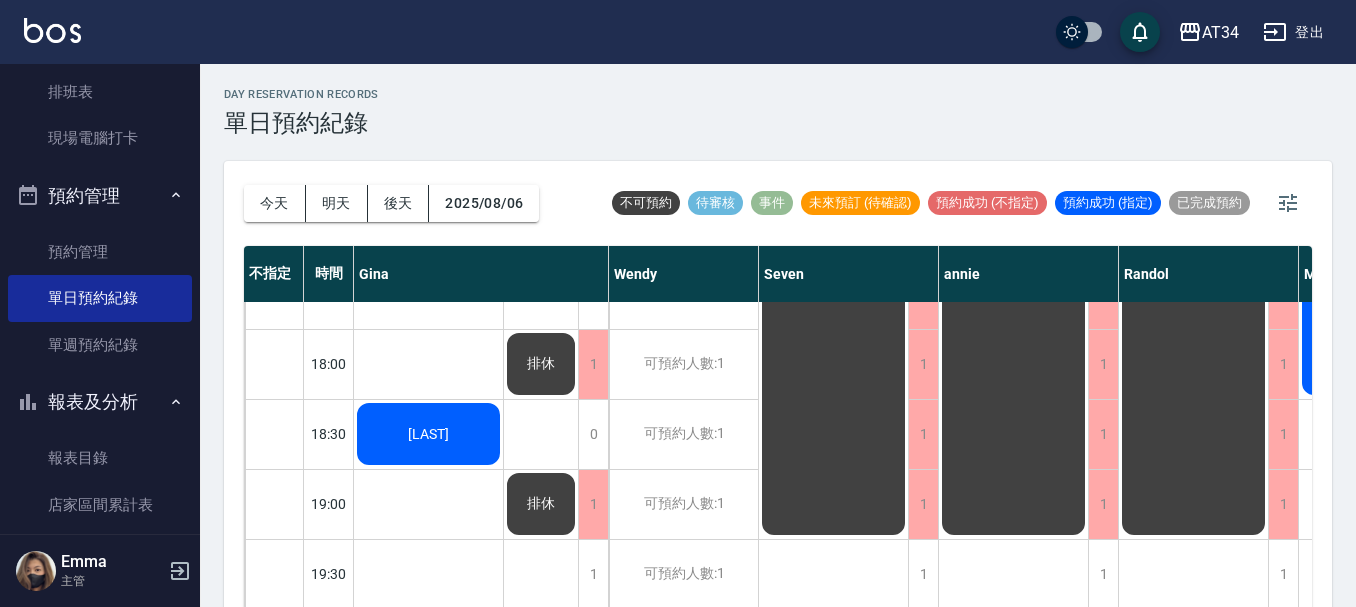 scroll, scrollTop: 23, scrollLeft: 0, axis: vertical 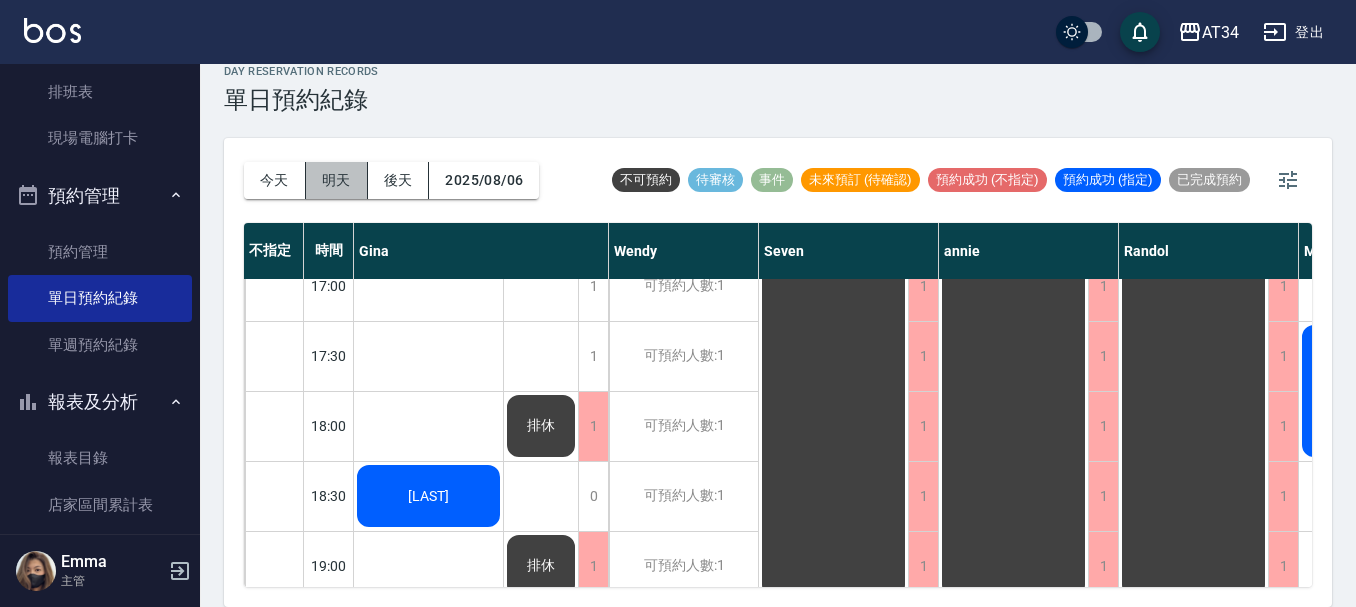 drag, startPoint x: 312, startPoint y: 174, endPoint x: 333, endPoint y: 183, distance: 22.847319 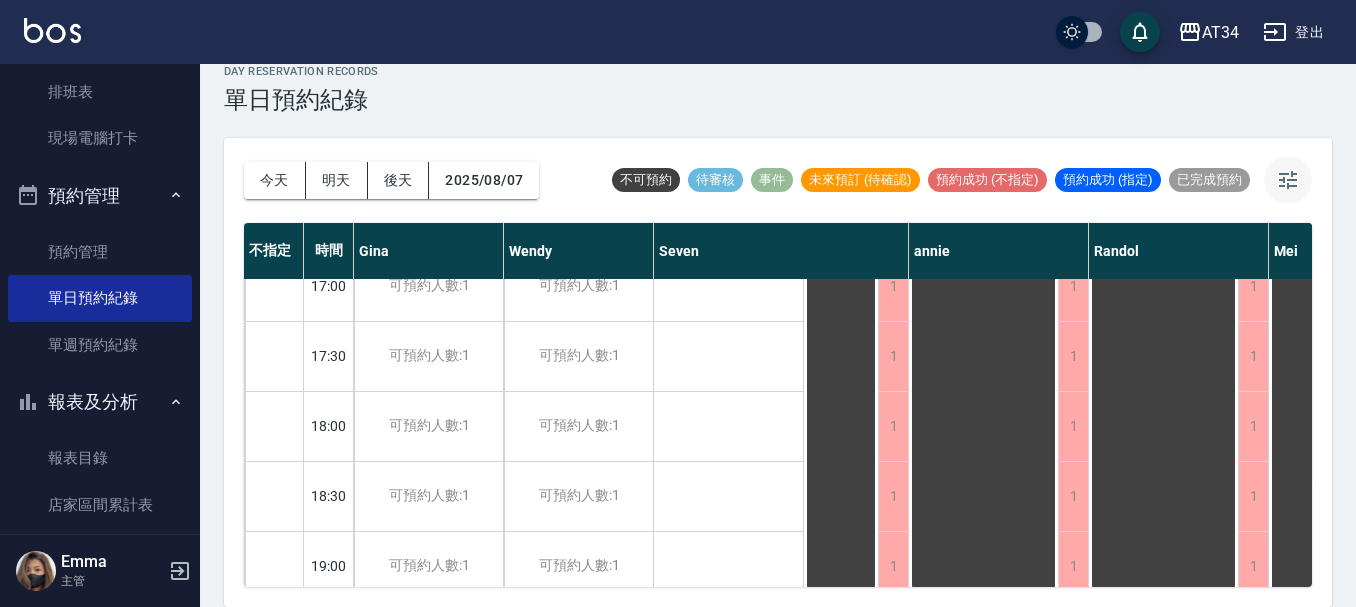 click 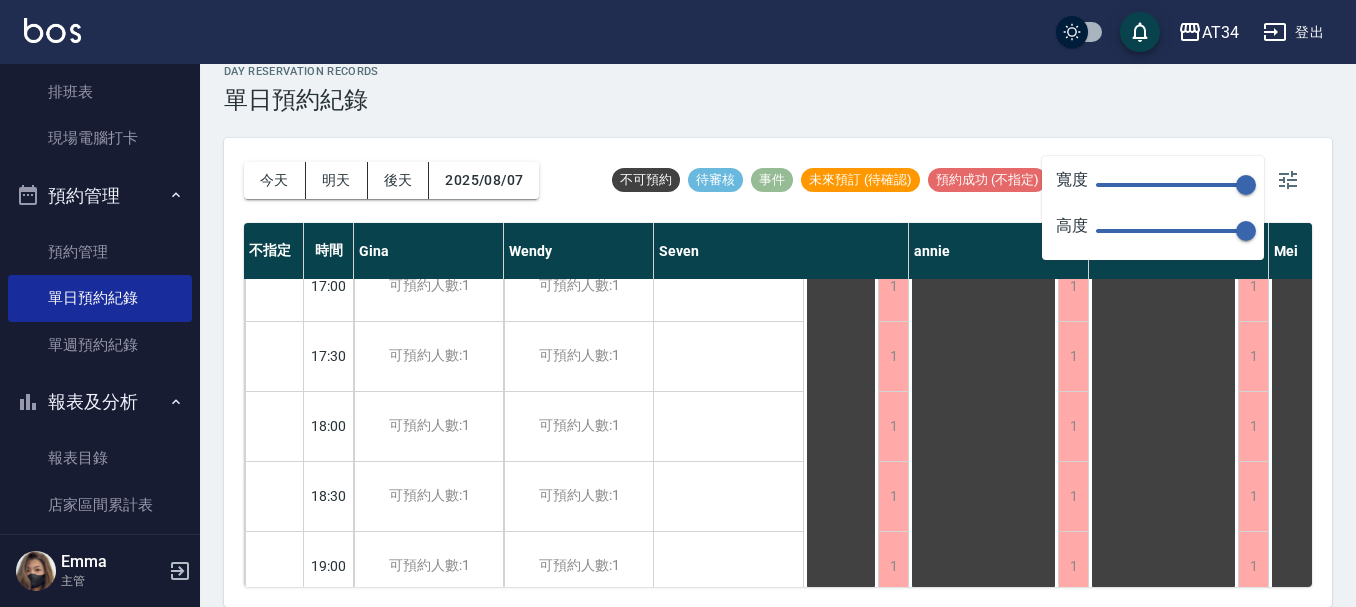 drag, startPoint x: 1112, startPoint y: 178, endPoint x: 1124, endPoint y: 184, distance: 13.416408 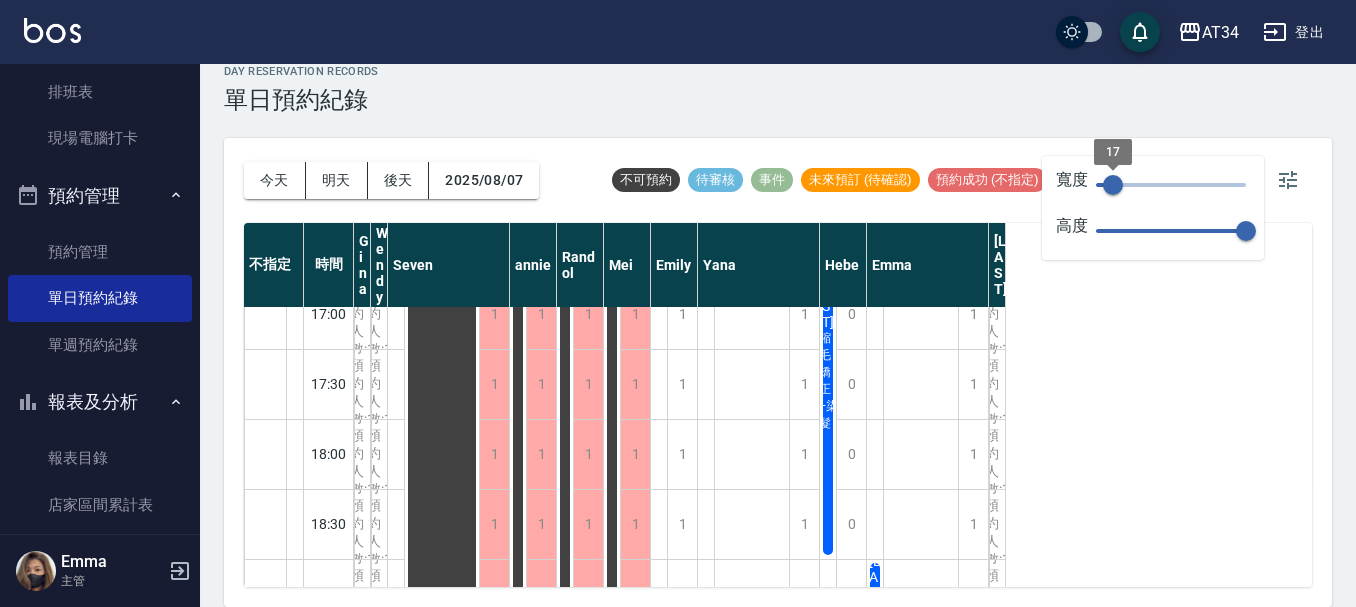 type on "26" 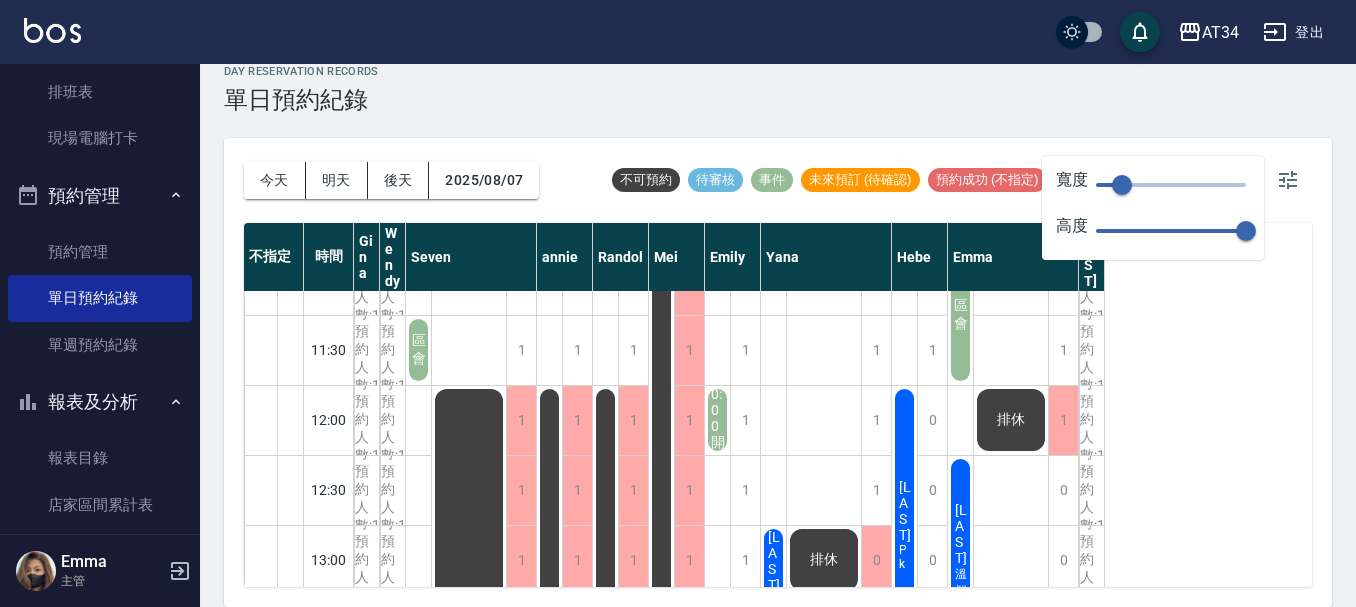 scroll, scrollTop: 0, scrollLeft: 0, axis: both 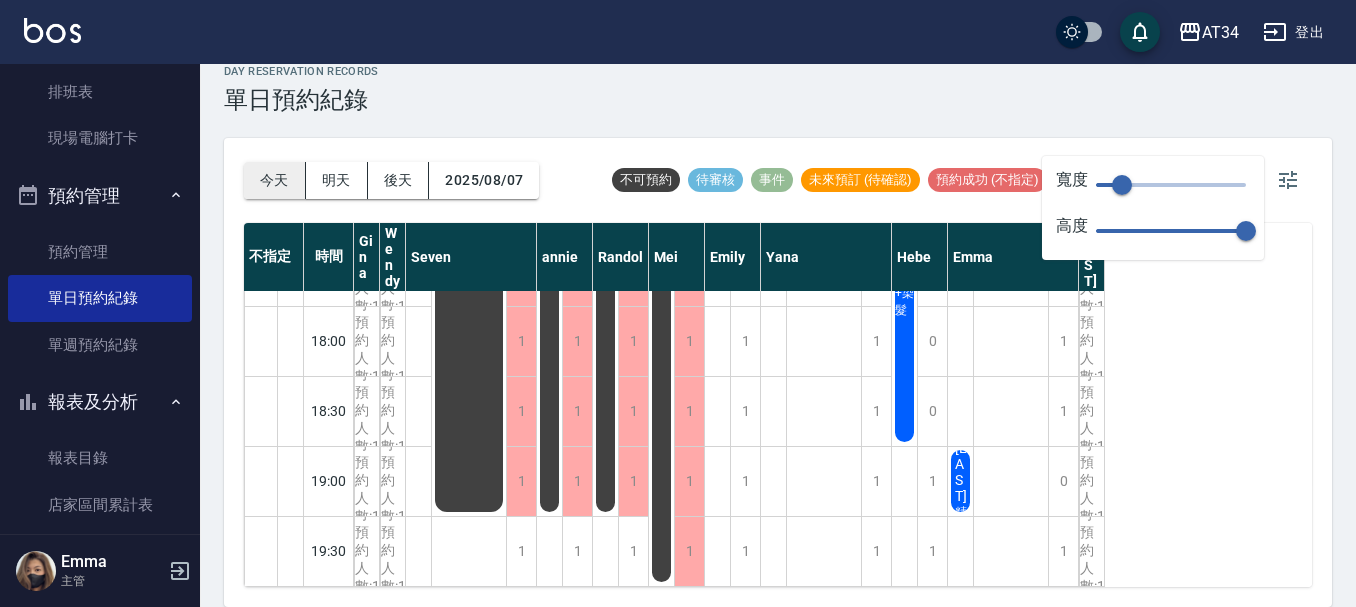 click on "今天" at bounding box center (275, 180) 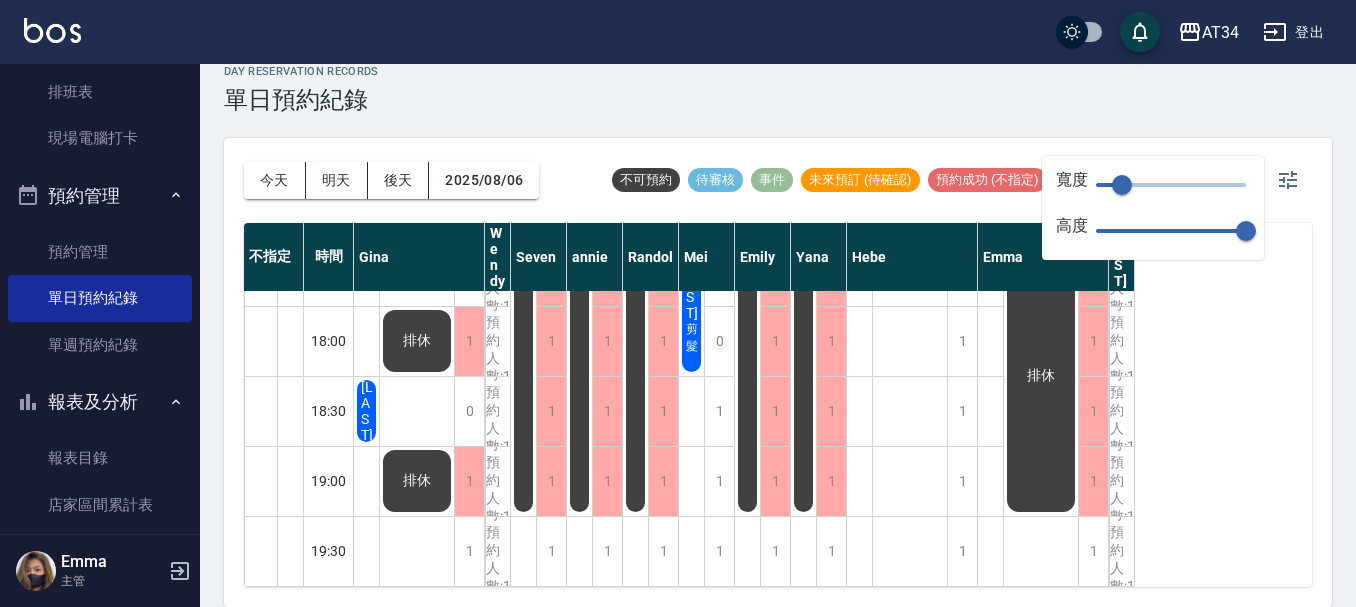 click on "[LAST]" at bounding box center [367, 411] 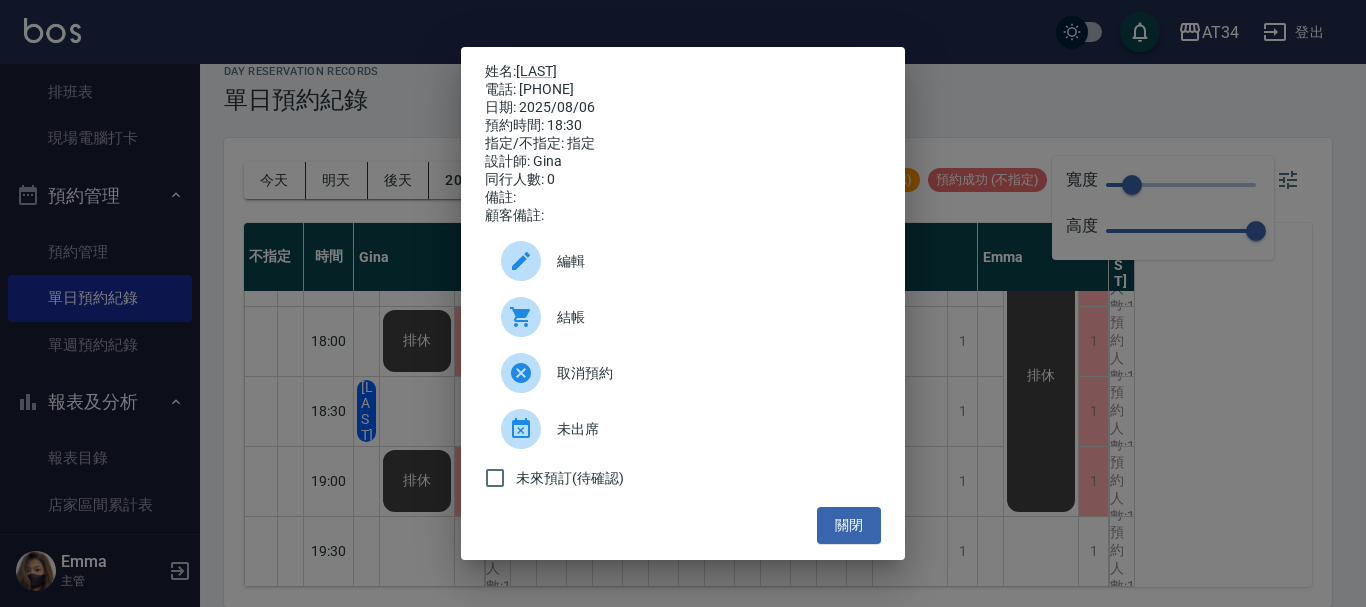 click on "結帳" at bounding box center [711, 317] 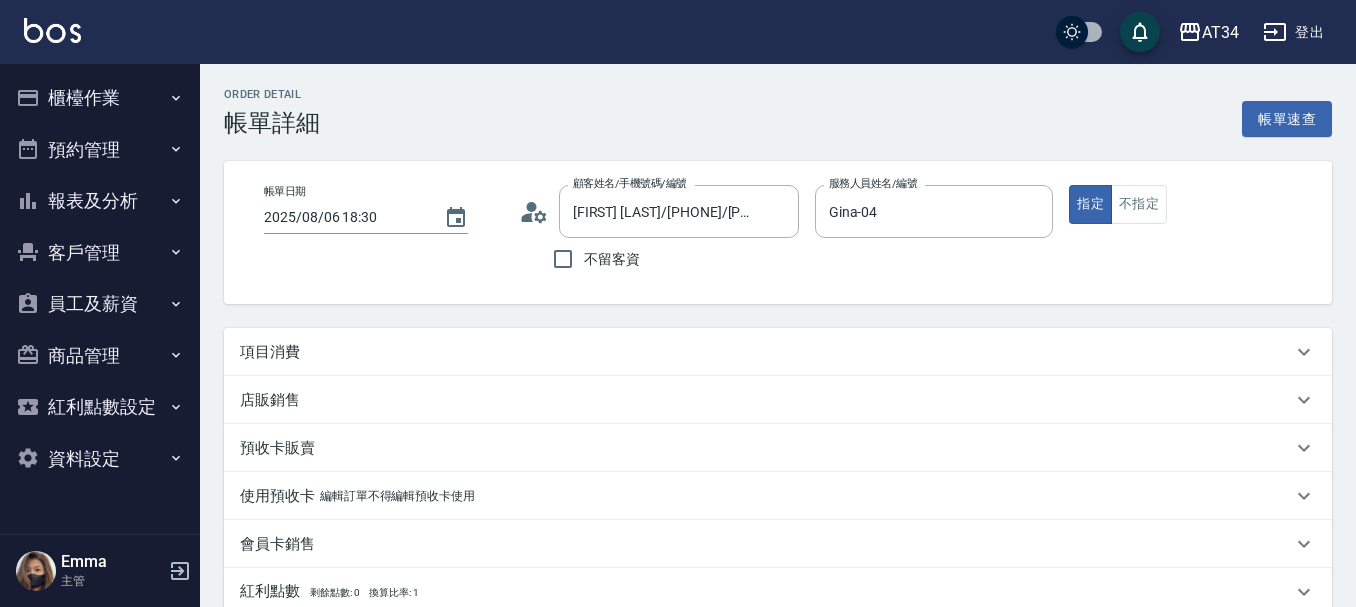 click on "項目消費" at bounding box center [766, 352] 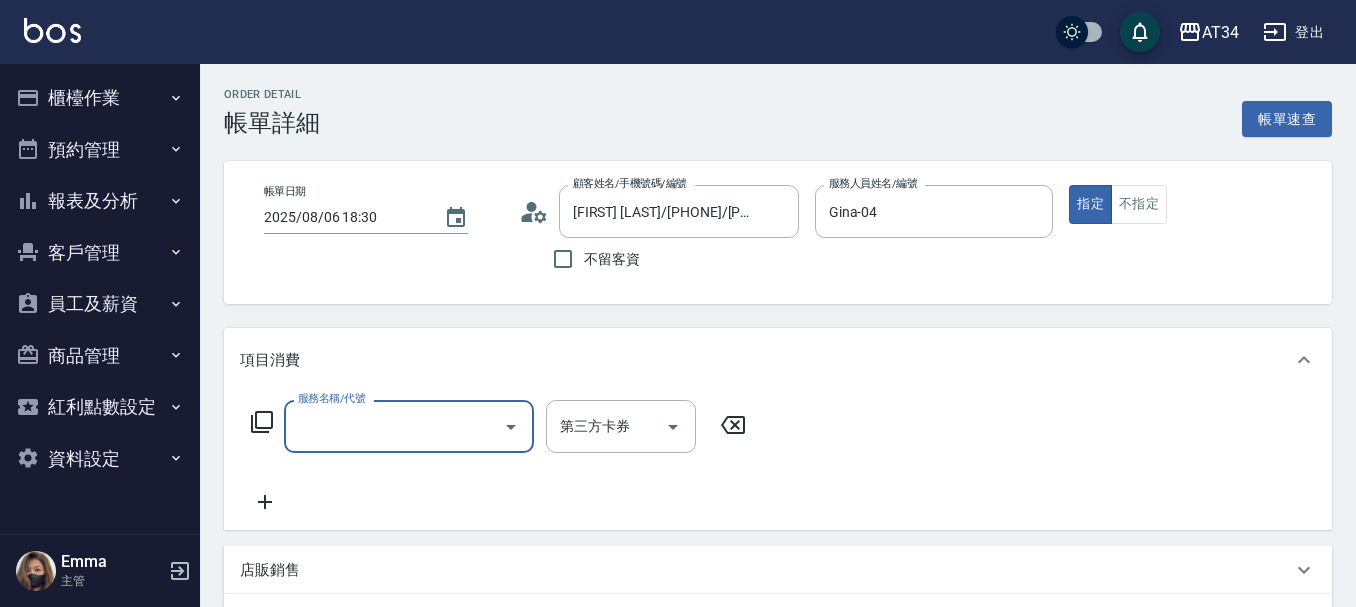 scroll, scrollTop: 0, scrollLeft: 0, axis: both 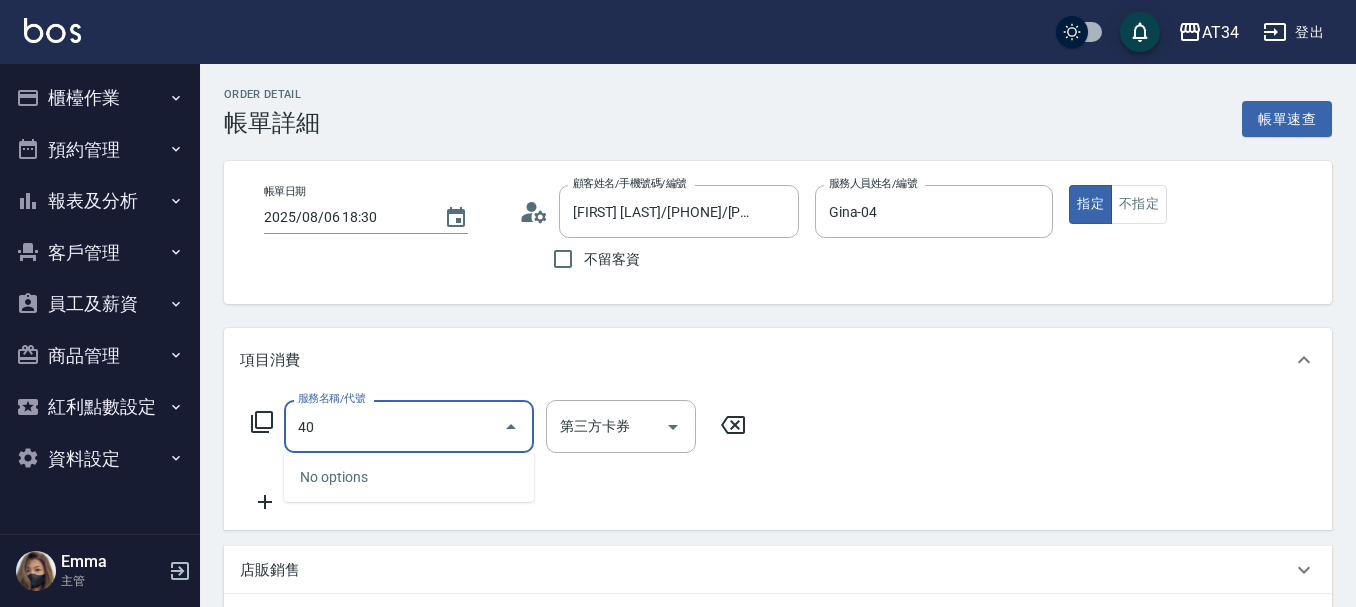 type on "401" 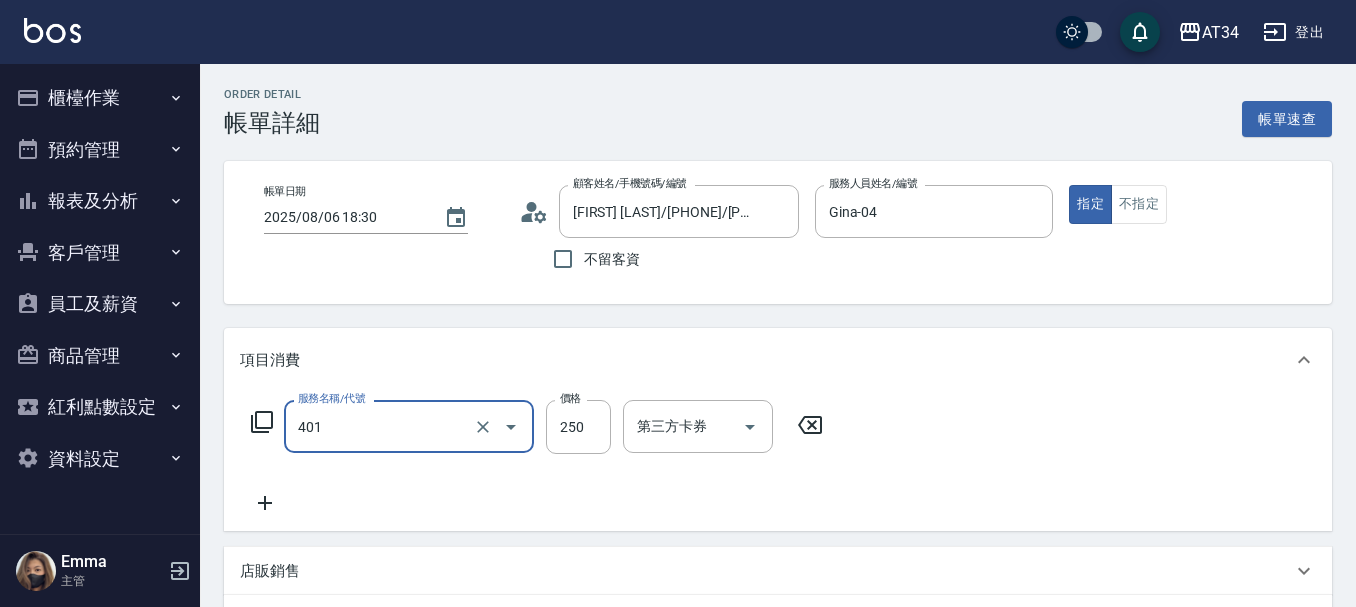 type on "20" 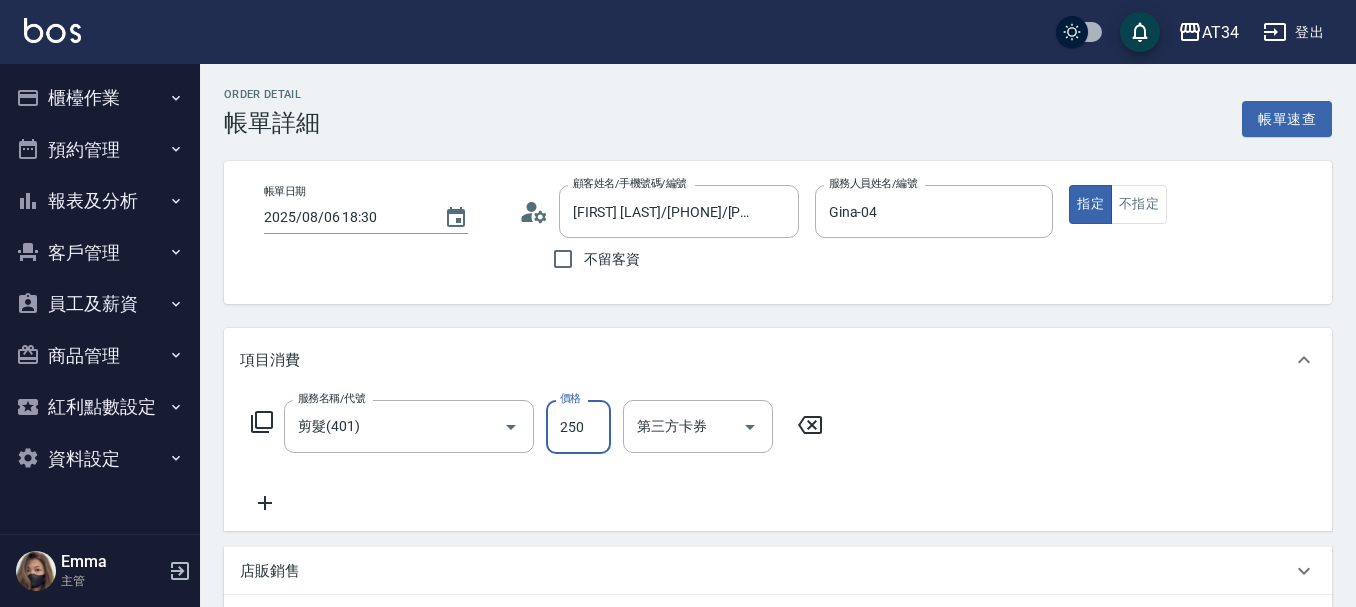 type on "0" 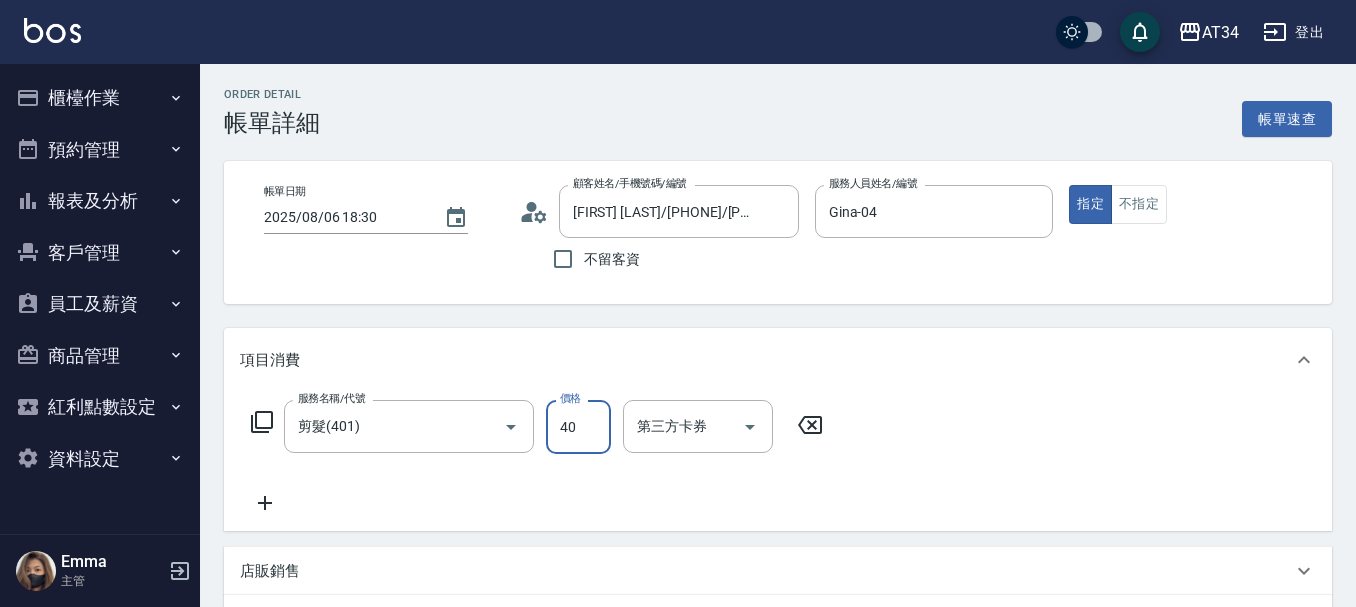 type on "400" 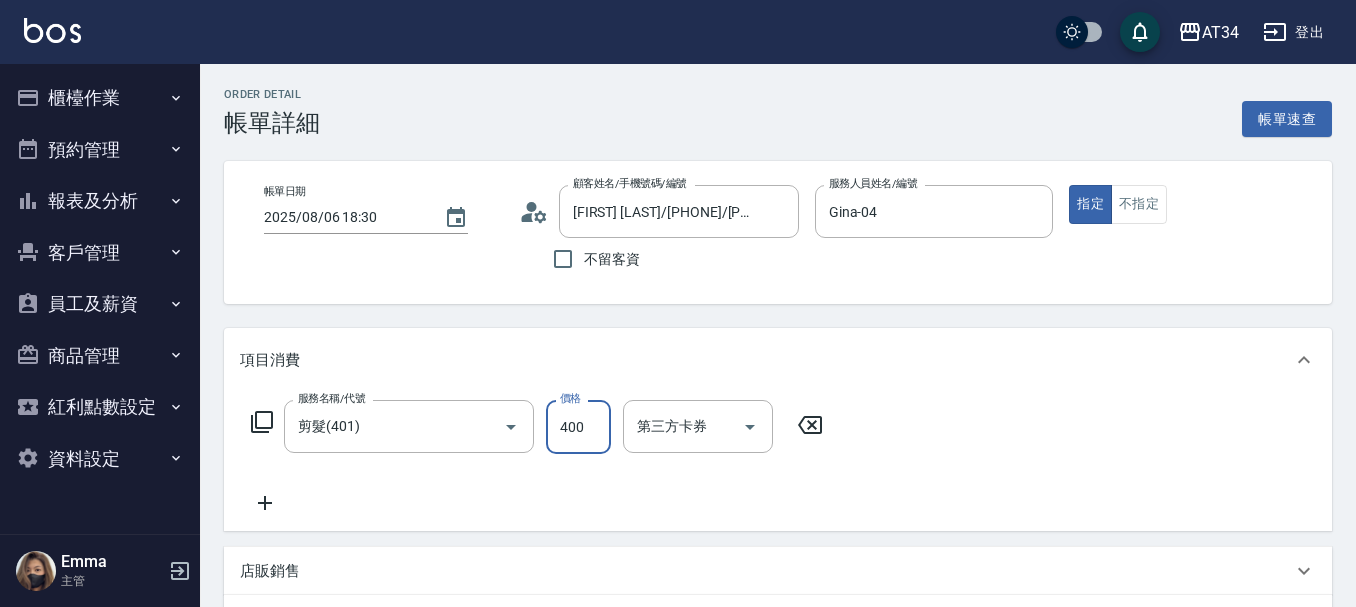 type on "40" 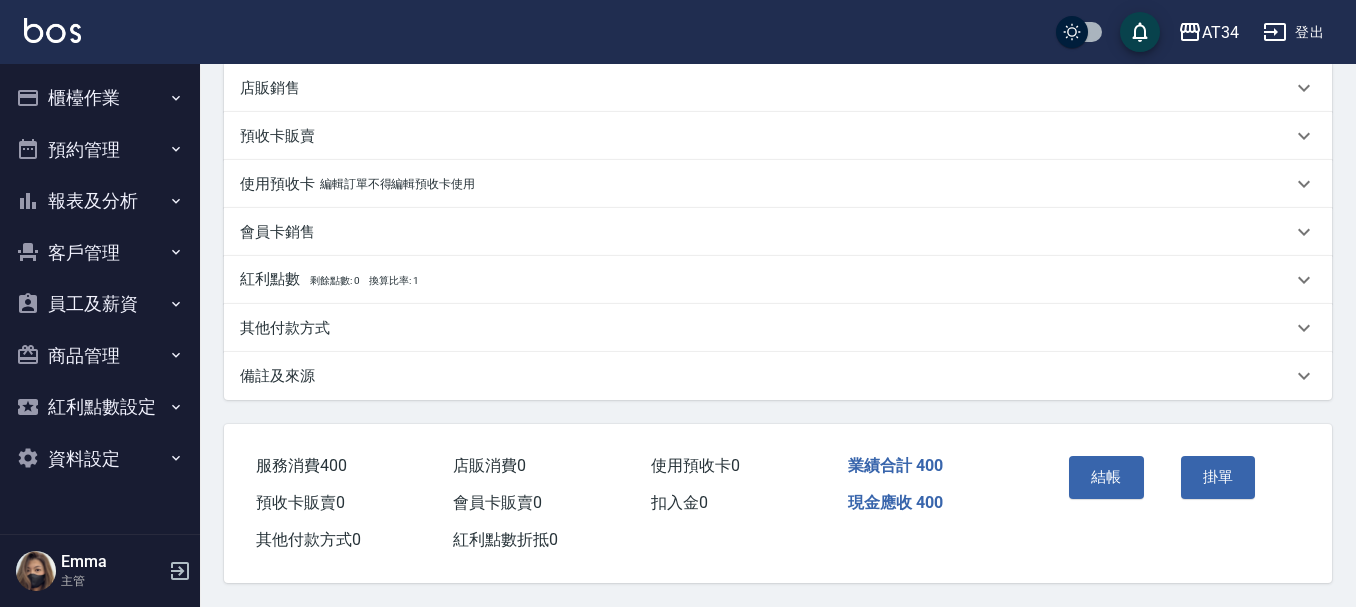 scroll, scrollTop: 492, scrollLeft: 0, axis: vertical 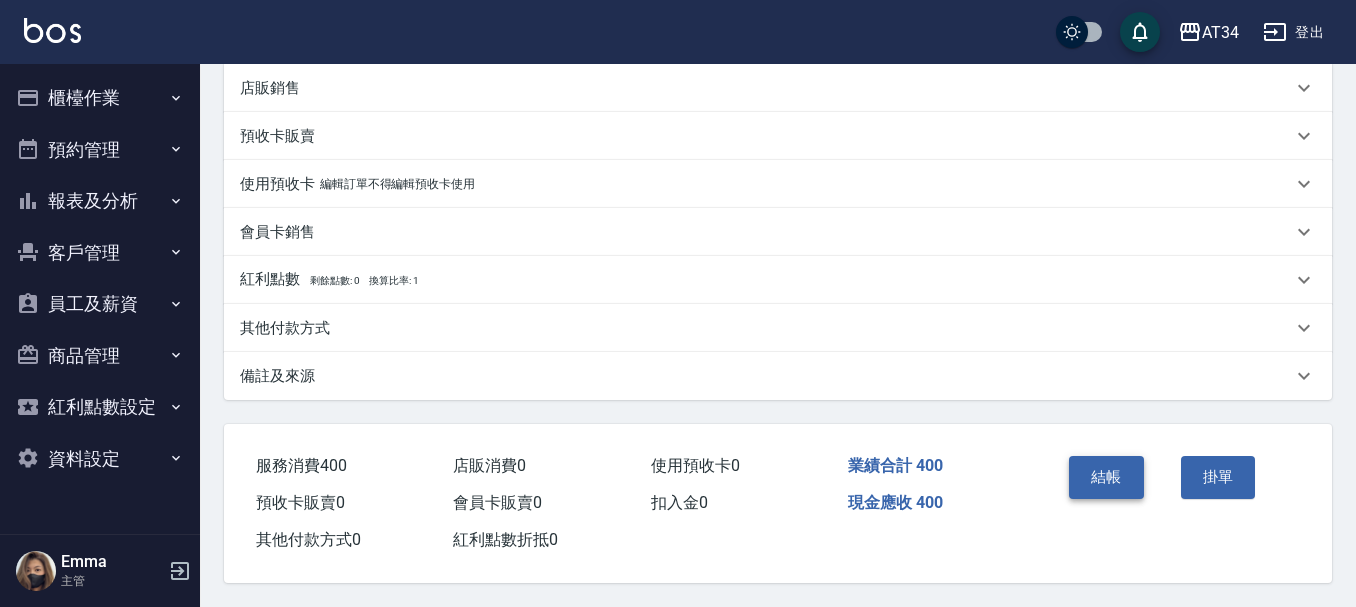 type on "400" 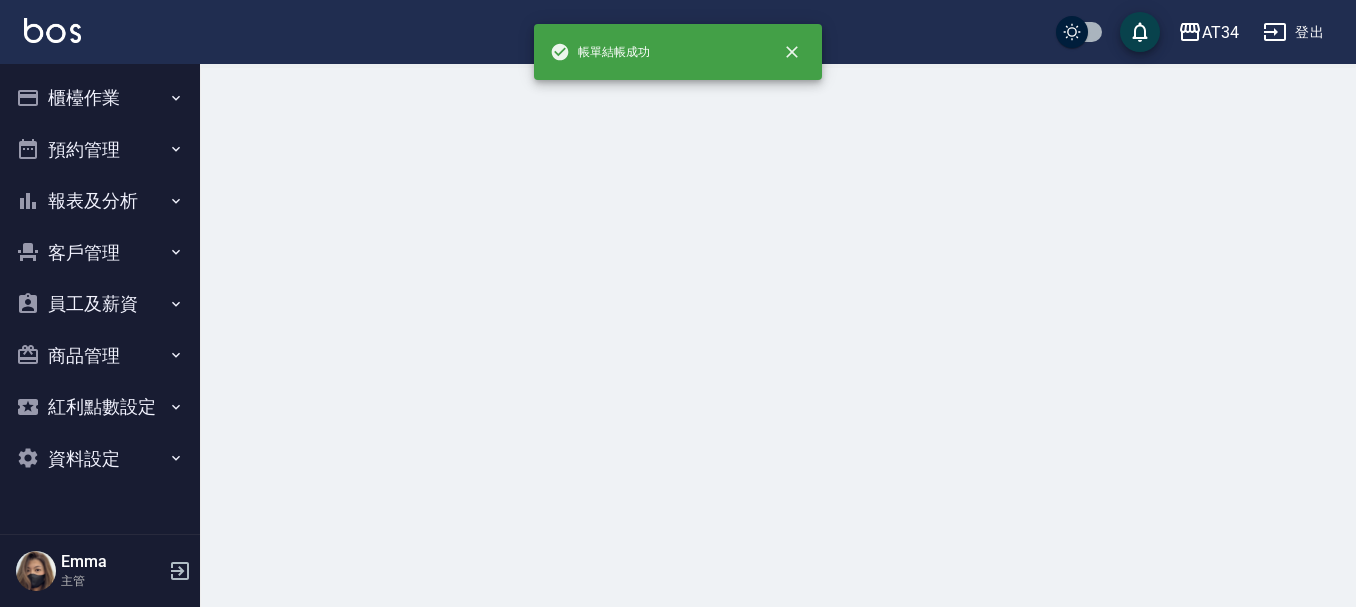 scroll, scrollTop: 0, scrollLeft: 0, axis: both 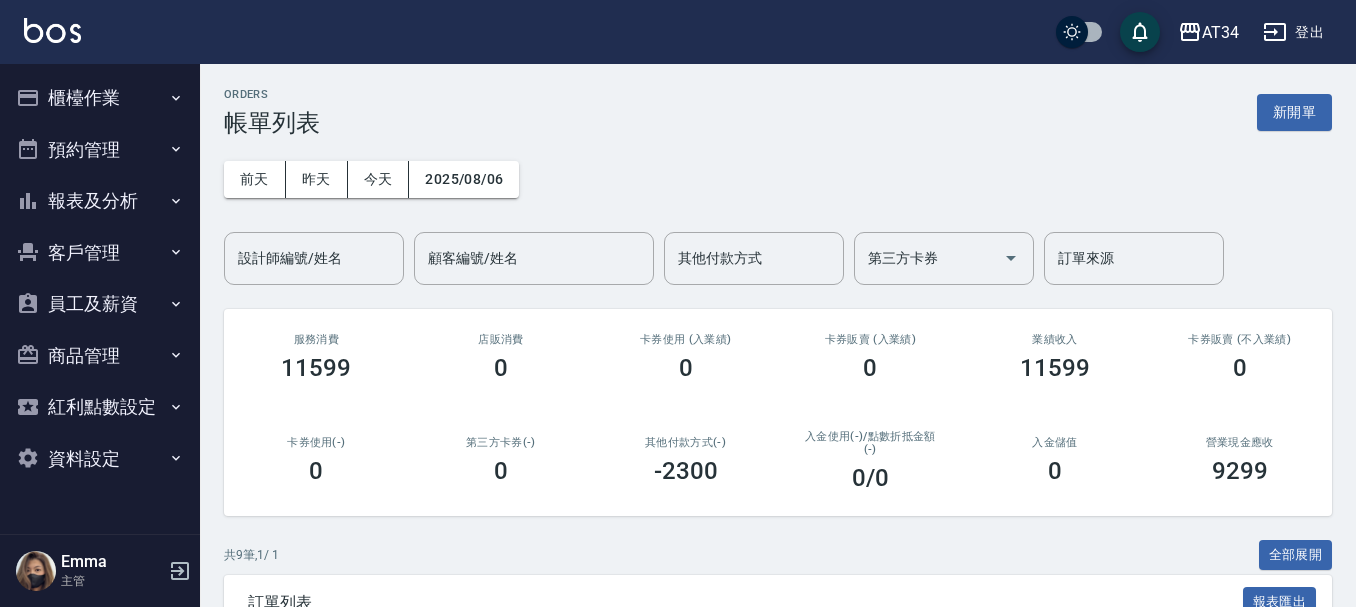 click on "0" at bounding box center (1055, 471) 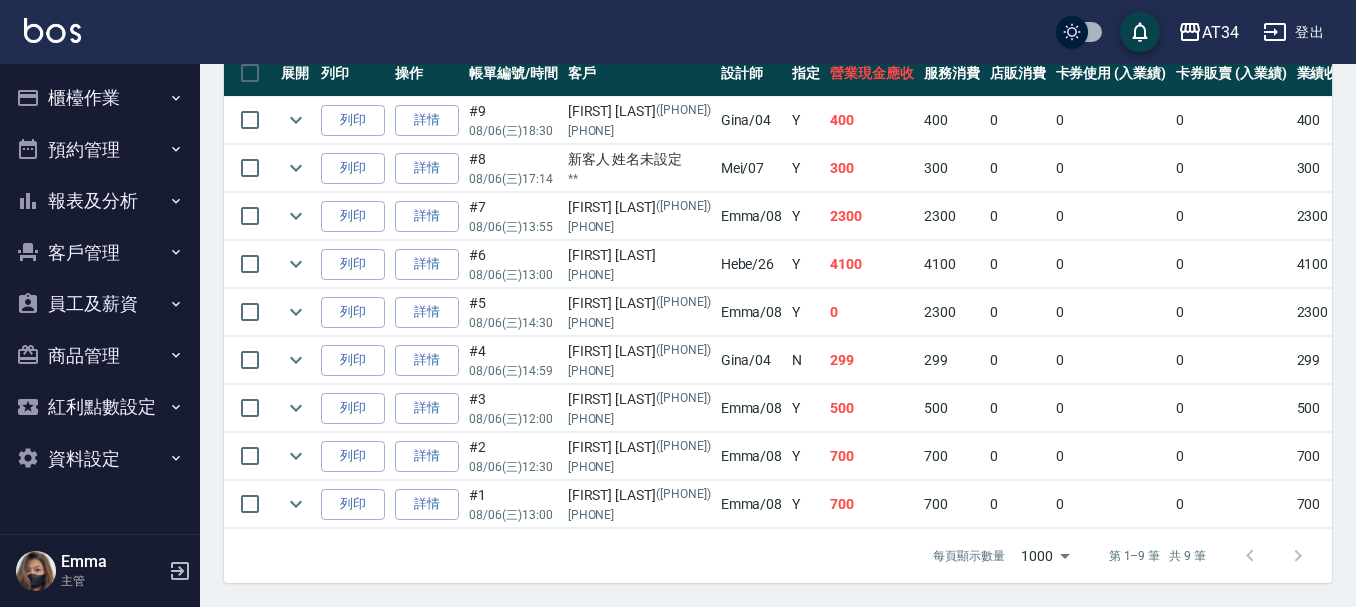 scroll, scrollTop: 596, scrollLeft: 0, axis: vertical 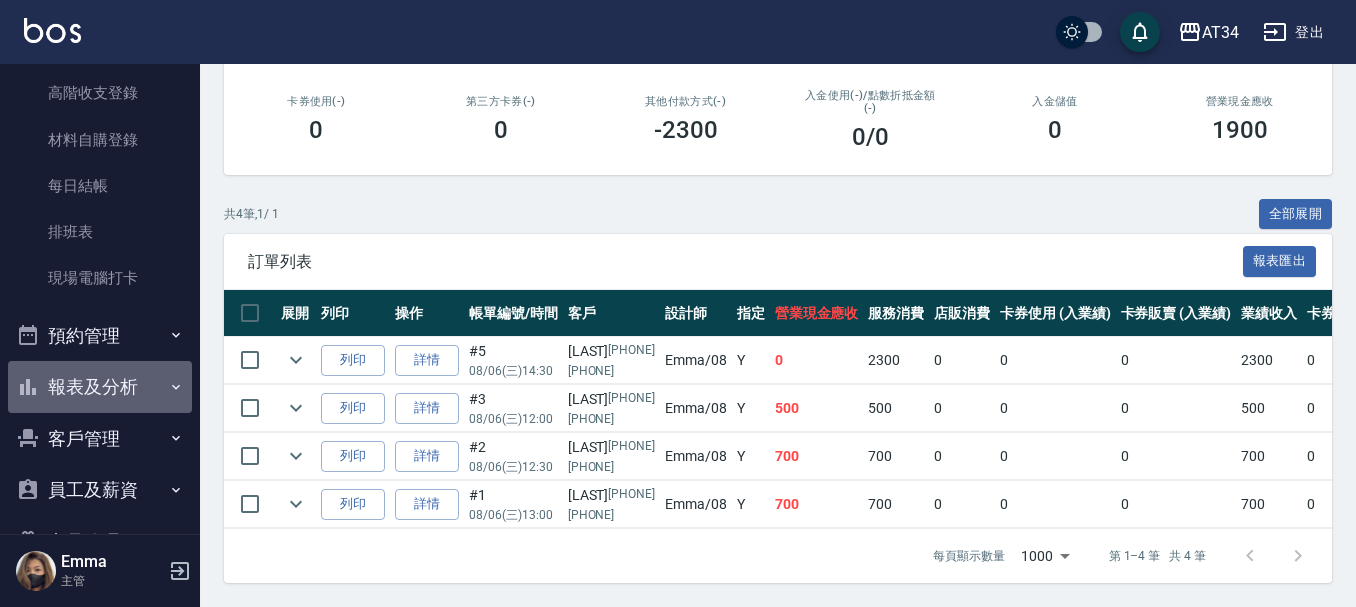 click on "報表及分析" at bounding box center (100, 387) 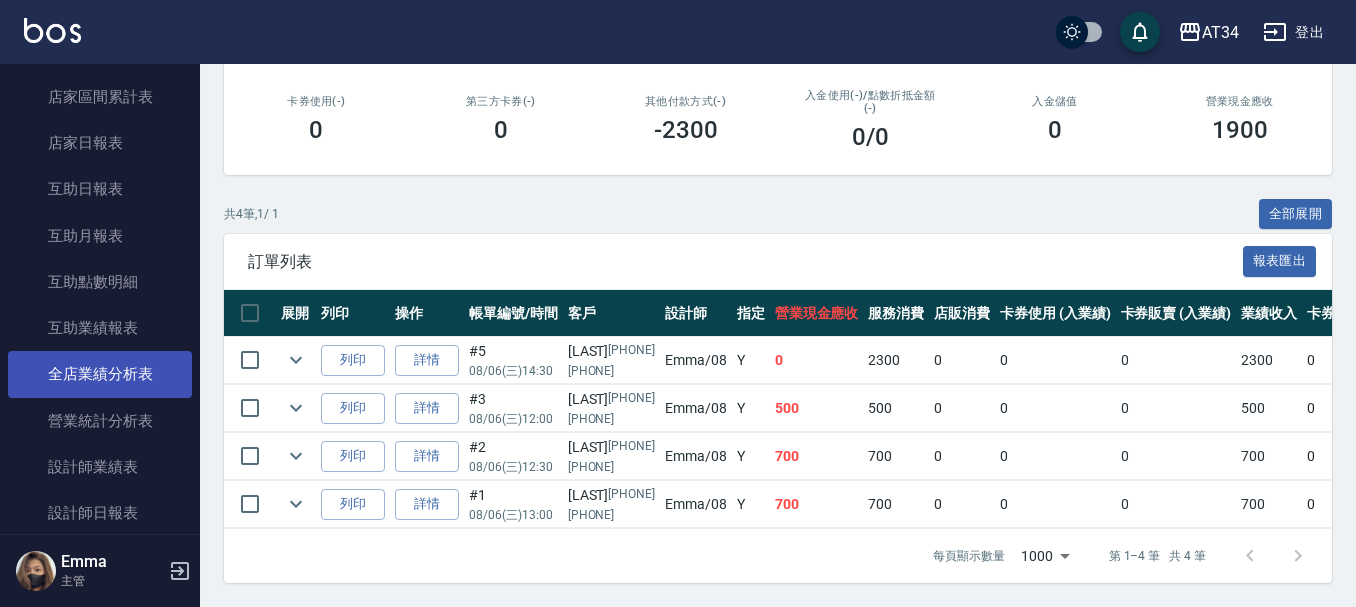 scroll, scrollTop: 600, scrollLeft: 0, axis: vertical 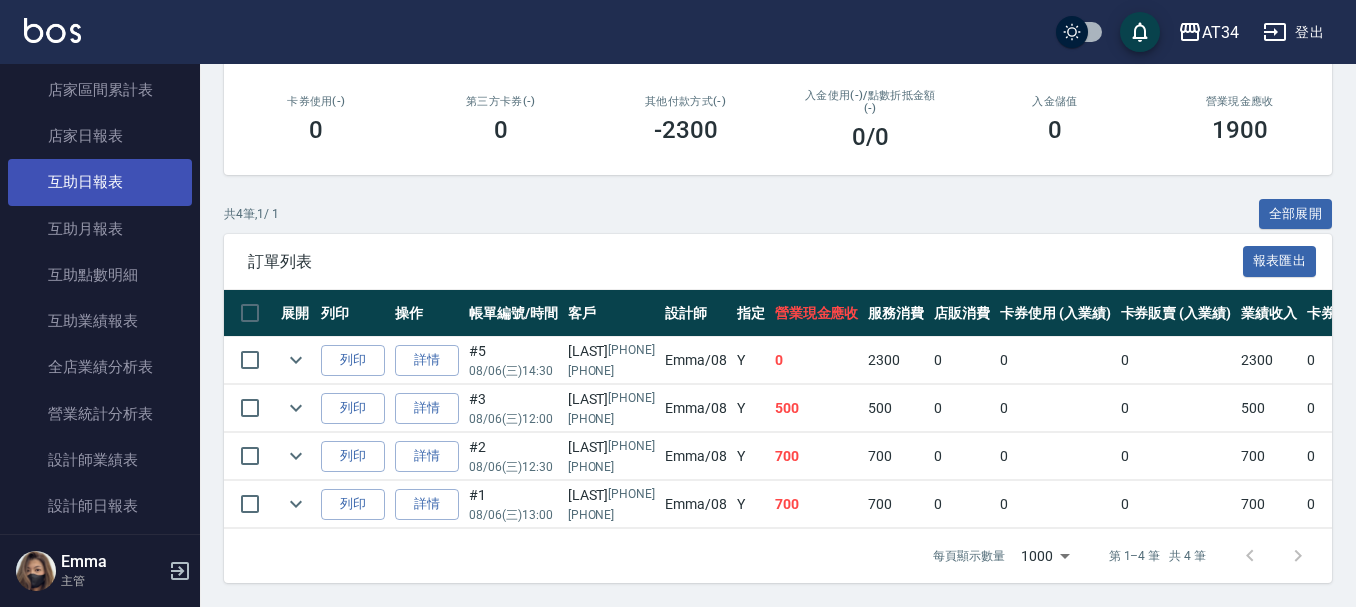 click on "互助日報表" at bounding box center [100, 182] 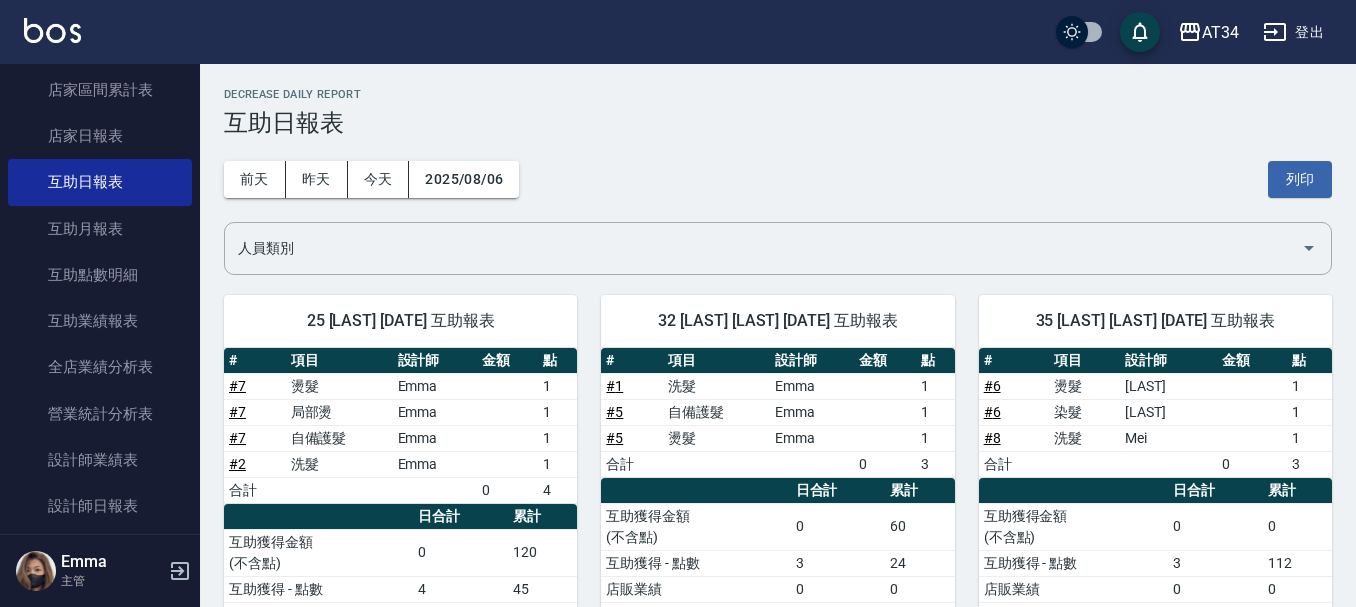 scroll, scrollTop: 96, scrollLeft: 0, axis: vertical 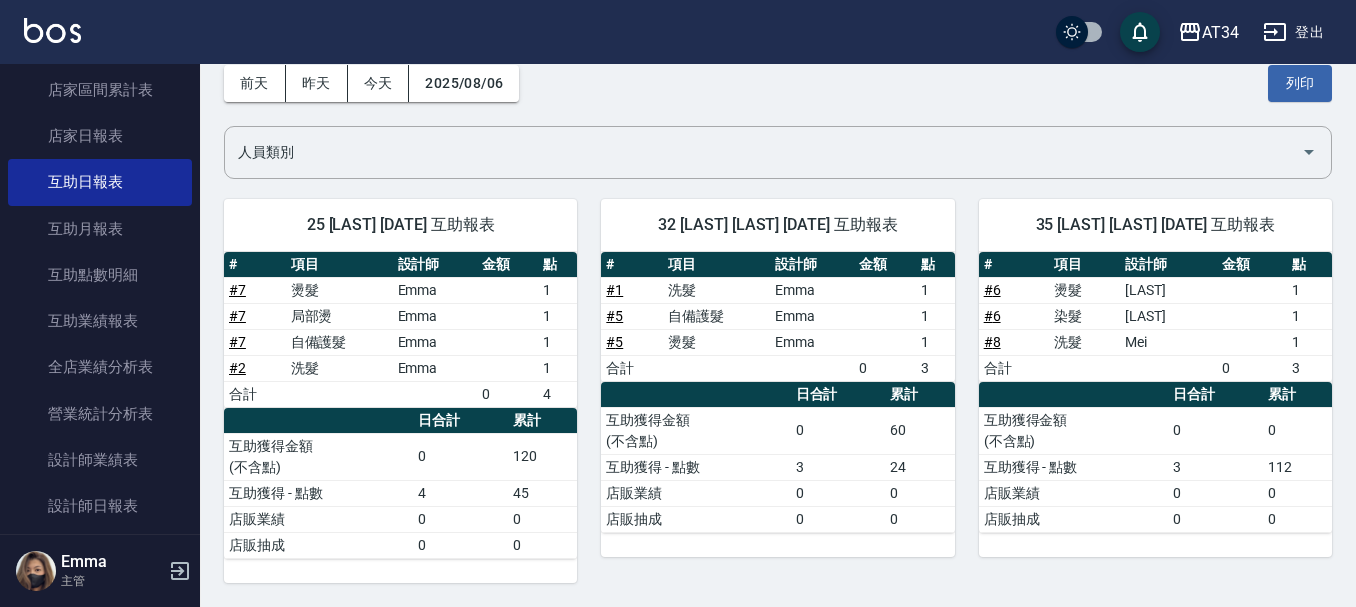 click on "燙髮" at bounding box center [1084, 290] 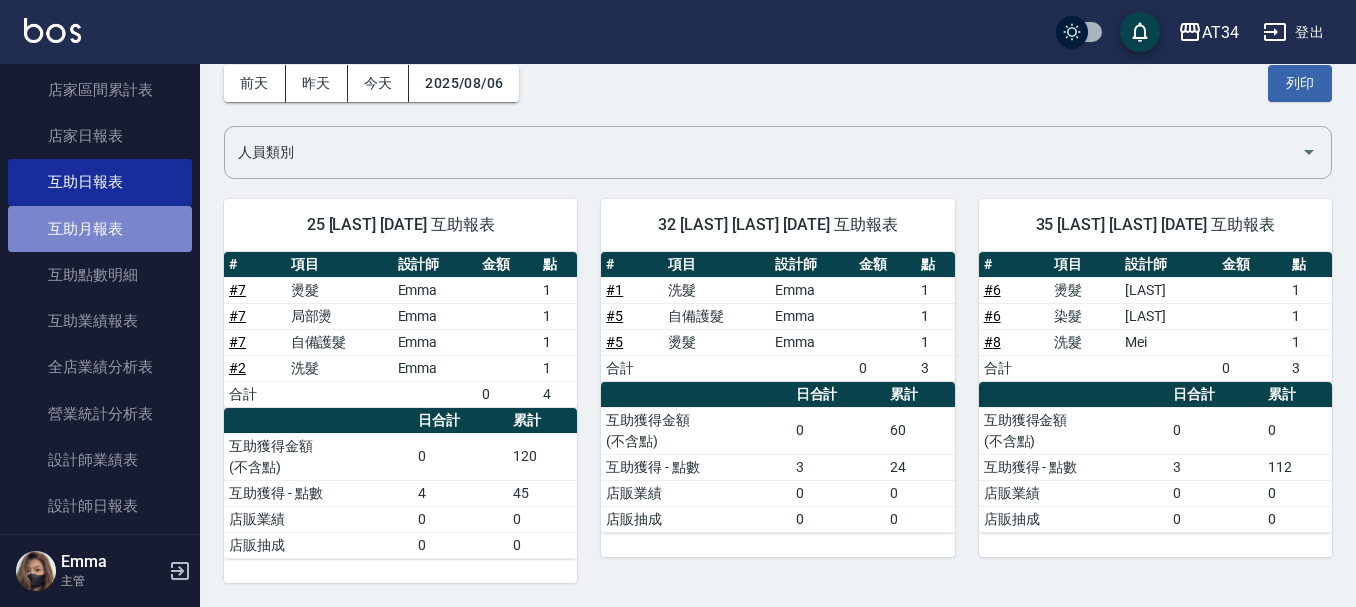 click on "互助月報表" at bounding box center [100, 229] 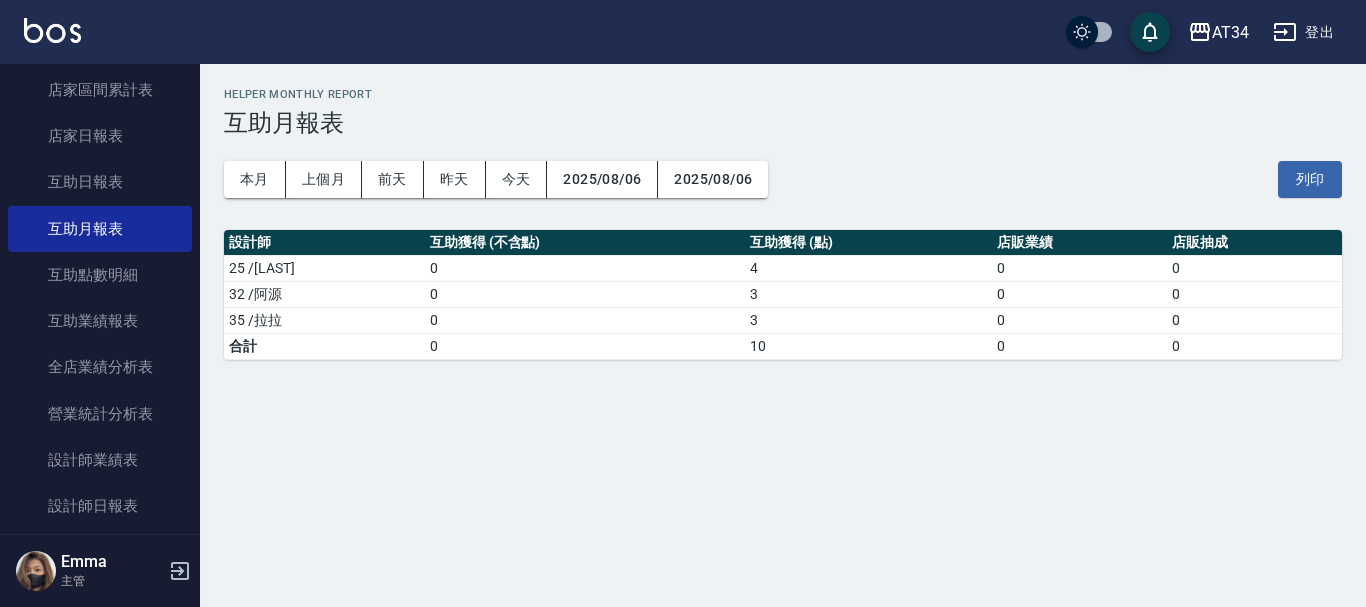 click on "AT34   2025-08-06  - 2025-08-06   互助月報表 列印時間： 2025-08-06-19:22 Helper Monthly Report 互助月報表 本月 上個月 前天 昨天 今天 2025/08/06 2025/08/06 列印 設計師 互助獲得 (不含點) 互助獲得 (點) 店販業績 店販抽成 25 /張芯婭 0 4 0 0 32 /阿源 0 3 0 0 35 /拉拉 0 3 0 0 合計 0 10 0 0" at bounding box center [783, 224] 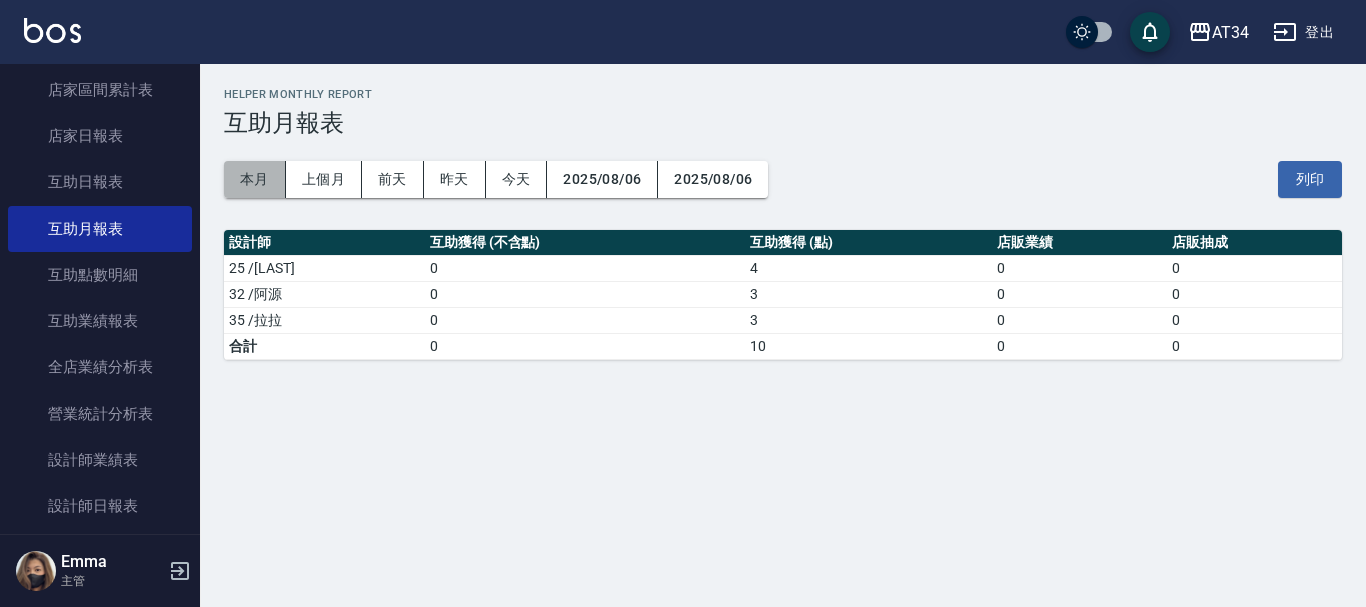 click on "本月" at bounding box center [255, 179] 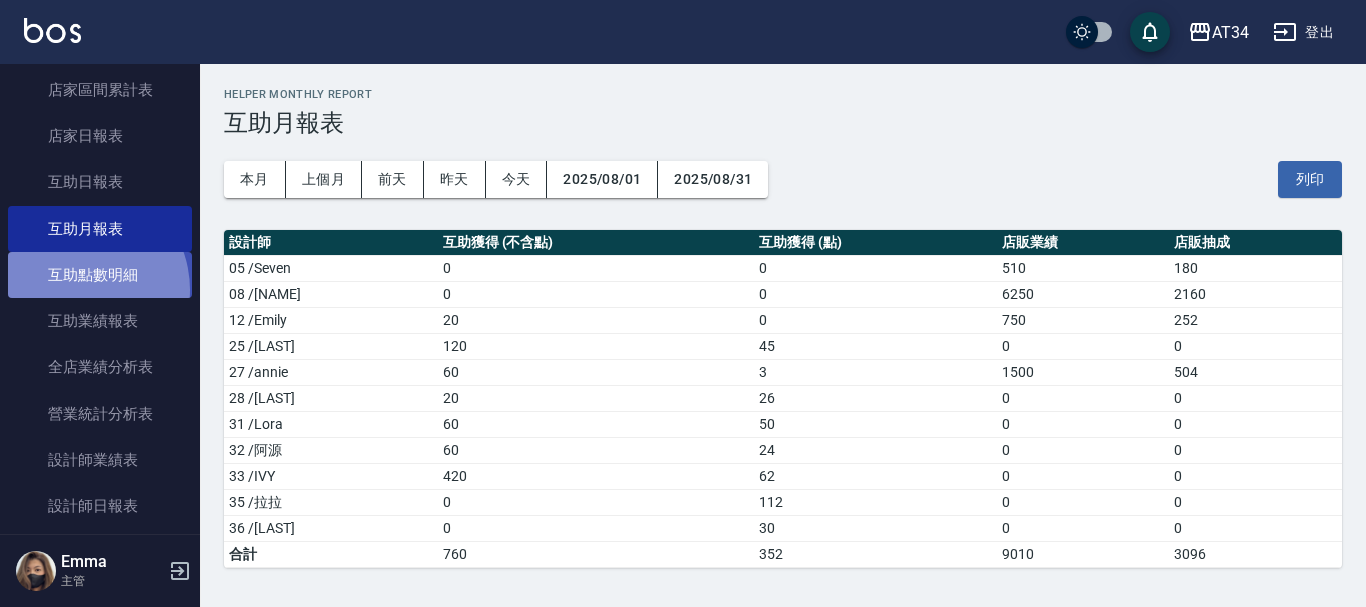 click on "互助點數明細" at bounding box center [100, 275] 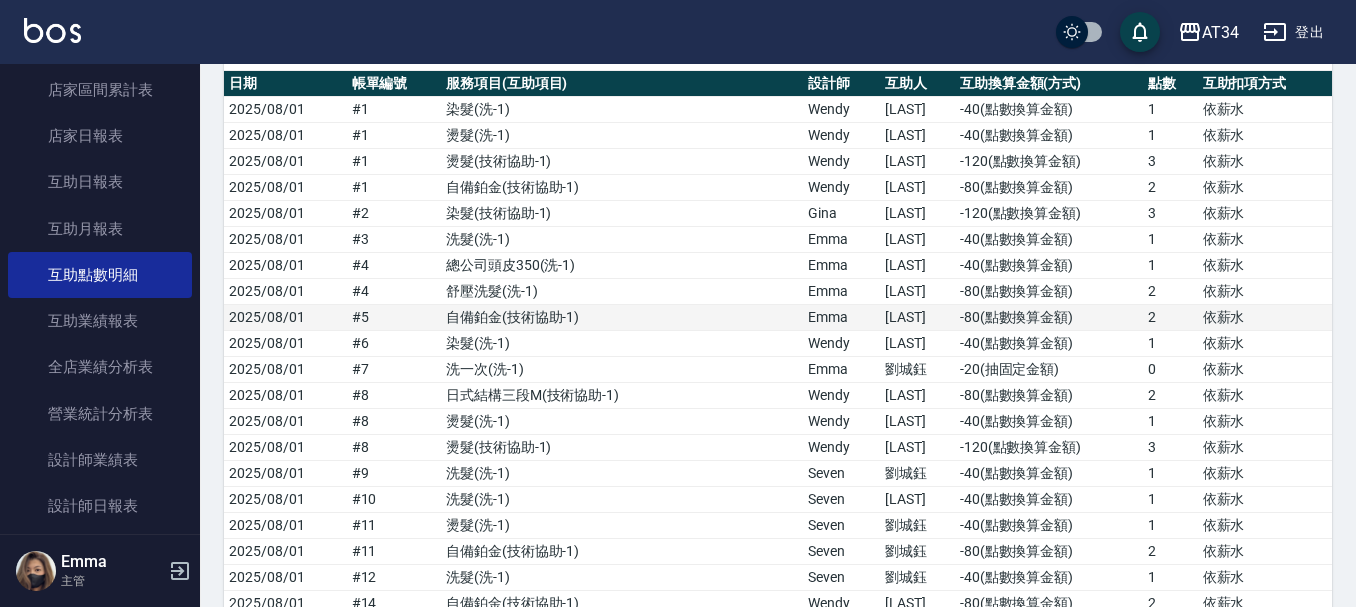 scroll, scrollTop: 0, scrollLeft: 0, axis: both 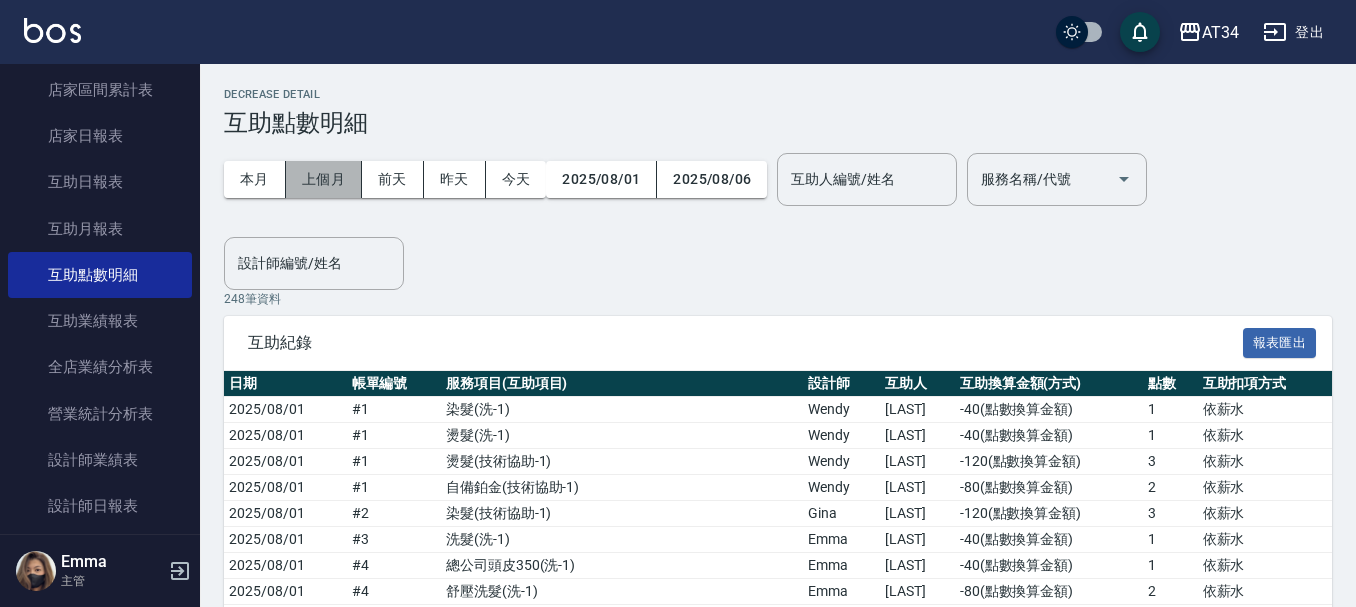click on "上個月" at bounding box center [324, 179] 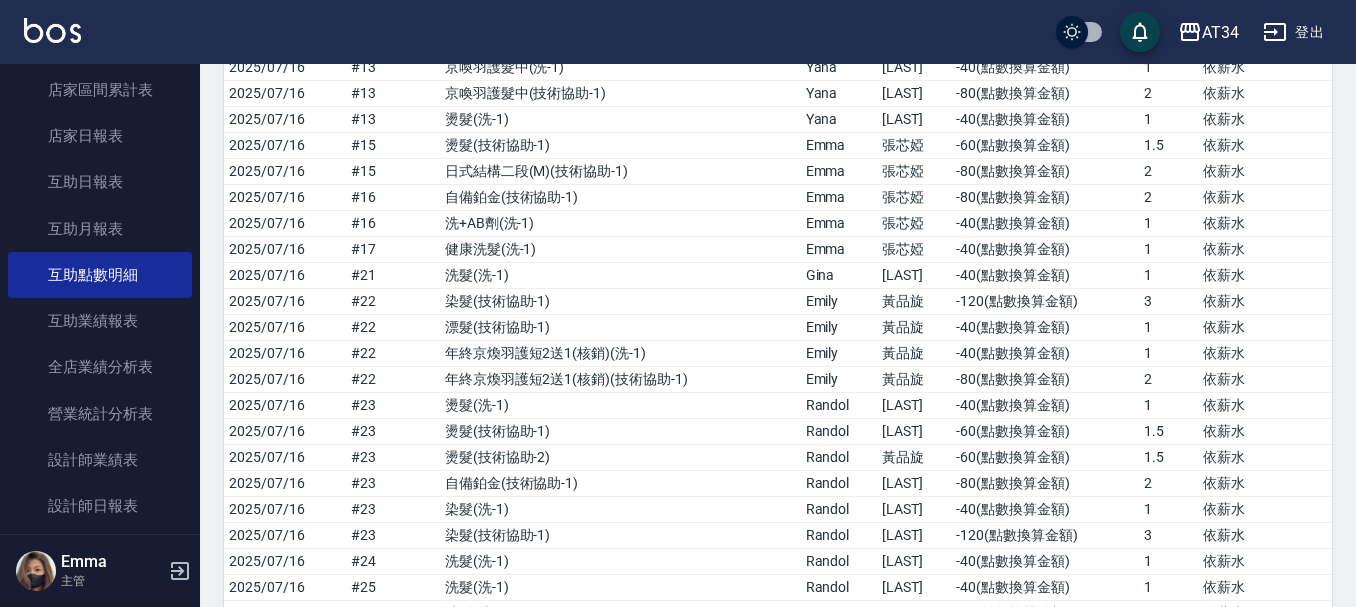 scroll, scrollTop: 19800, scrollLeft: 0, axis: vertical 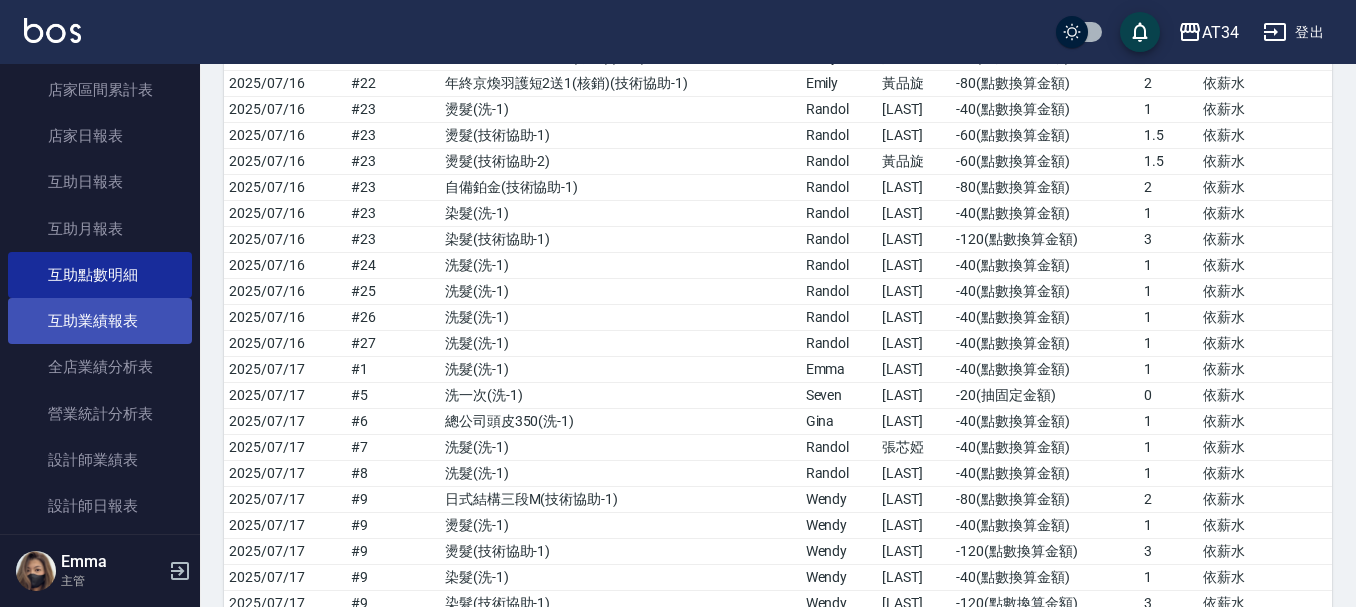 click on "互助業績報表" at bounding box center (100, 321) 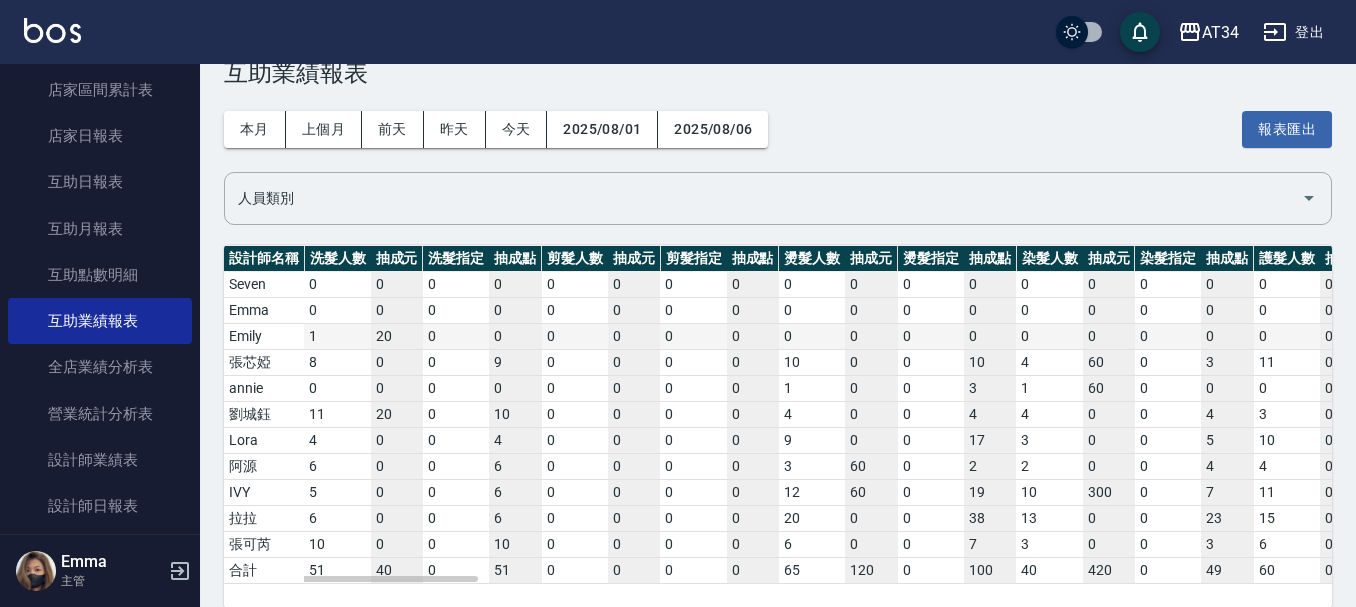 scroll, scrollTop: 75, scrollLeft: 0, axis: vertical 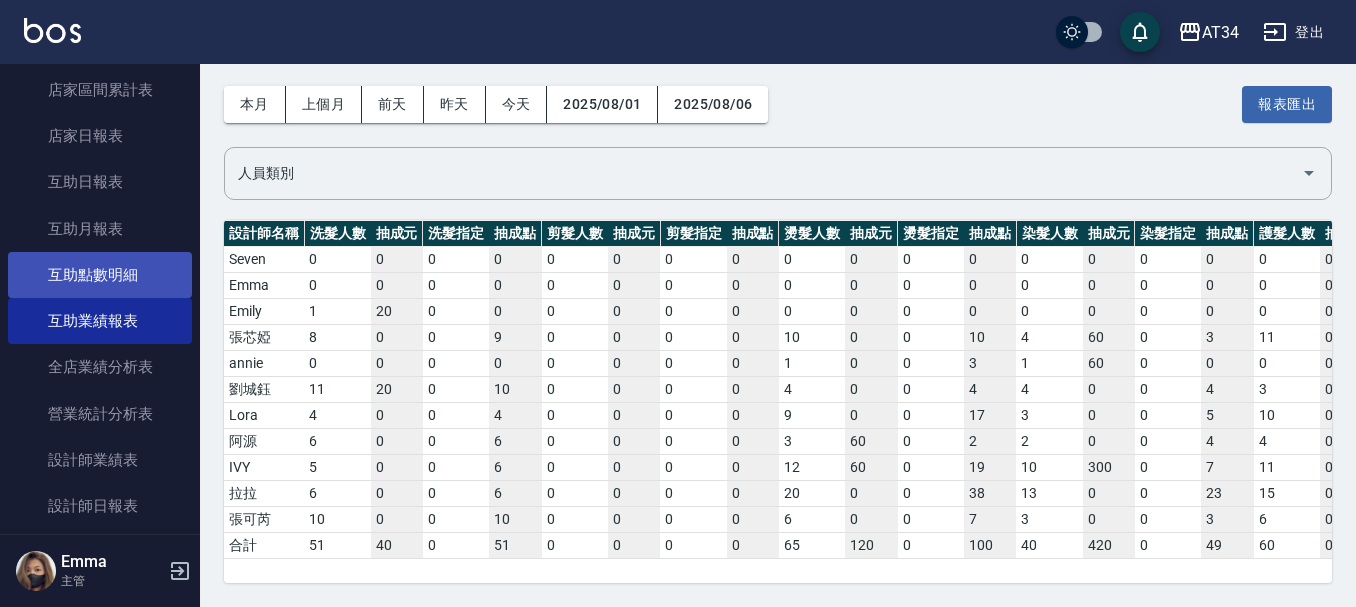 click on "互助點數明細" at bounding box center (100, 275) 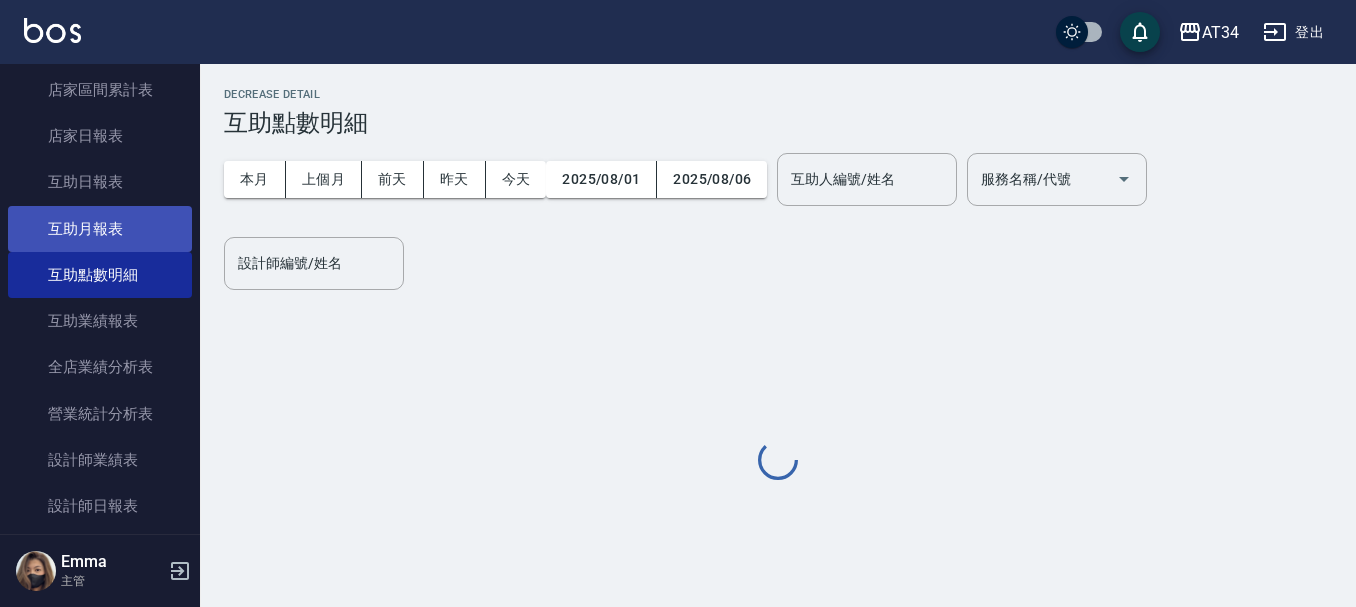 scroll, scrollTop: 0, scrollLeft: 0, axis: both 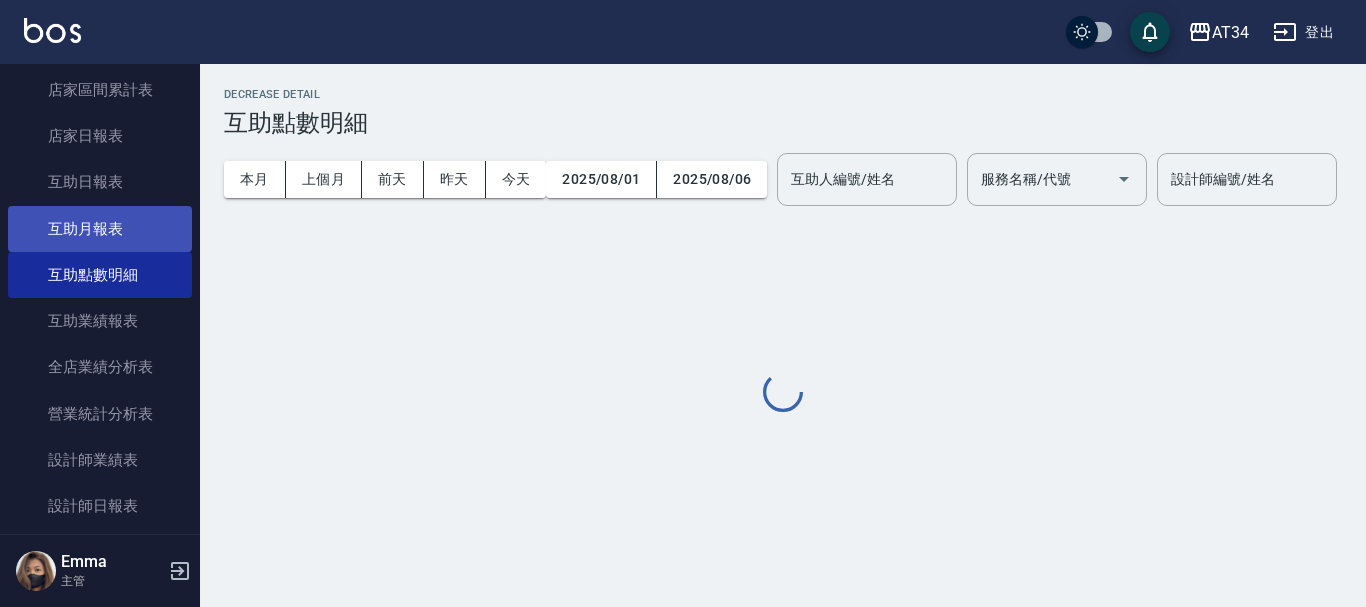 click on "互助月報表" at bounding box center (100, 229) 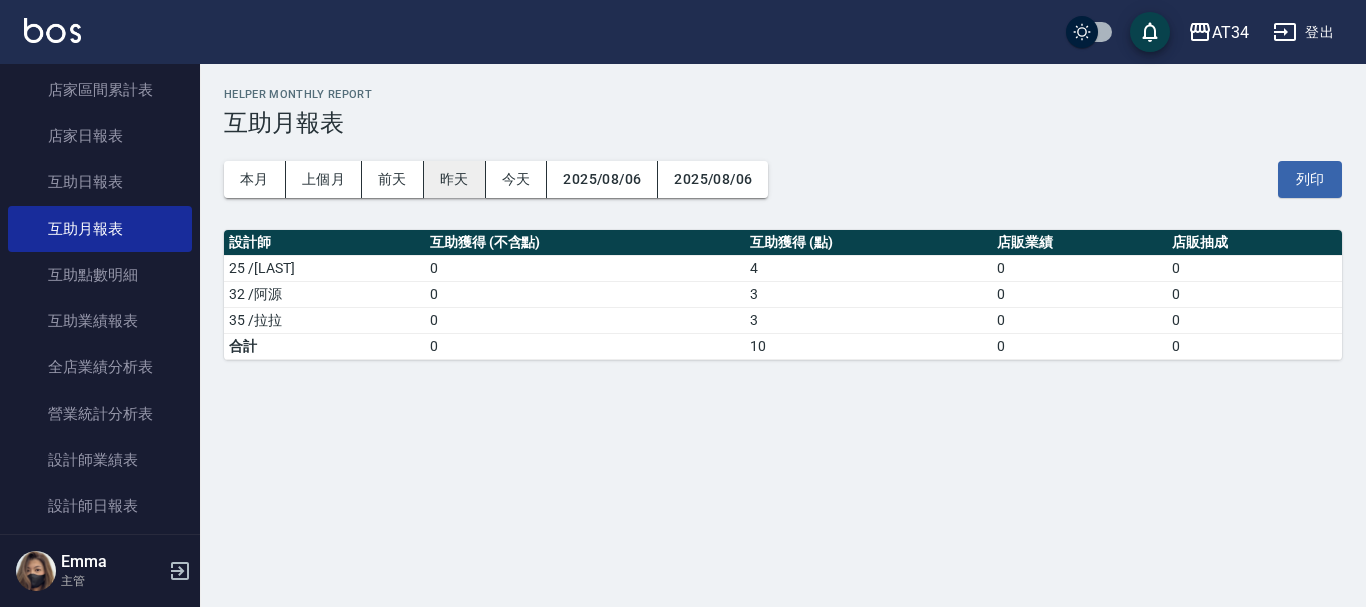 click on "昨天" at bounding box center (455, 179) 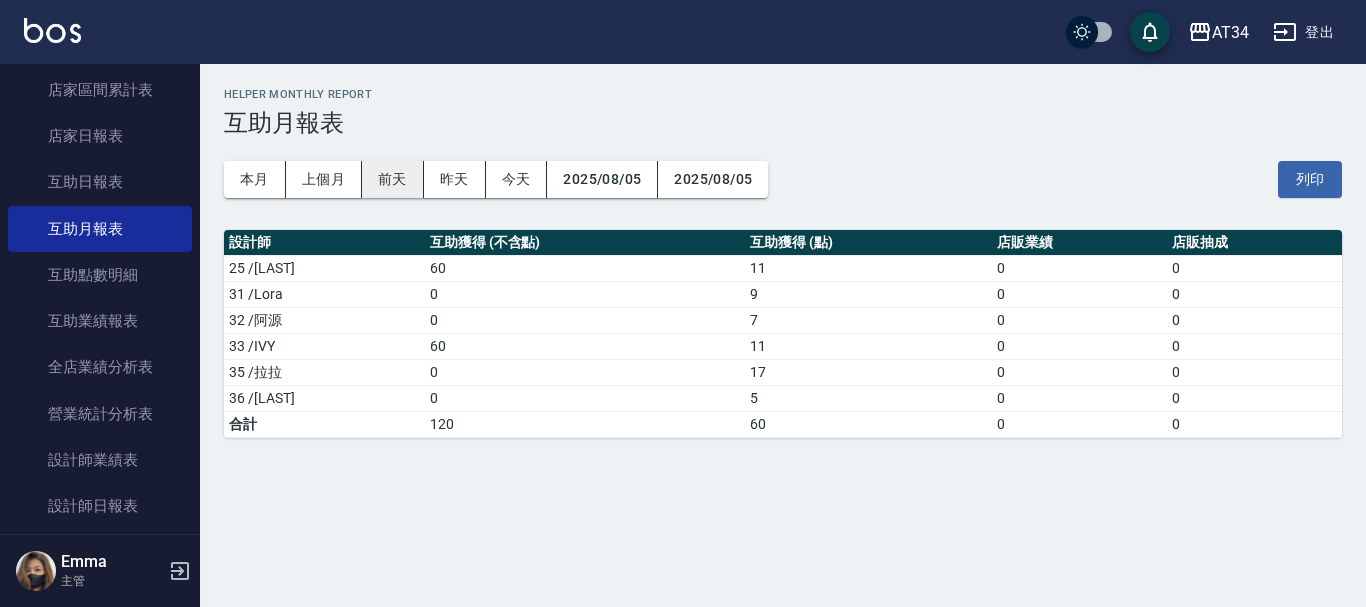 click on "前天" at bounding box center [393, 179] 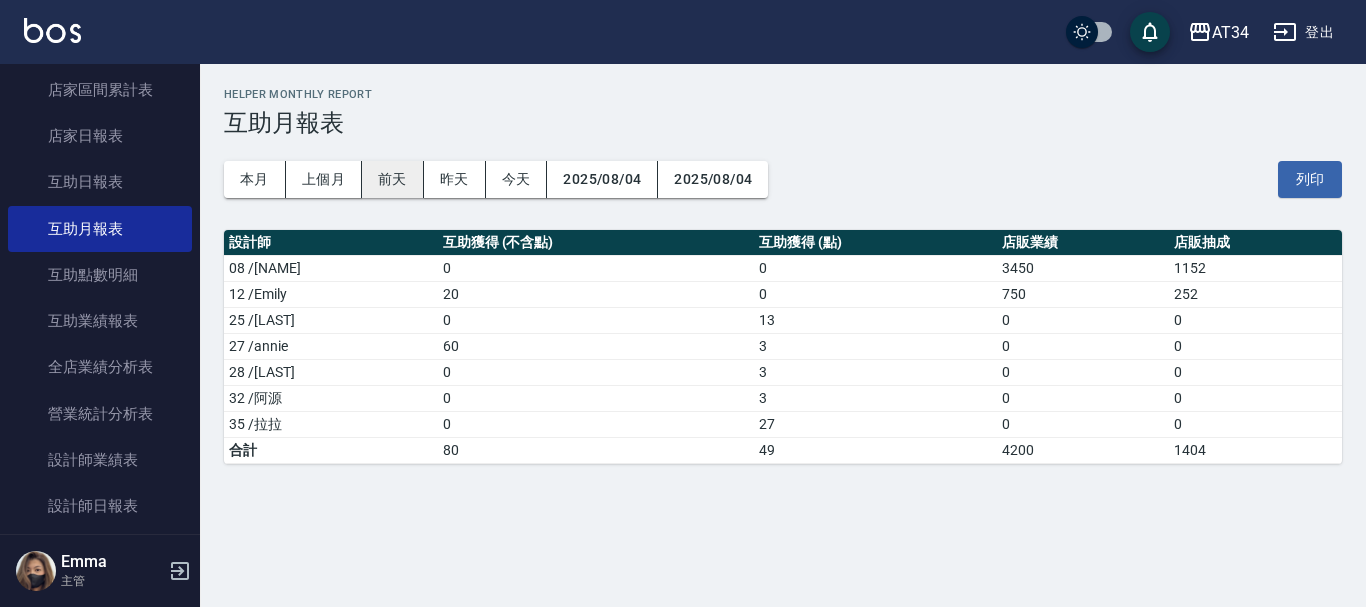 click on "前天" at bounding box center (393, 179) 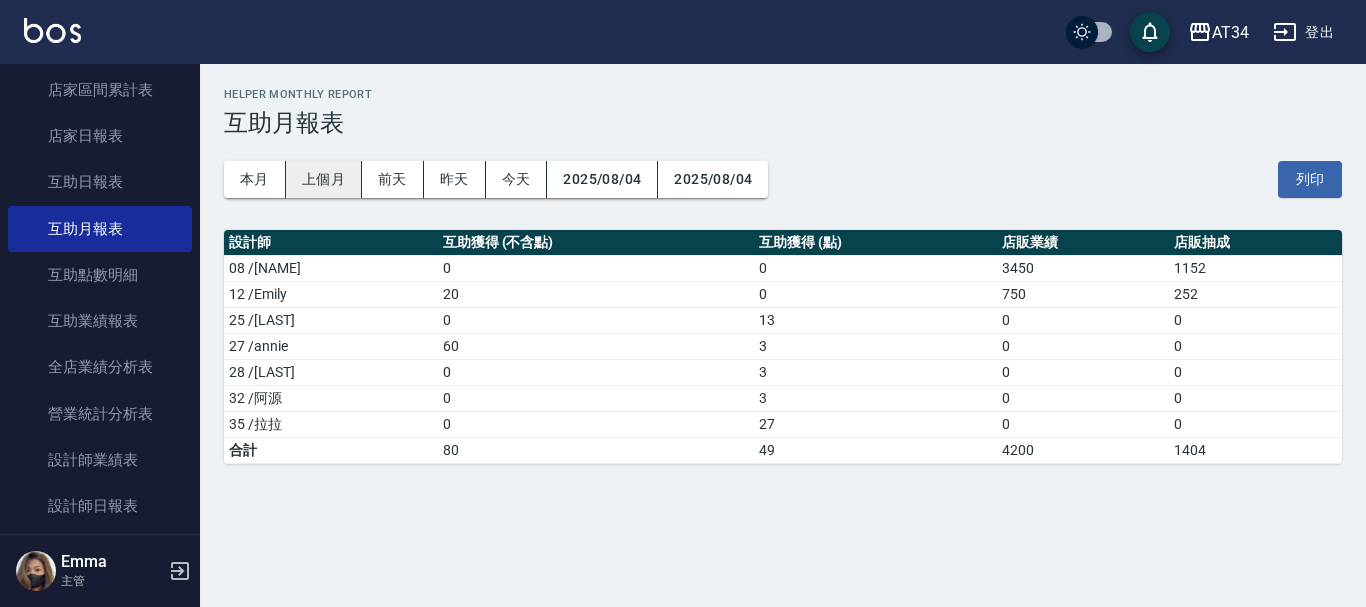 click on "上個月" at bounding box center (324, 179) 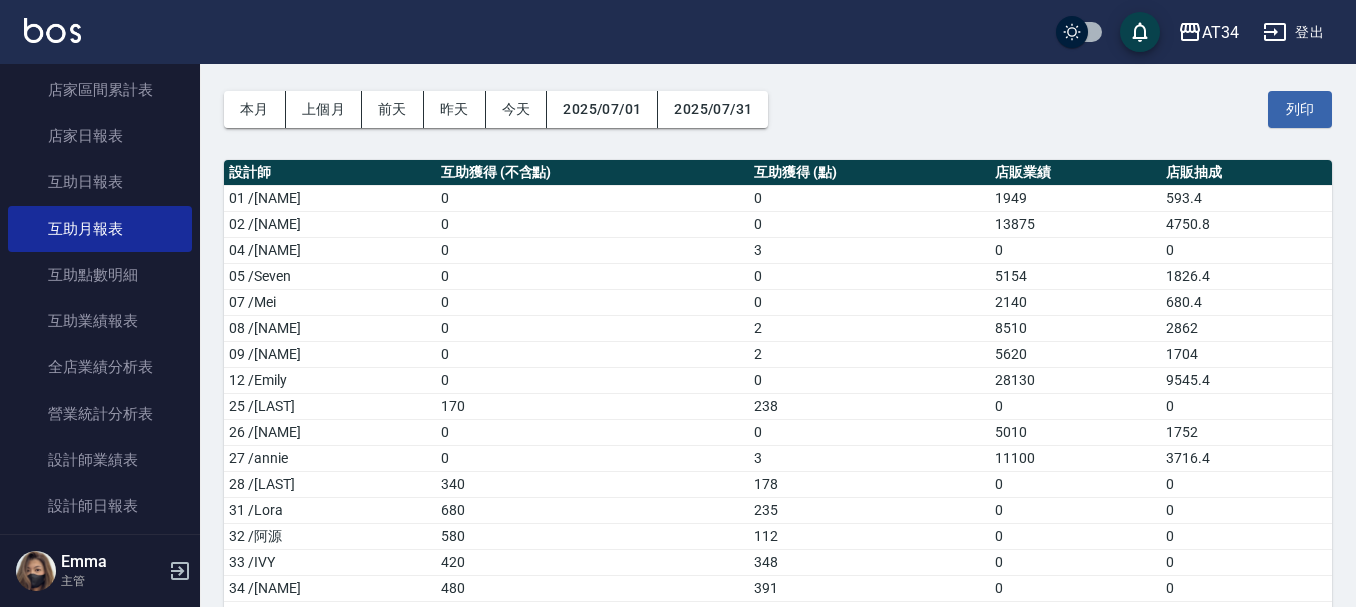 scroll, scrollTop: 141, scrollLeft: 0, axis: vertical 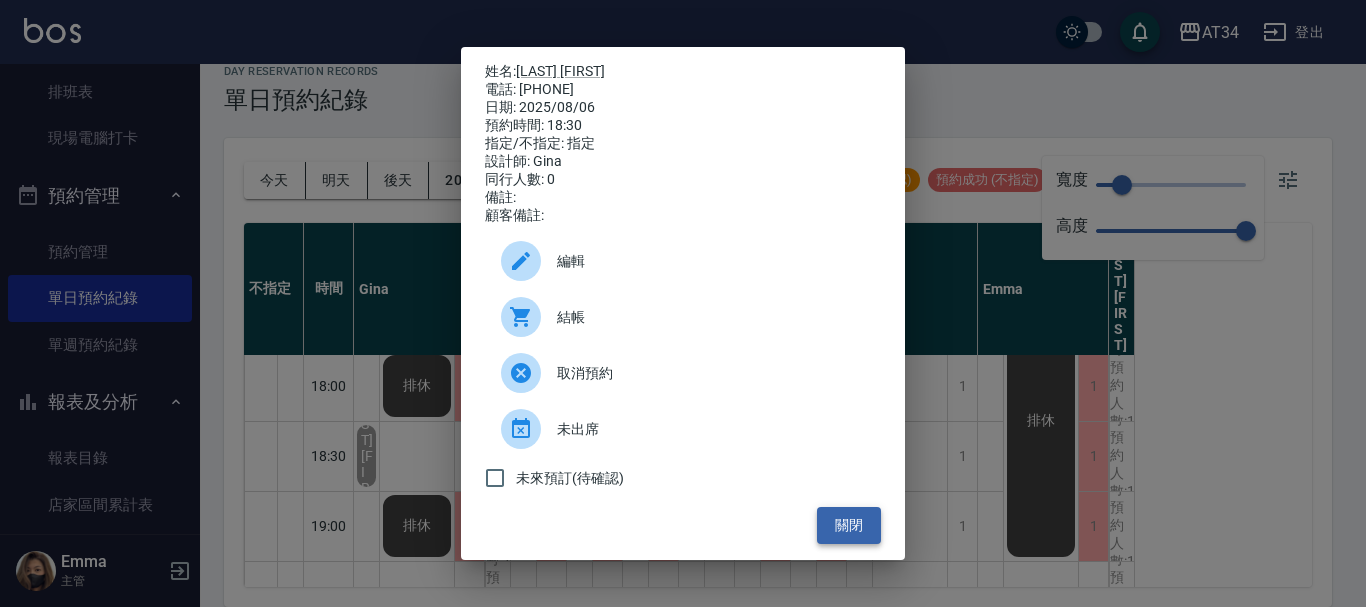 click on "關閉" at bounding box center (849, 525) 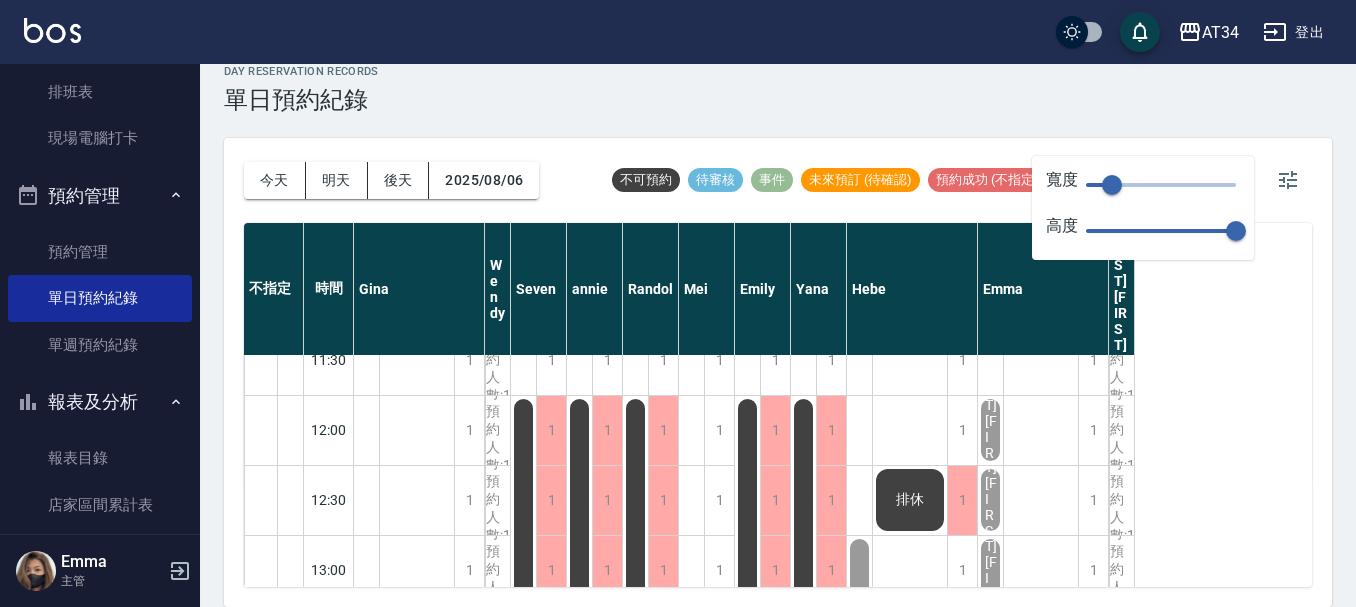 scroll, scrollTop: 0, scrollLeft: 0, axis: both 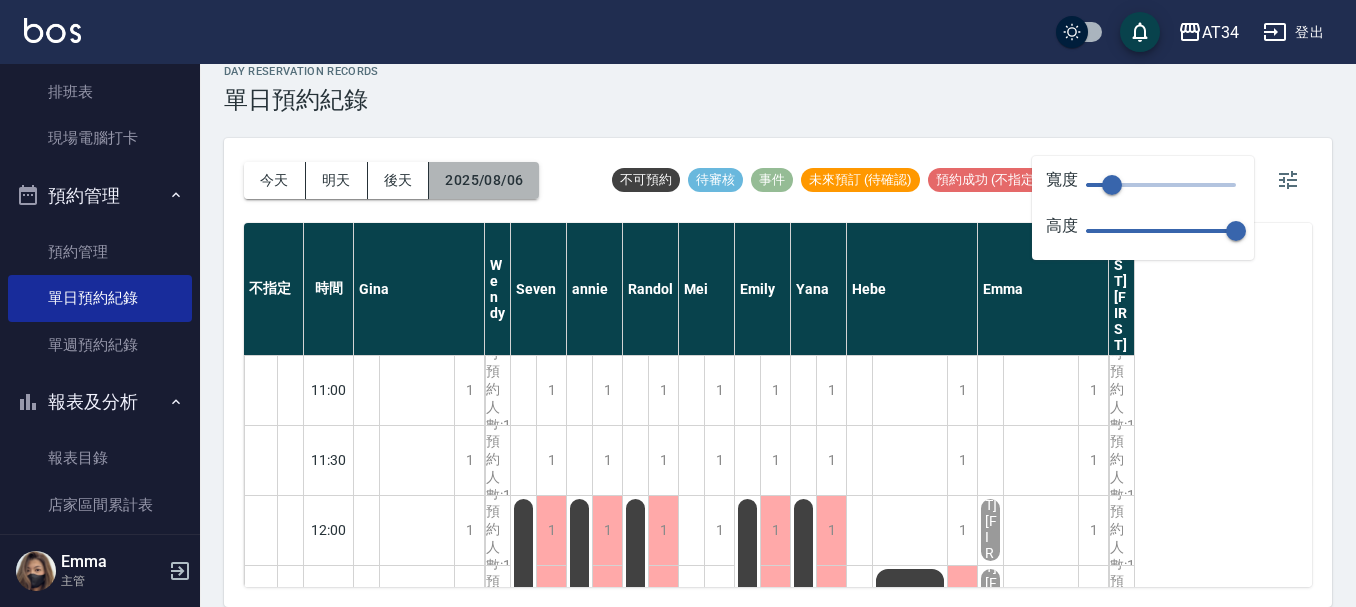 click on "2025/08/06" at bounding box center (484, 180) 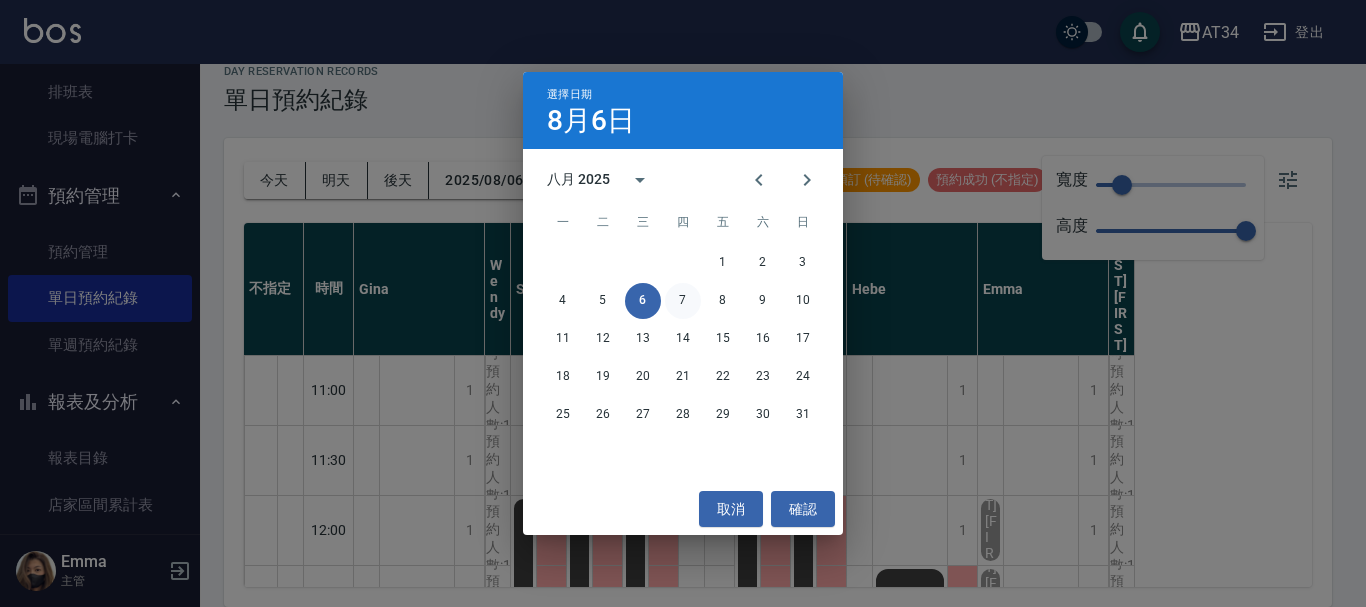 click on "7" at bounding box center (683, 301) 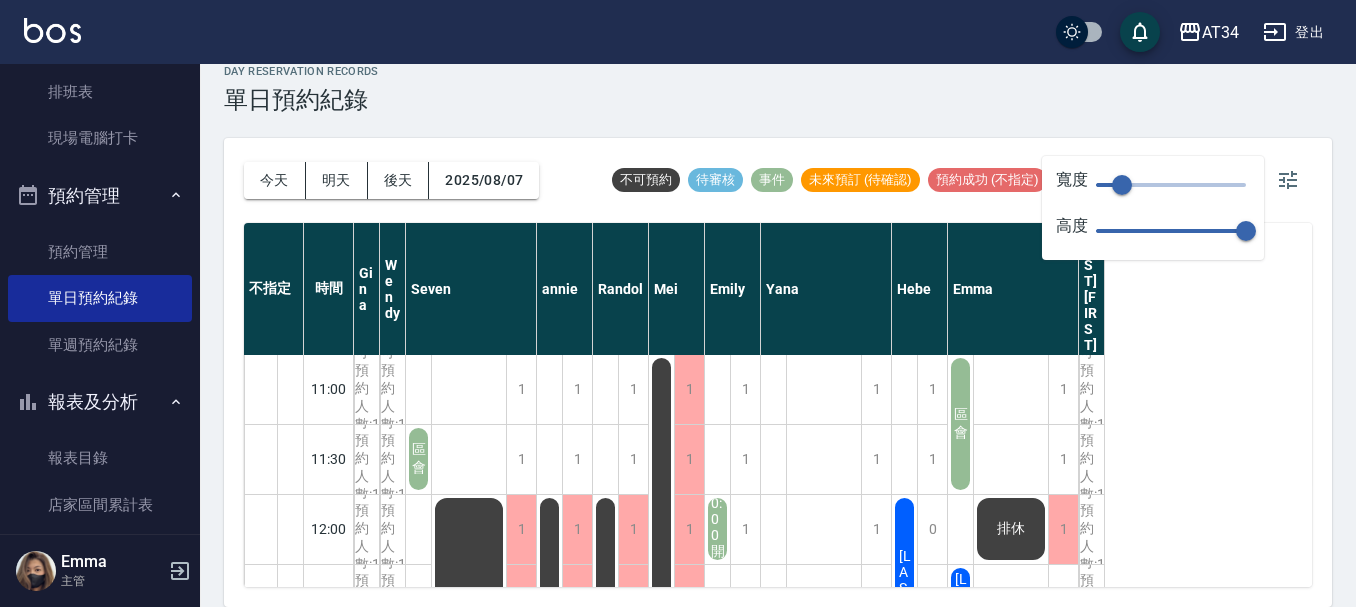 scroll, scrollTop: 0, scrollLeft: 0, axis: both 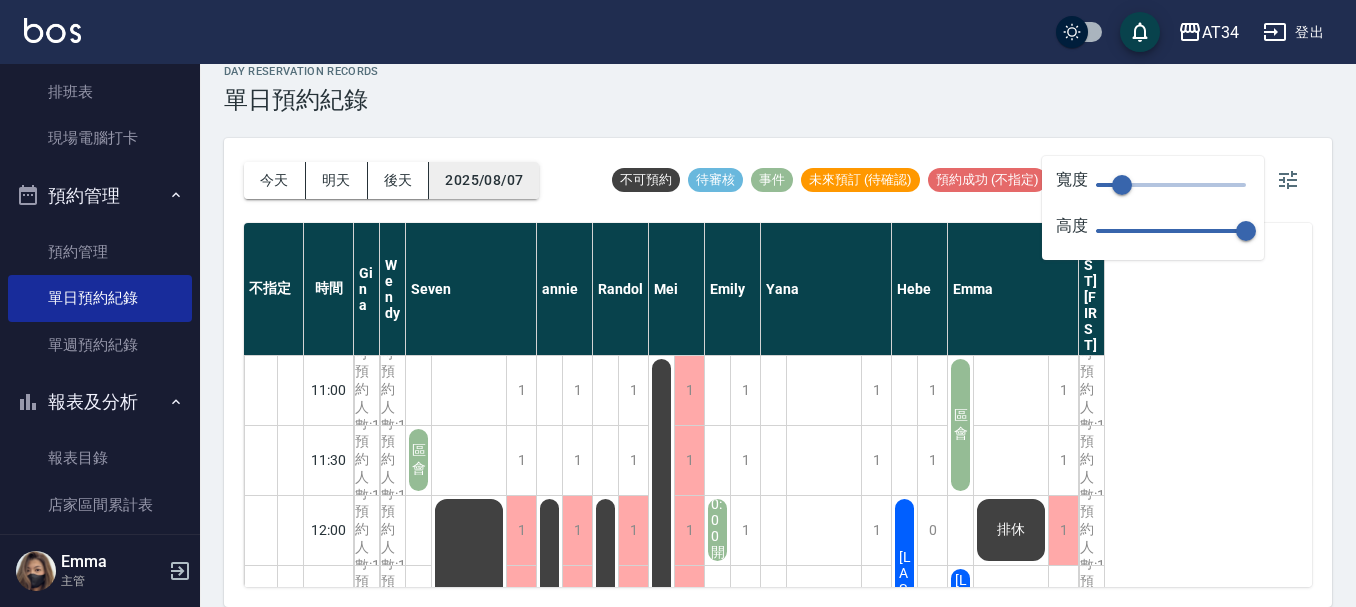 click on "2025/08/07" at bounding box center [484, 180] 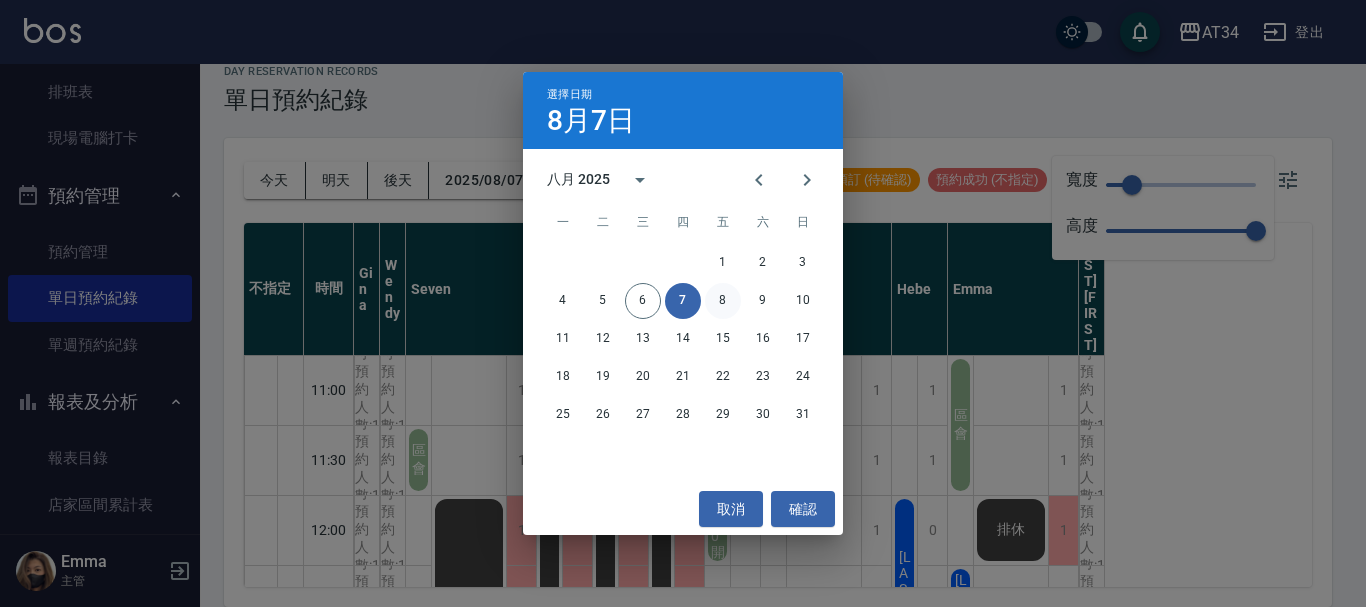 click on "8" at bounding box center (723, 301) 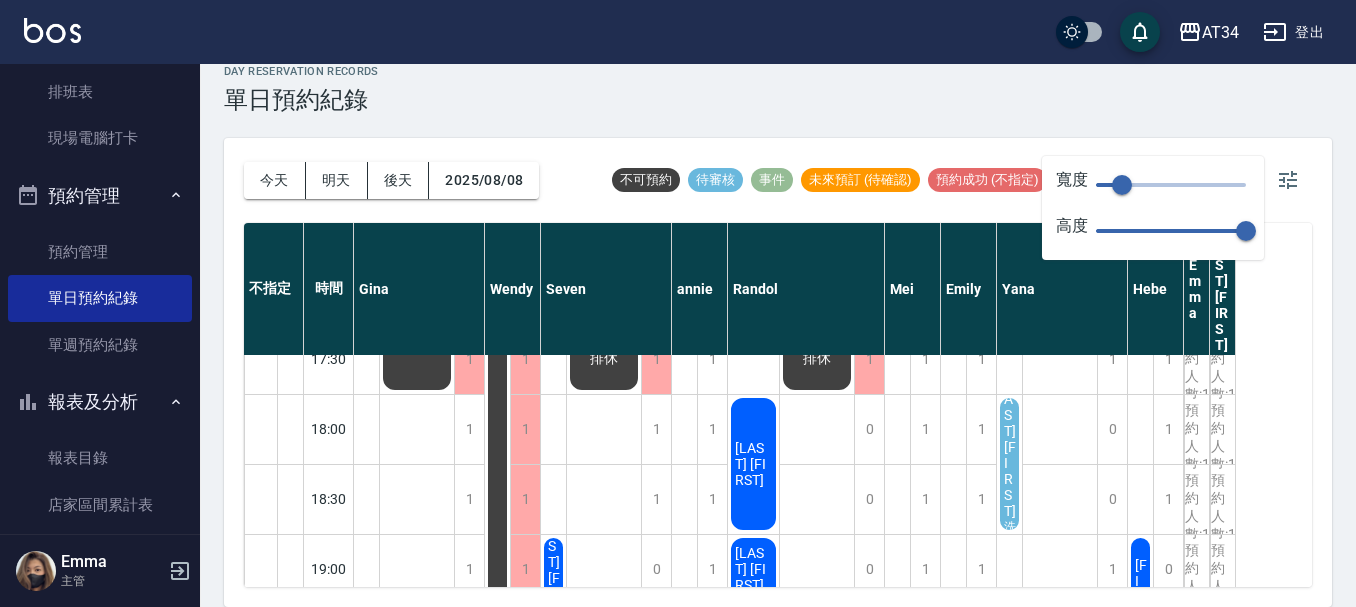 scroll, scrollTop: 984, scrollLeft: 0, axis: vertical 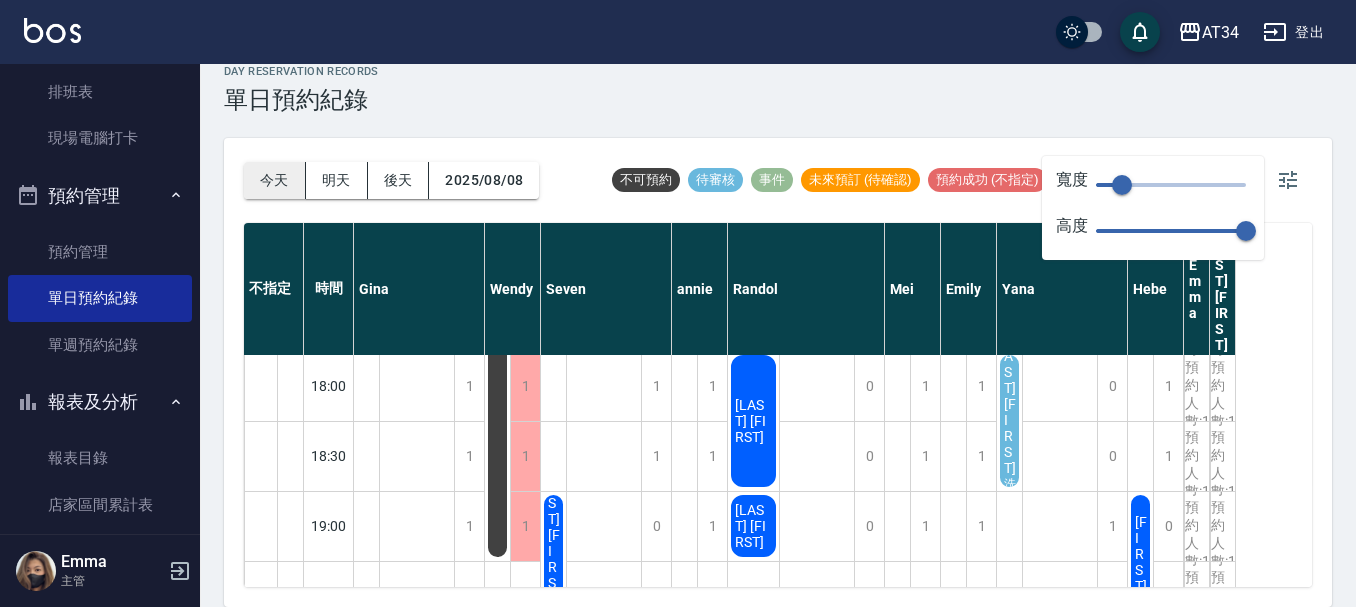 click on "今天" at bounding box center (275, 180) 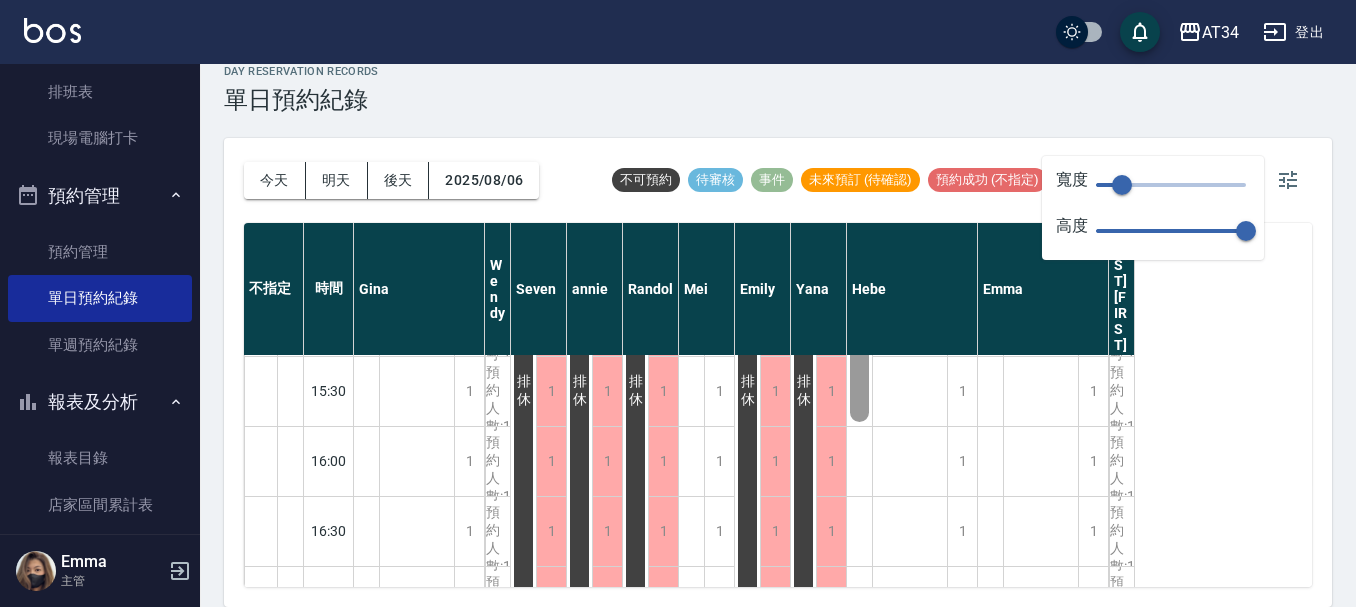 scroll, scrollTop: 584, scrollLeft: 0, axis: vertical 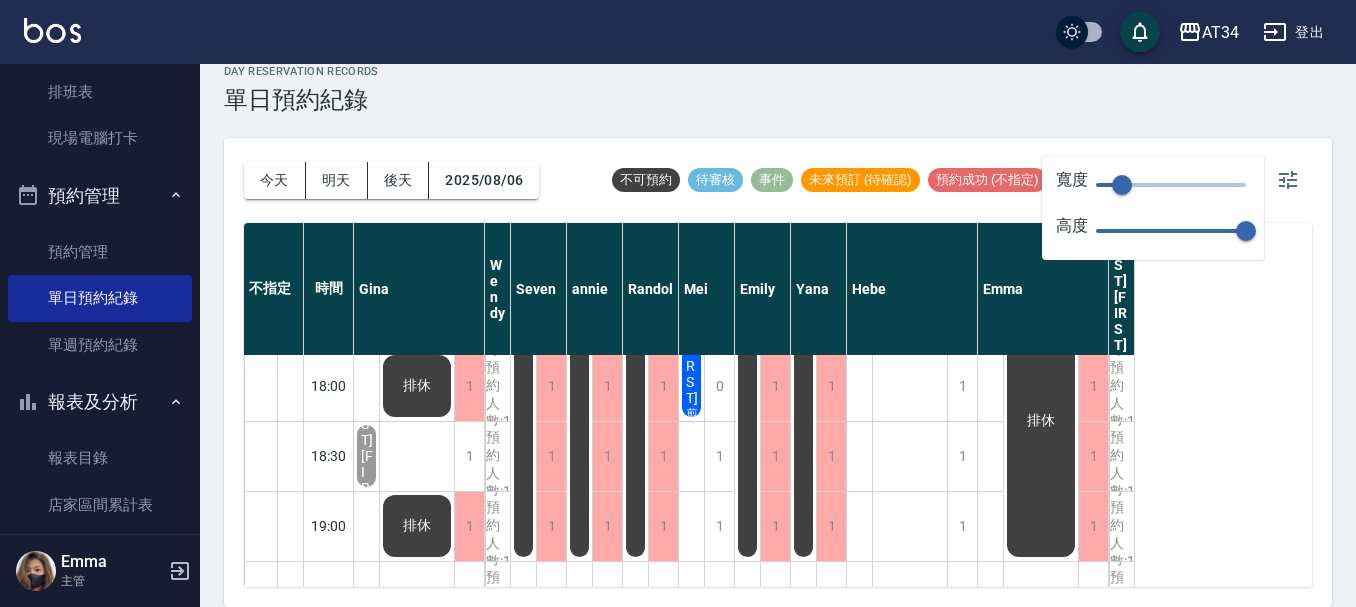 click on "今天 明天 後天 2025/08/06 不可預約 待審核 事件 未來預訂 (待確認) 預約成功 (不指定) 預約成功 (指定) 已完成預約" at bounding box center (778, 180) 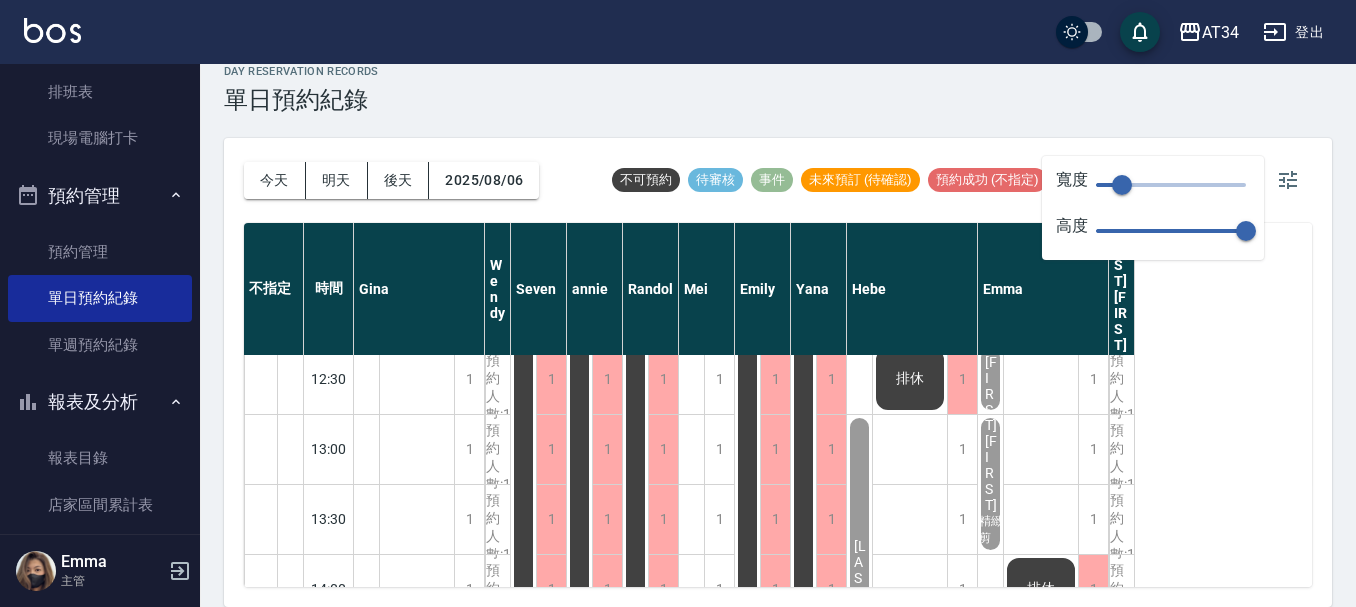 scroll, scrollTop: 184, scrollLeft: 0, axis: vertical 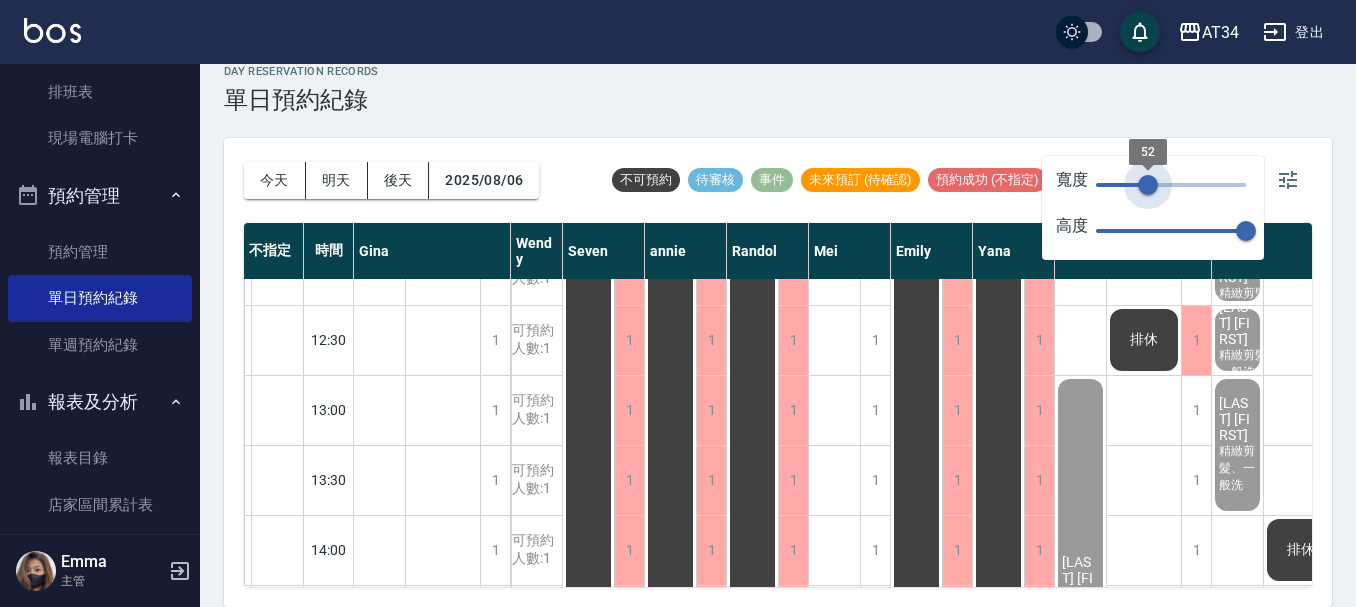 drag, startPoint x: 1121, startPoint y: 185, endPoint x: 1148, endPoint y: 195, distance: 28.79236 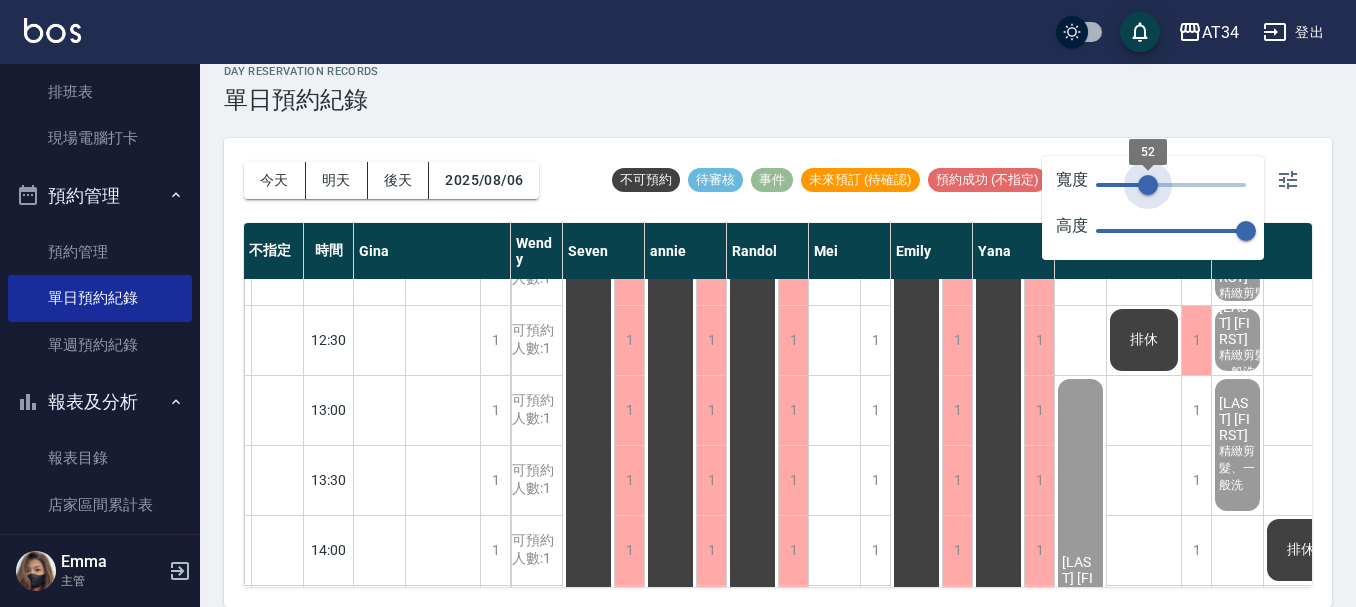 click on "52" at bounding box center [1148, 185] 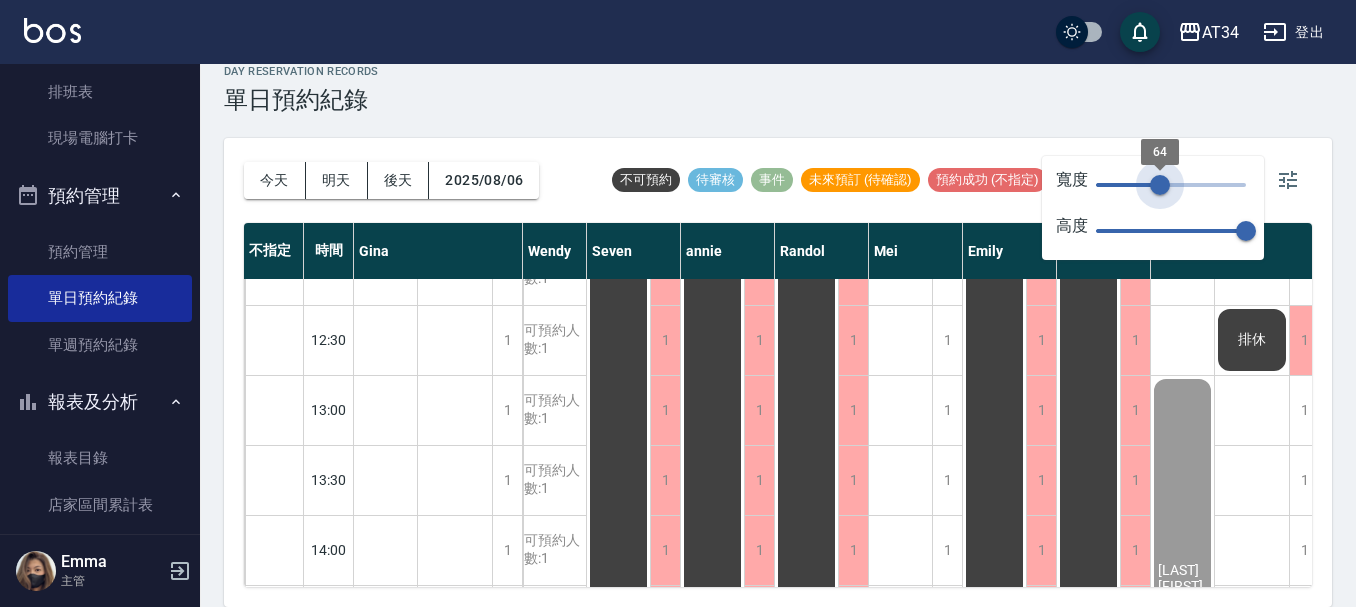 type on "62" 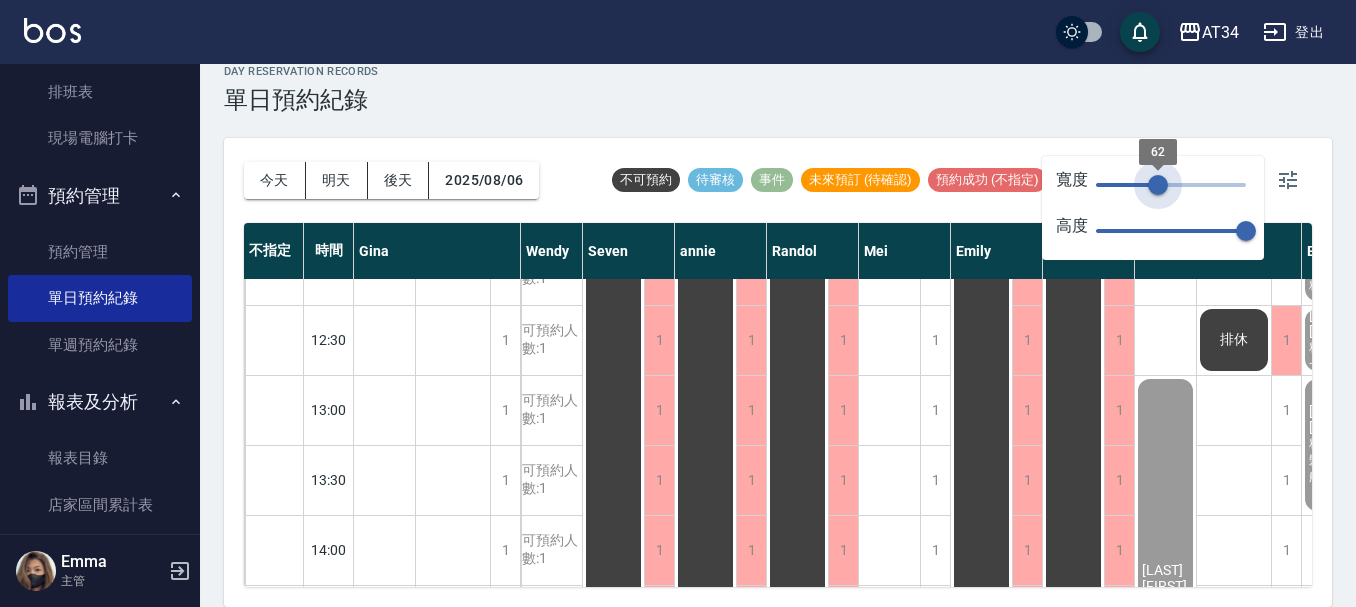 drag, startPoint x: 1148, startPoint y: 195, endPoint x: 1158, endPoint y: 253, distance: 58.855755 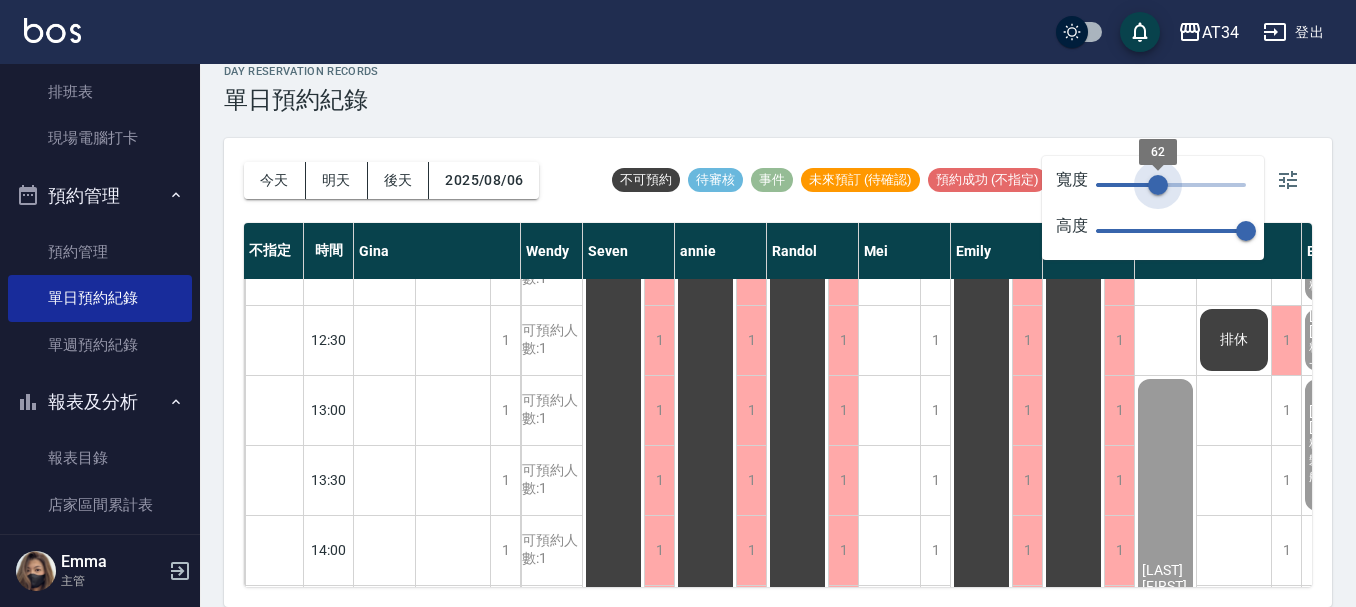 click on "寬度 62 高度 70" at bounding box center [1153, 208] 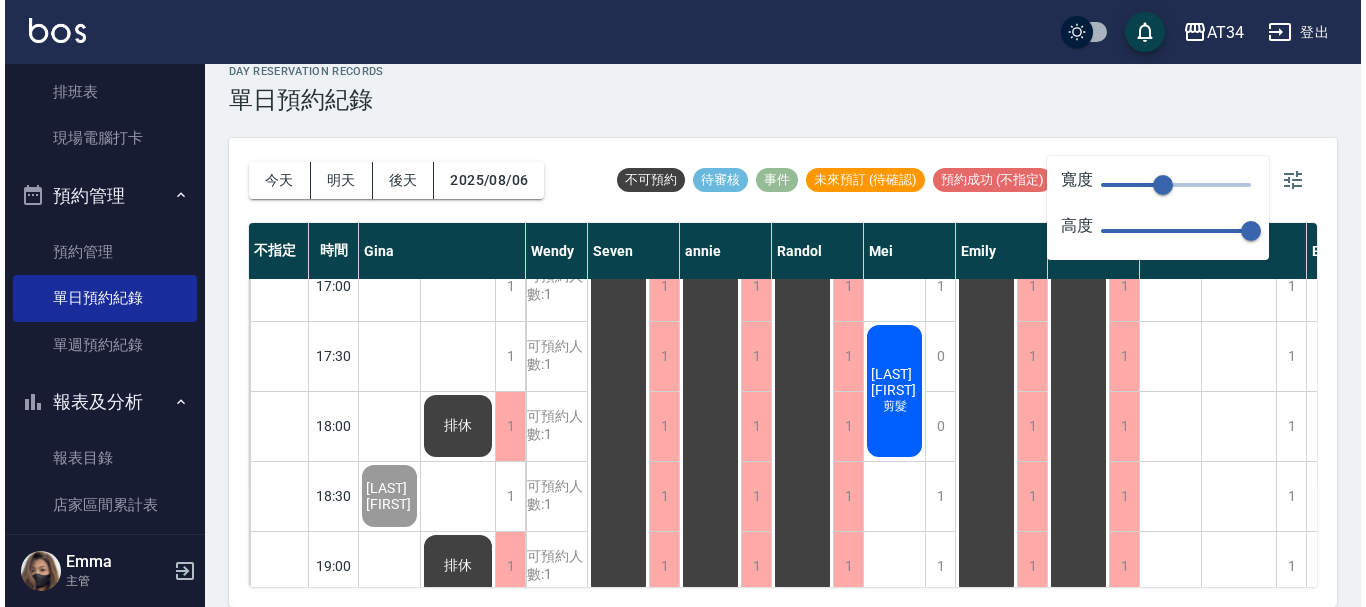 scroll, scrollTop: 968, scrollLeft: 0, axis: vertical 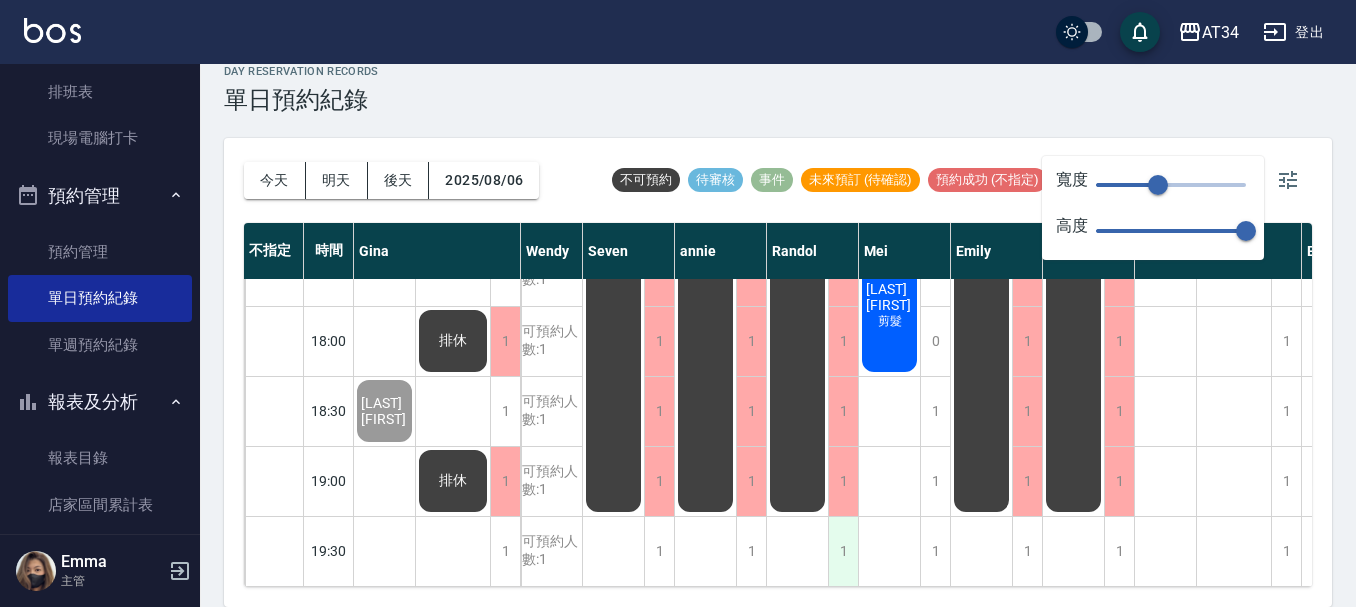 click on "1" at bounding box center (843, 551) 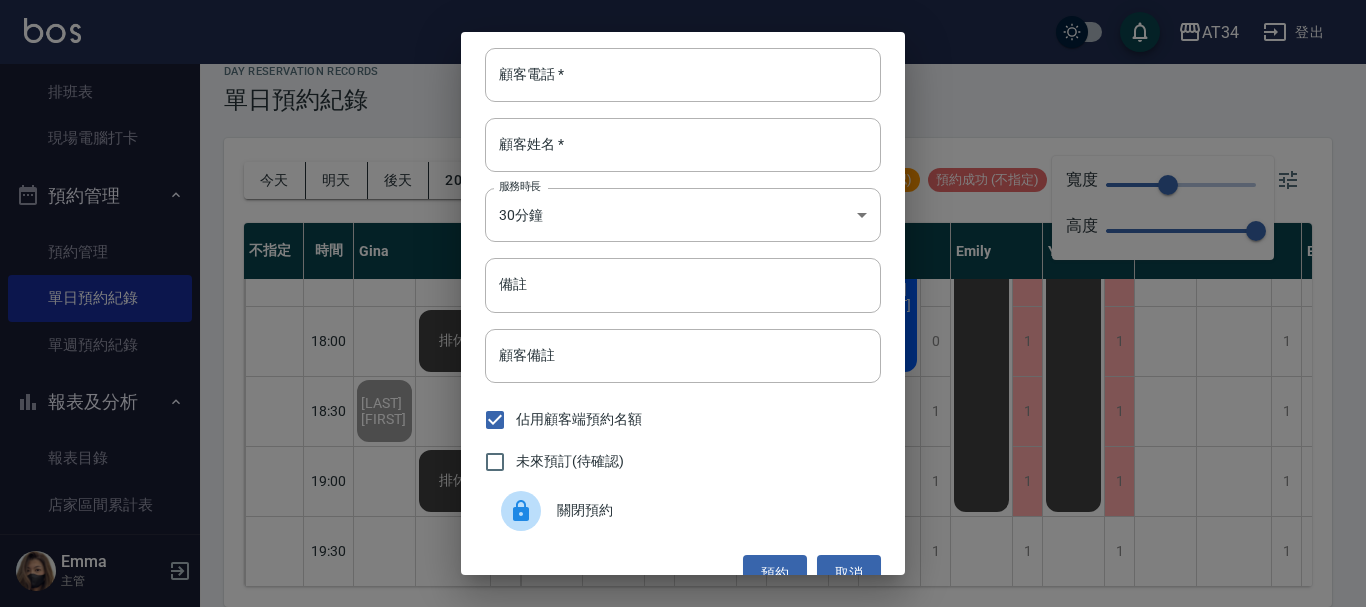 click on "顧客電話   * 顧客電話   * 顧客姓名   * 顧客姓名   * 服務時長 30分鐘 1 服務時長 備註 備註 顧客備註 顧客備註 佔用顧客端預約名額 未來預訂(待確認) 關閉預約 預約 取消" at bounding box center (683, 303) 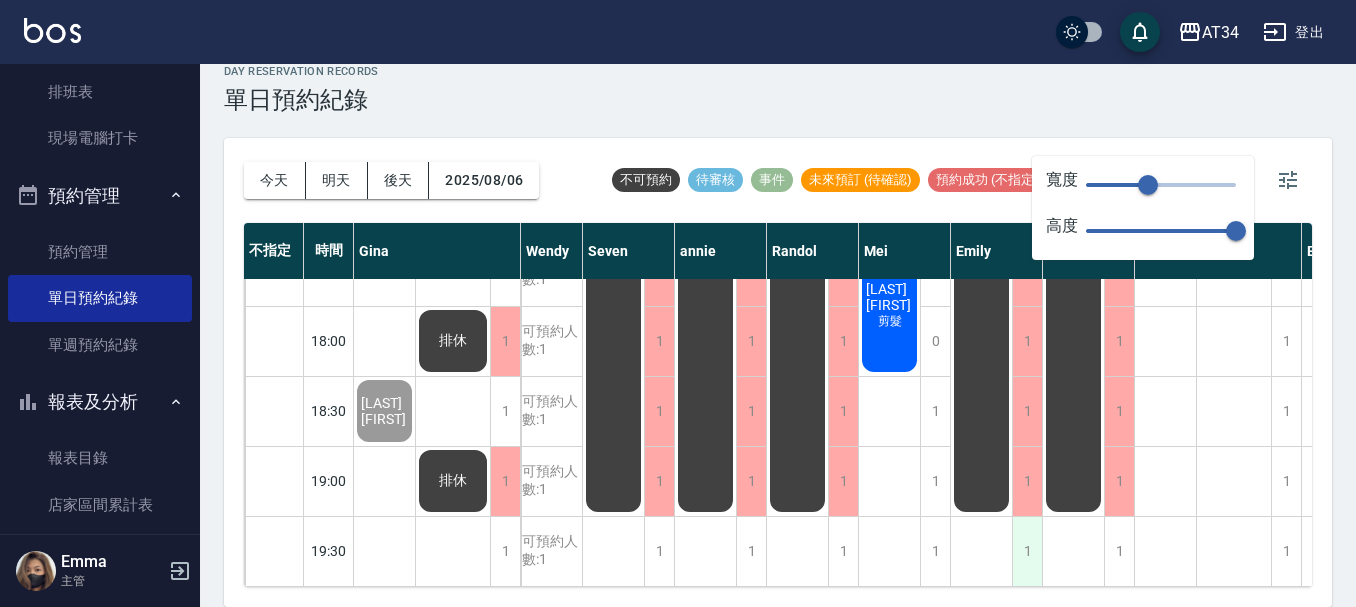 click on "1" at bounding box center [1027, 551] 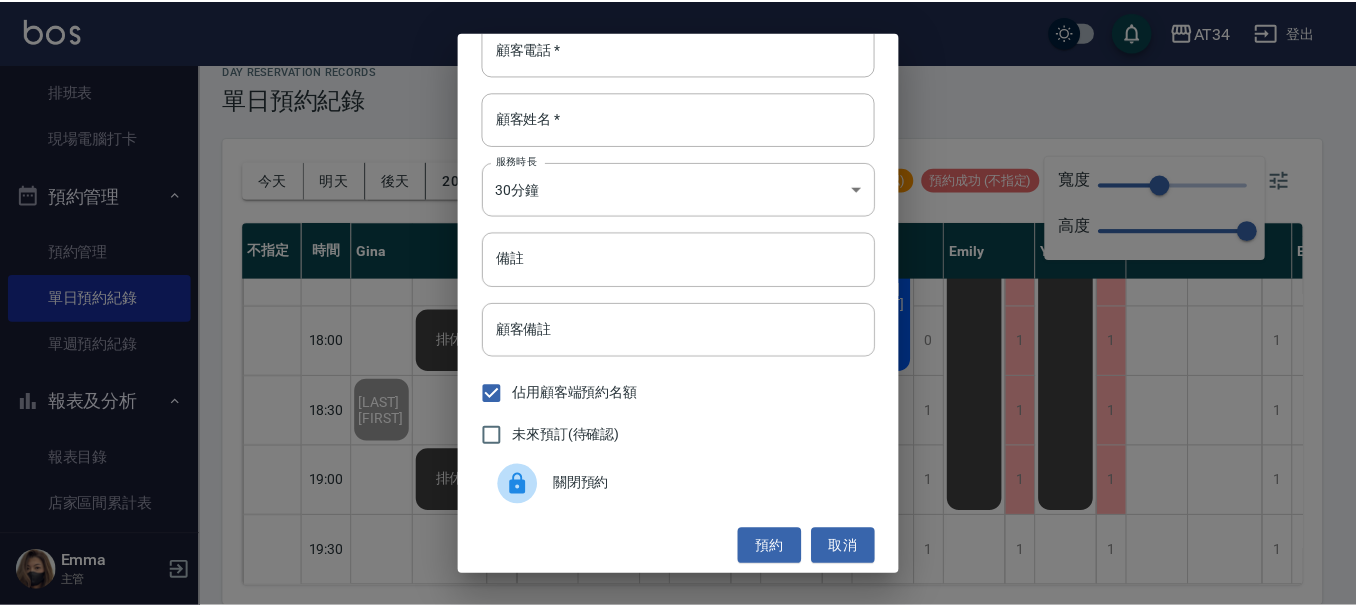 scroll, scrollTop: 32, scrollLeft: 0, axis: vertical 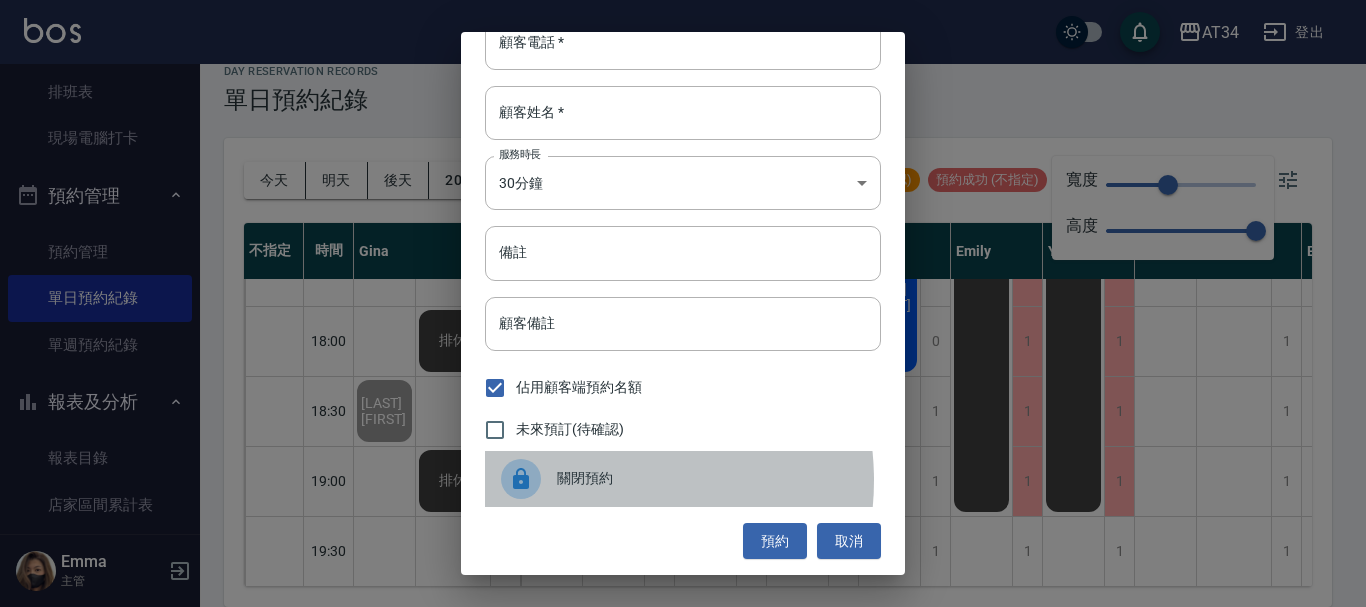 click on "關閉預約" at bounding box center (711, 478) 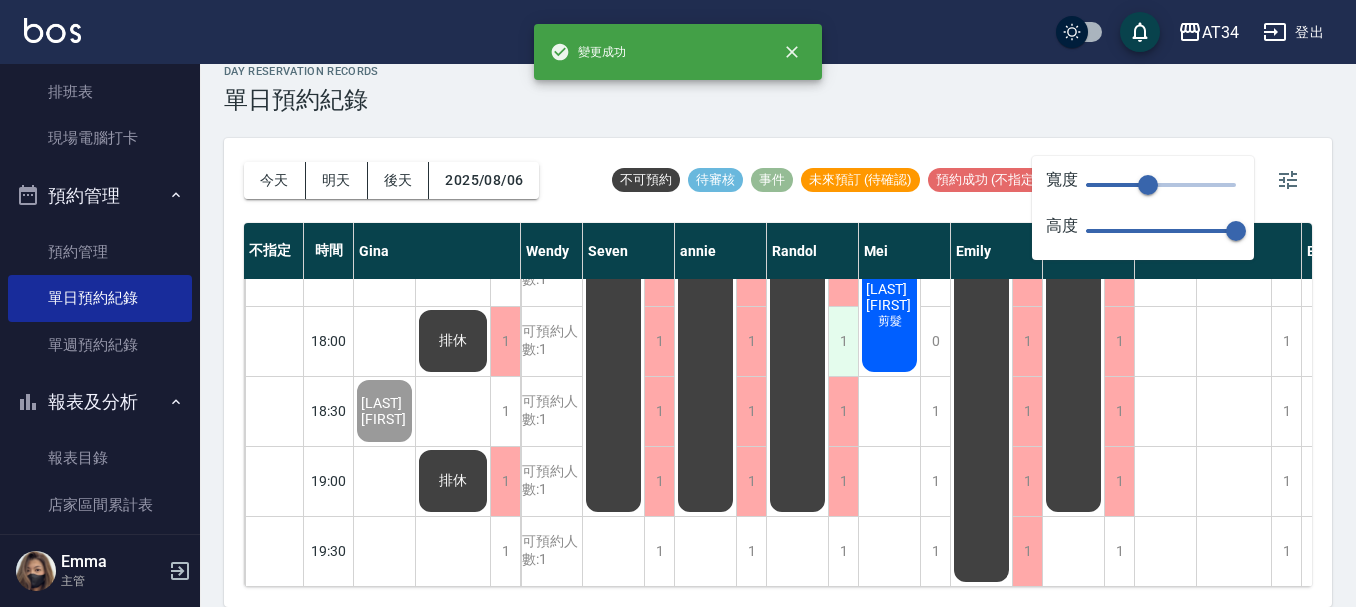 scroll, scrollTop: 968, scrollLeft: 0, axis: vertical 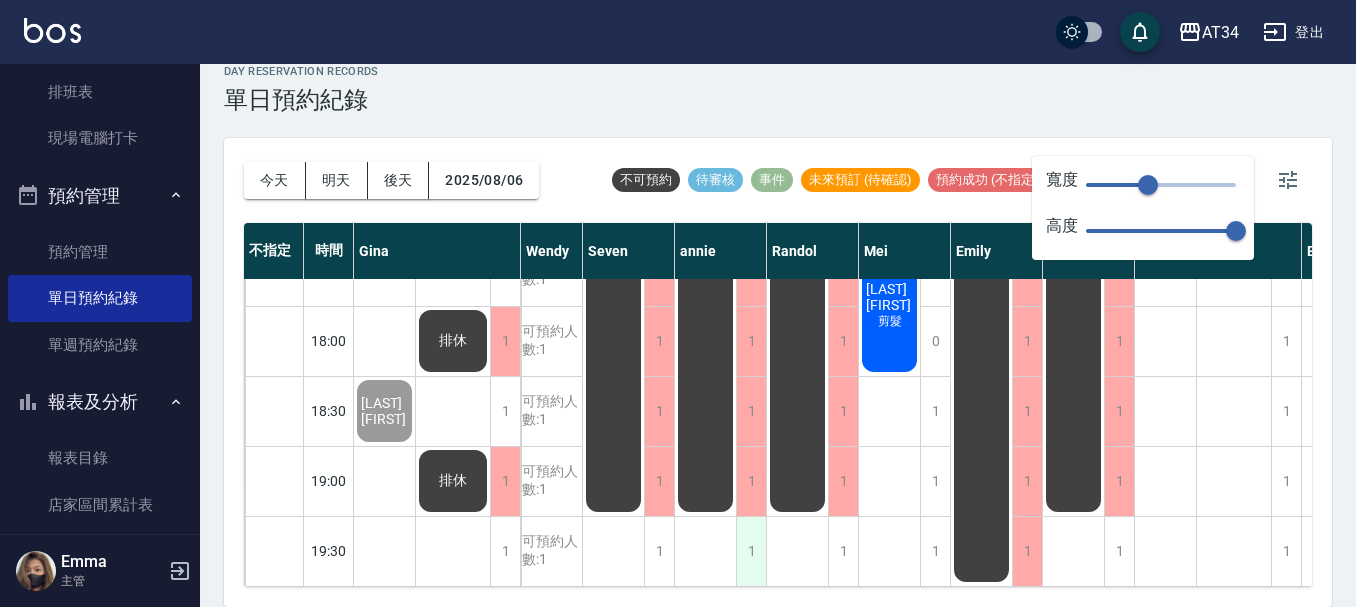 click on "1" at bounding box center [751, 551] 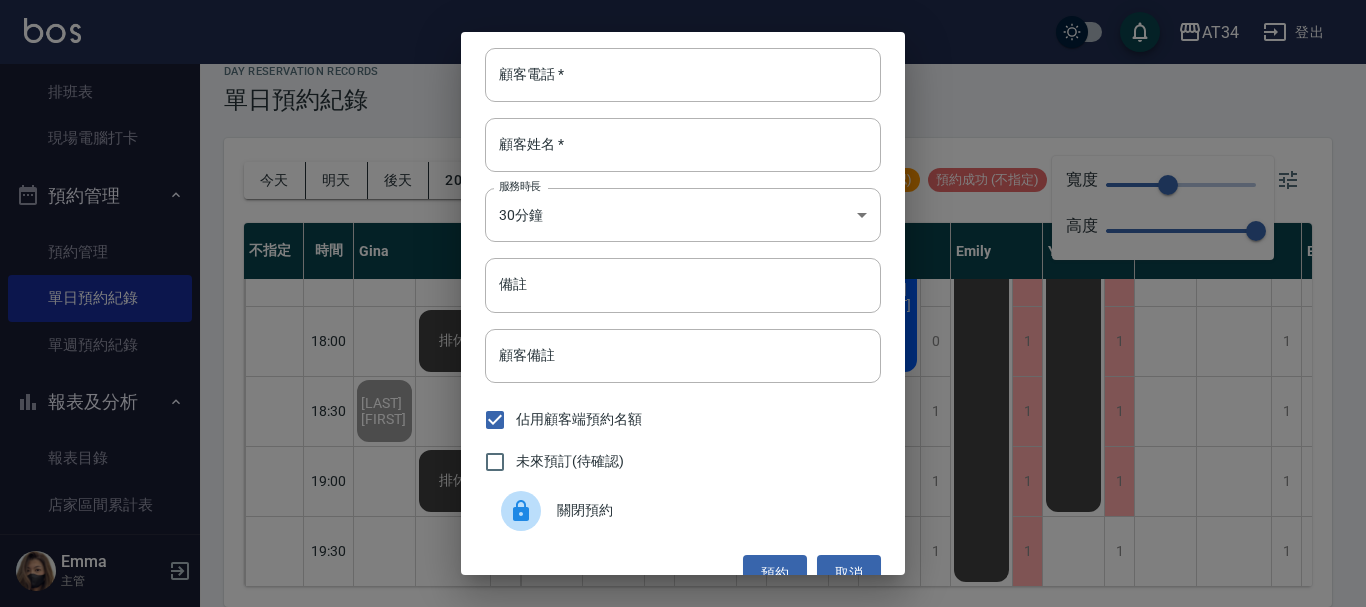 click on "關閉預約" at bounding box center (711, 510) 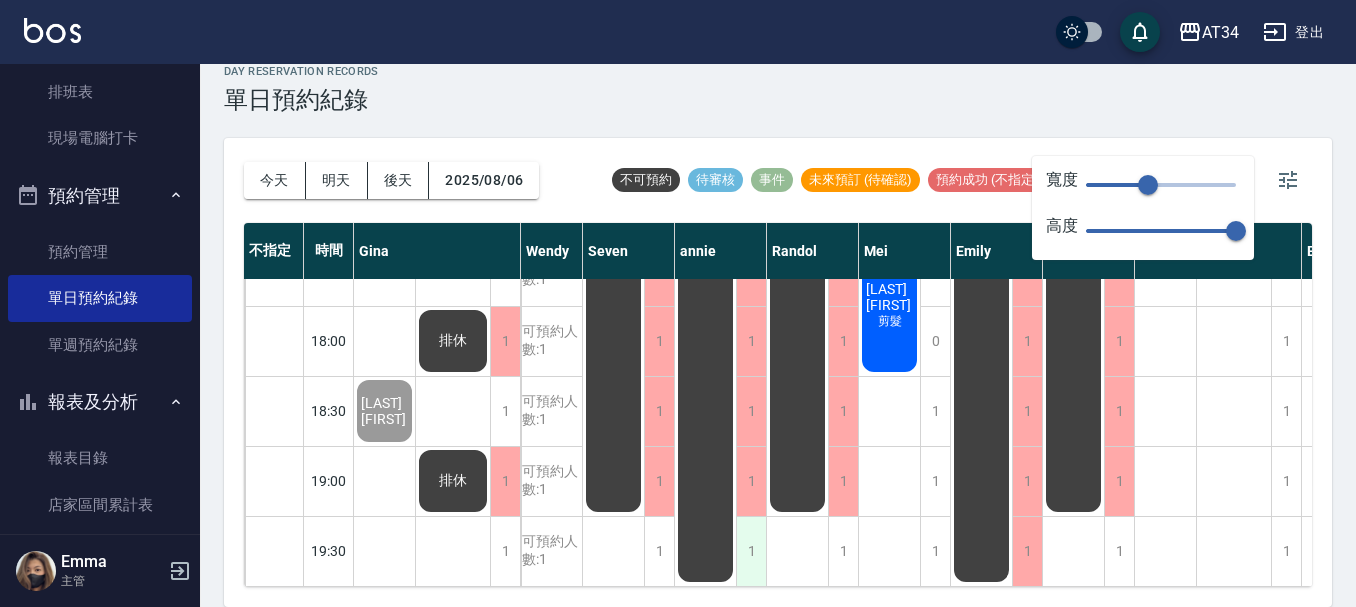 click on "1" at bounding box center [751, 551] 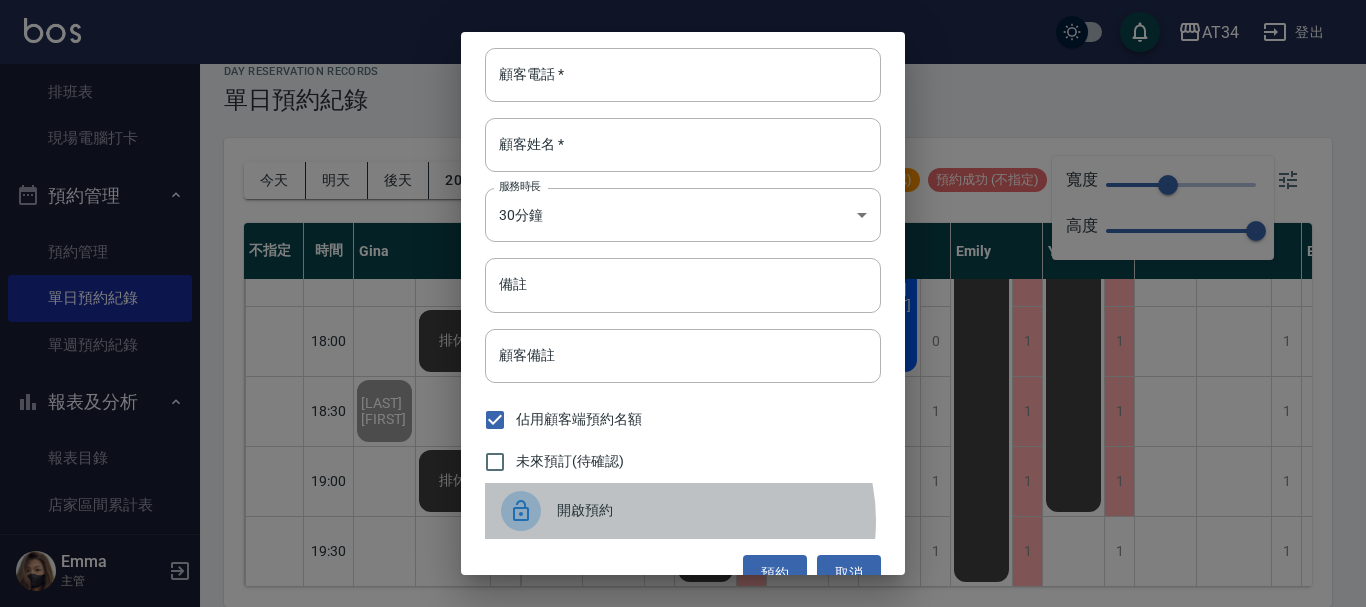 click on "開啟預約" at bounding box center [711, 510] 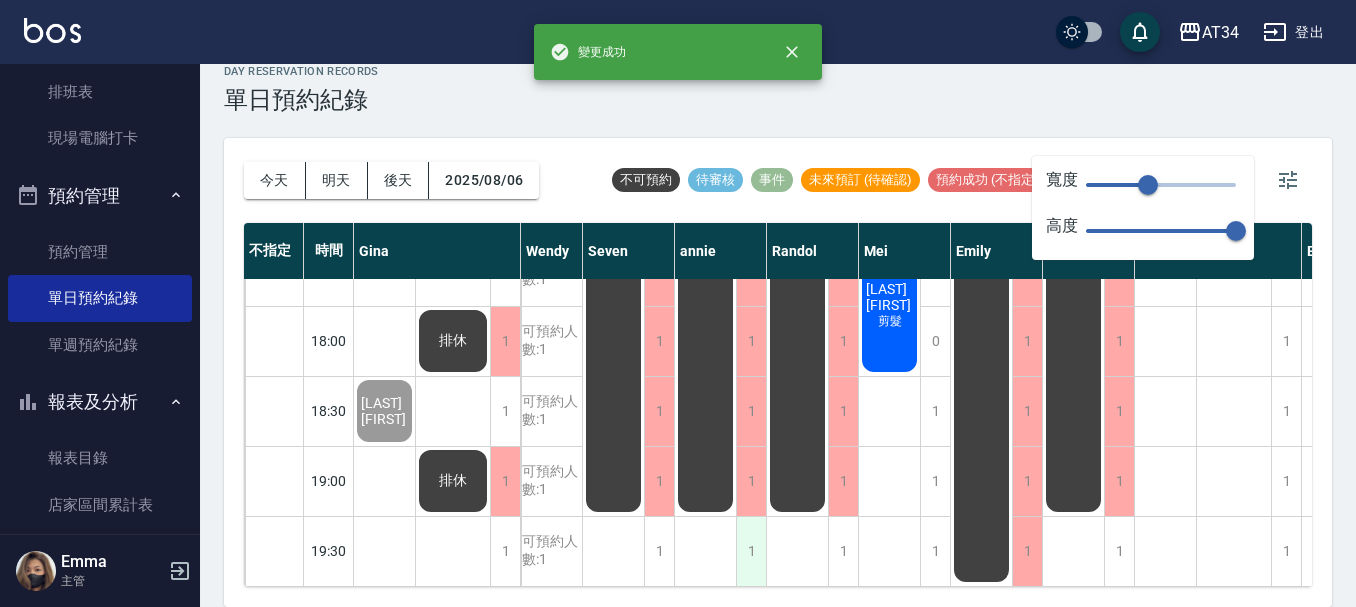 click on "1" at bounding box center (751, 551) 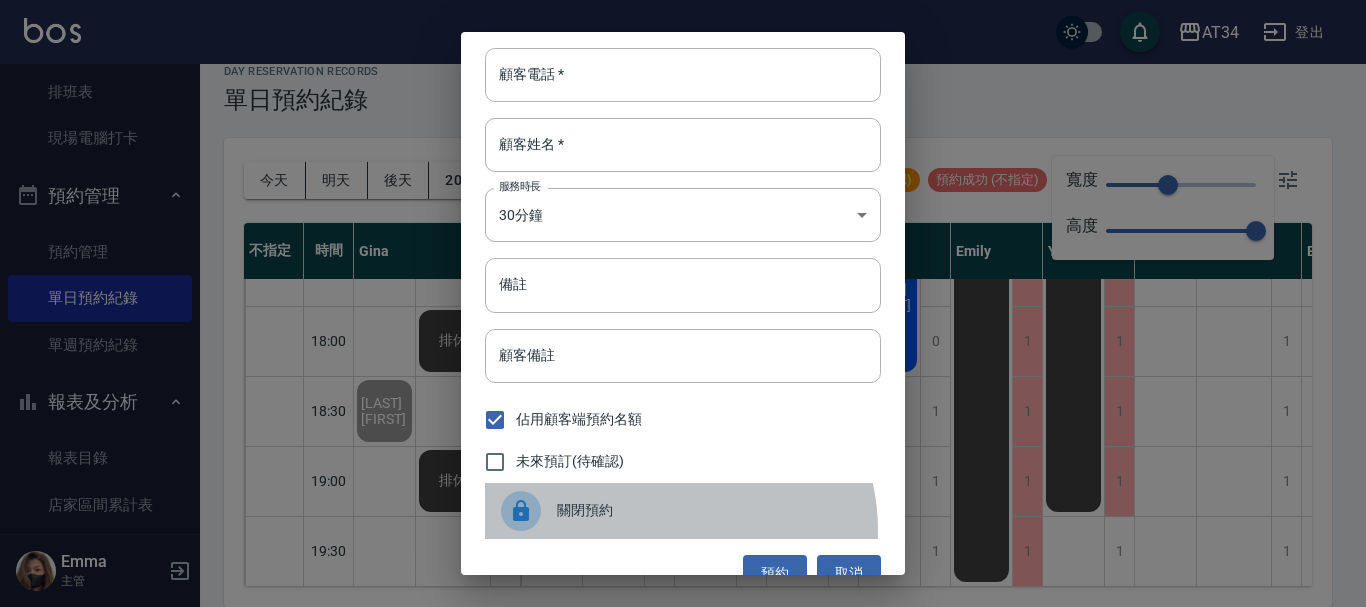 click on "關閉預約" at bounding box center (683, 511) 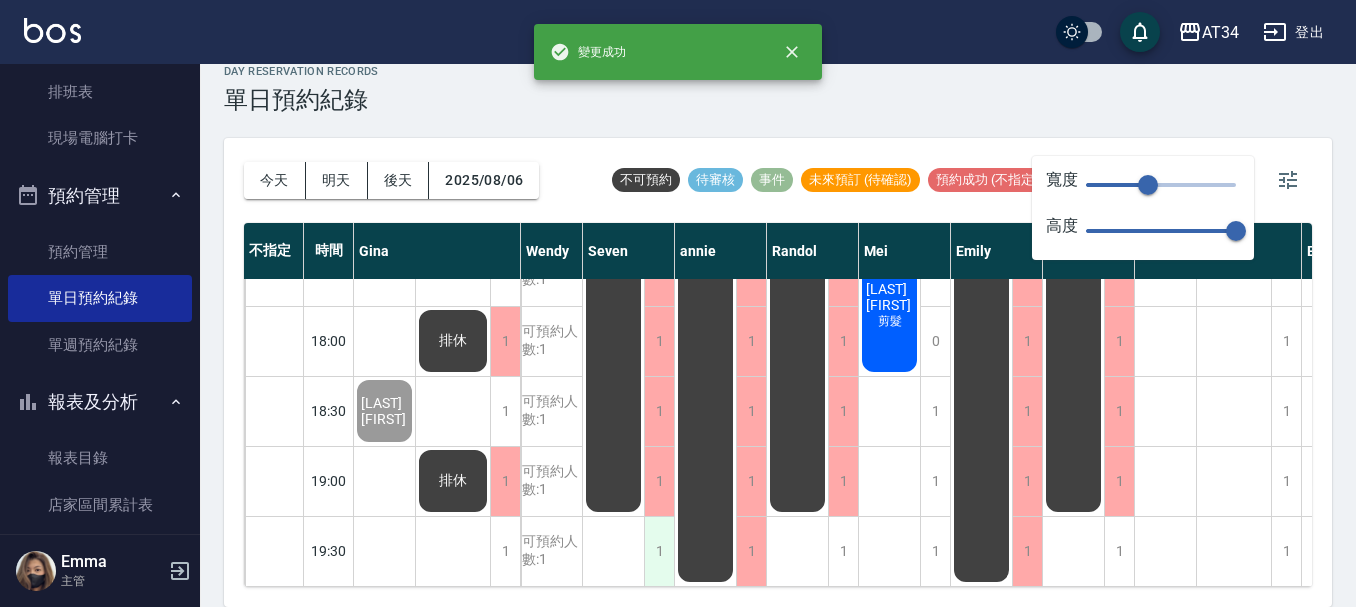 click on "1" at bounding box center [659, 551] 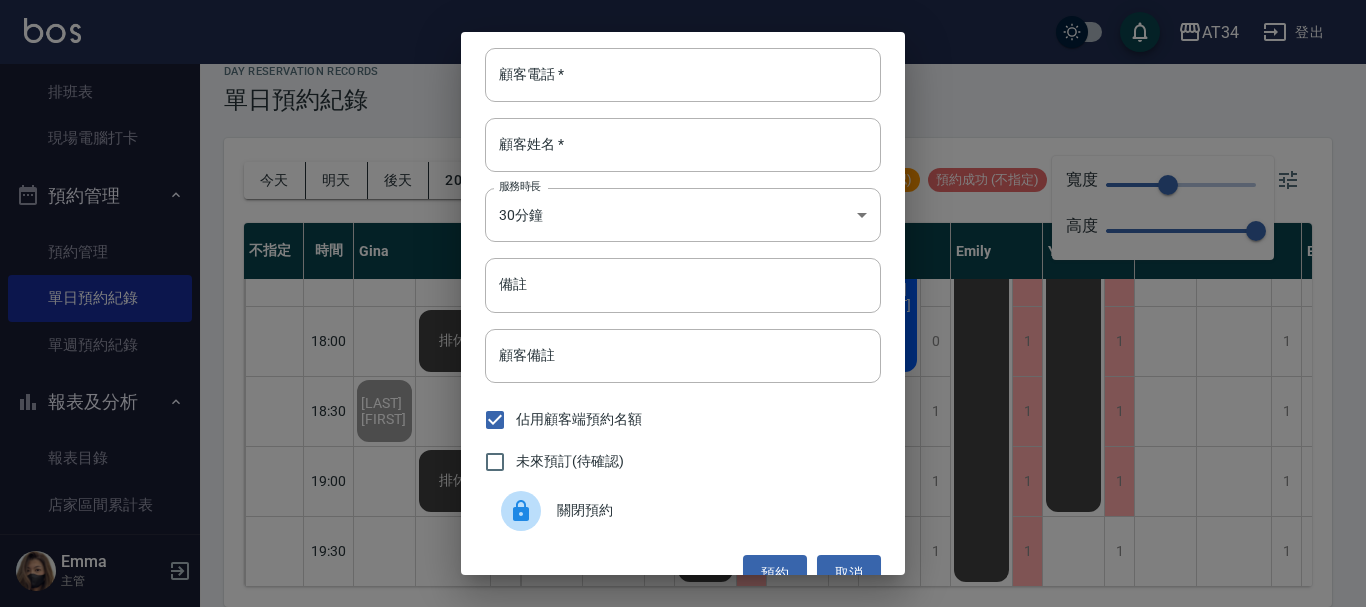 click on "顧客電話   * 顧客電話   * 顧客姓名   * 顧客姓名   * 服務時長 30分鐘 1 服務時長 備註 備註 顧客備註 顧客備註 佔用顧客端預約名額 未來預訂(待確認) 關閉預約 預約 取消" at bounding box center [683, 303] 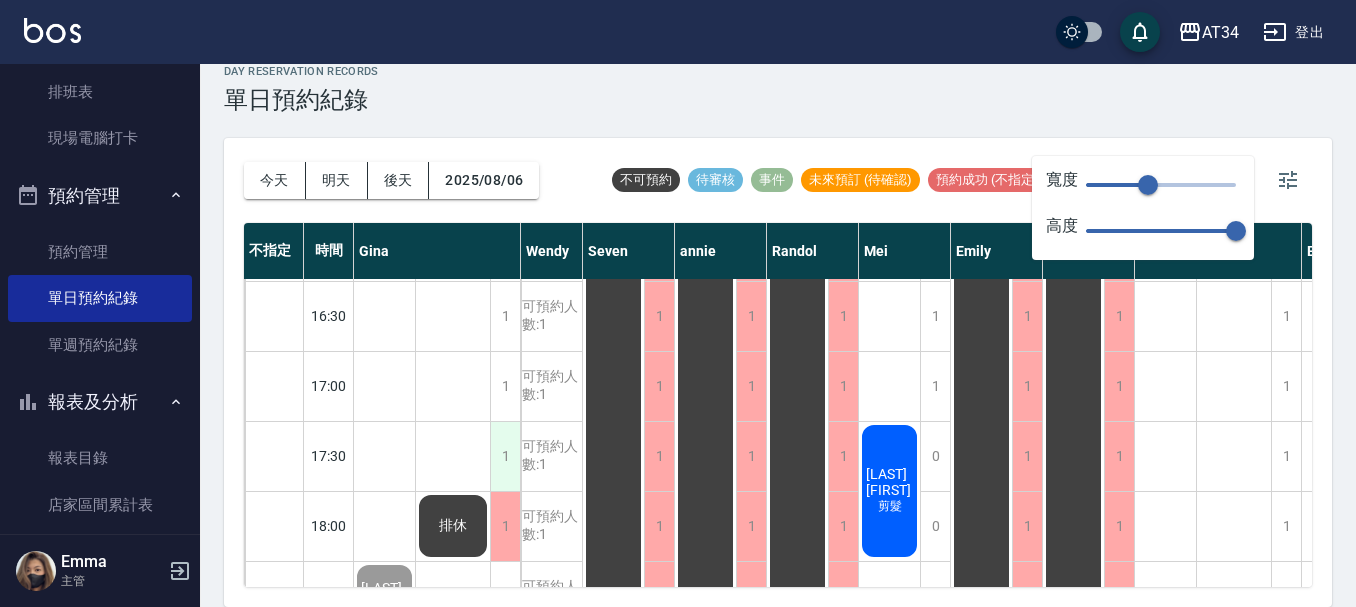 scroll, scrollTop: 968, scrollLeft: 0, axis: vertical 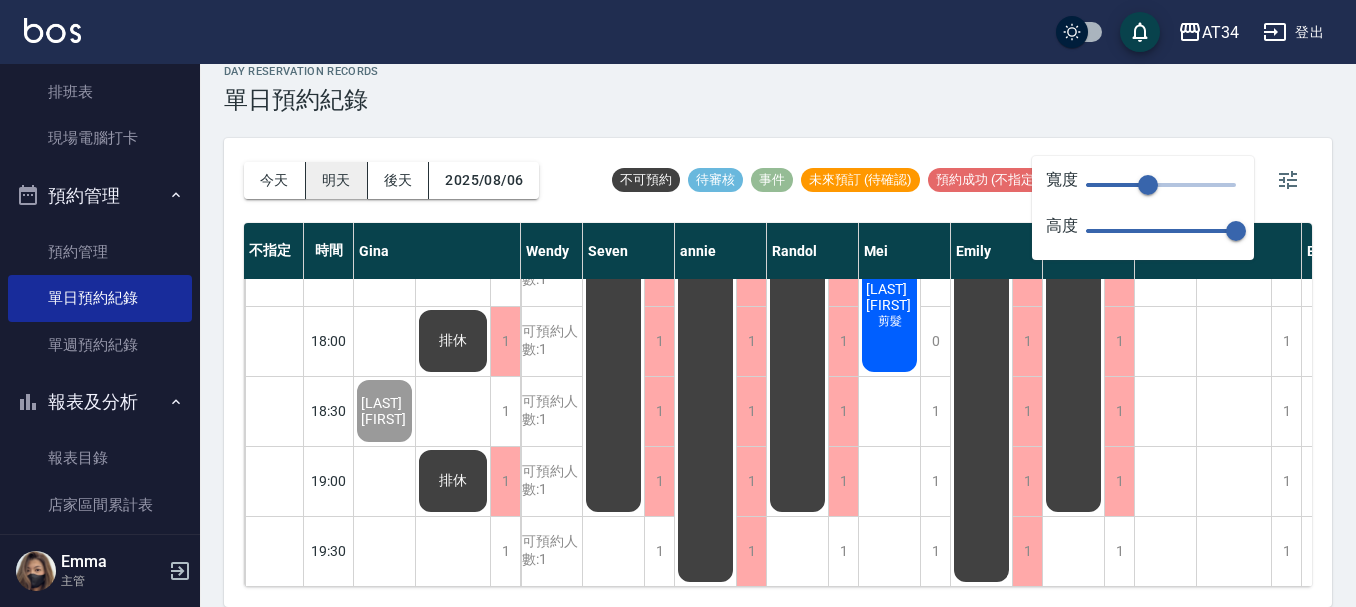click on "明天" at bounding box center (337, 180) 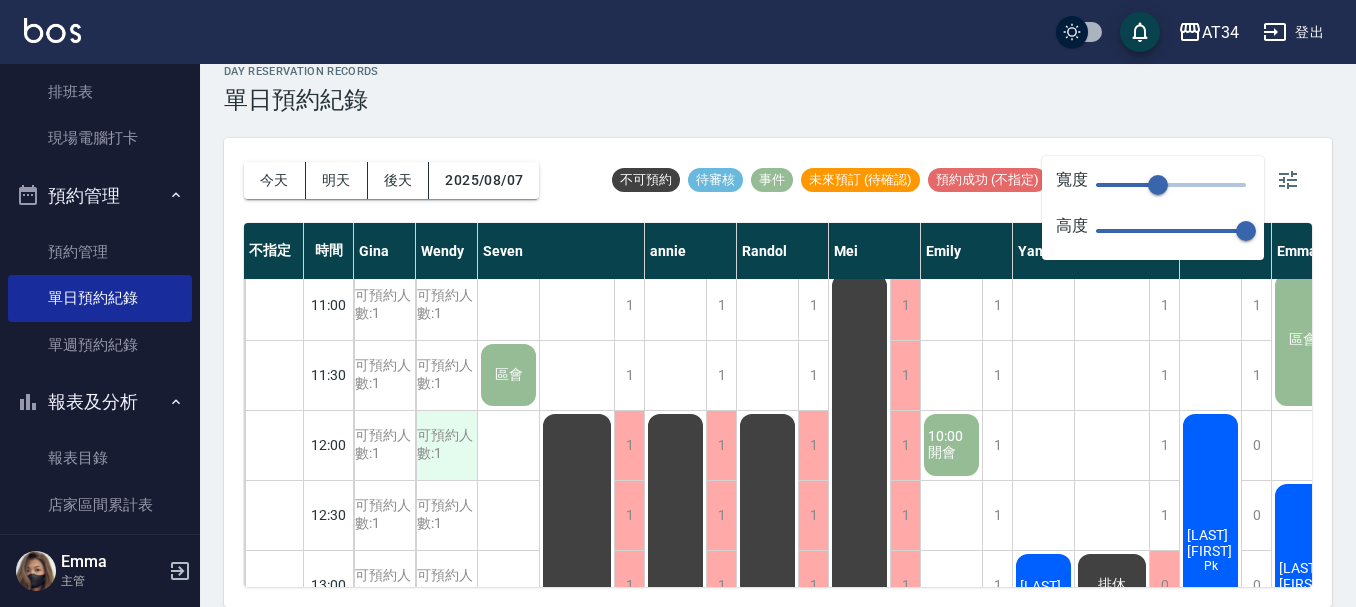 scroll, scrollTop: 0, scrollLeft: 0, axis: both 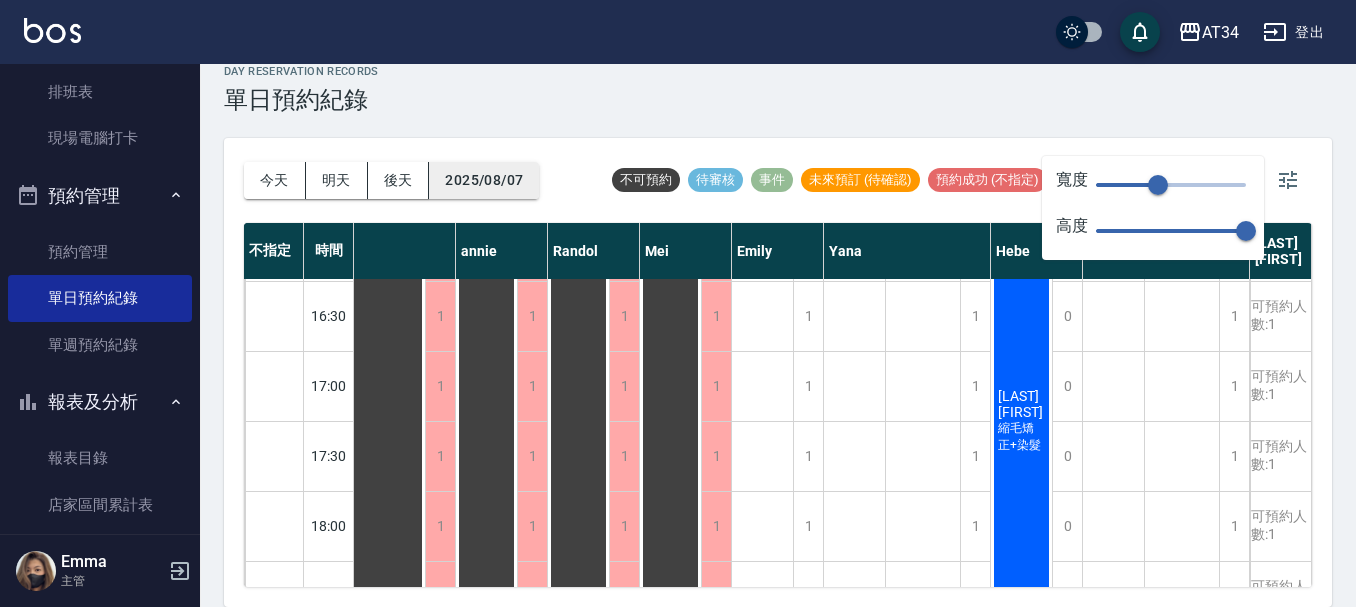 click on "2025/08/07" at bounding box center [484, 180] 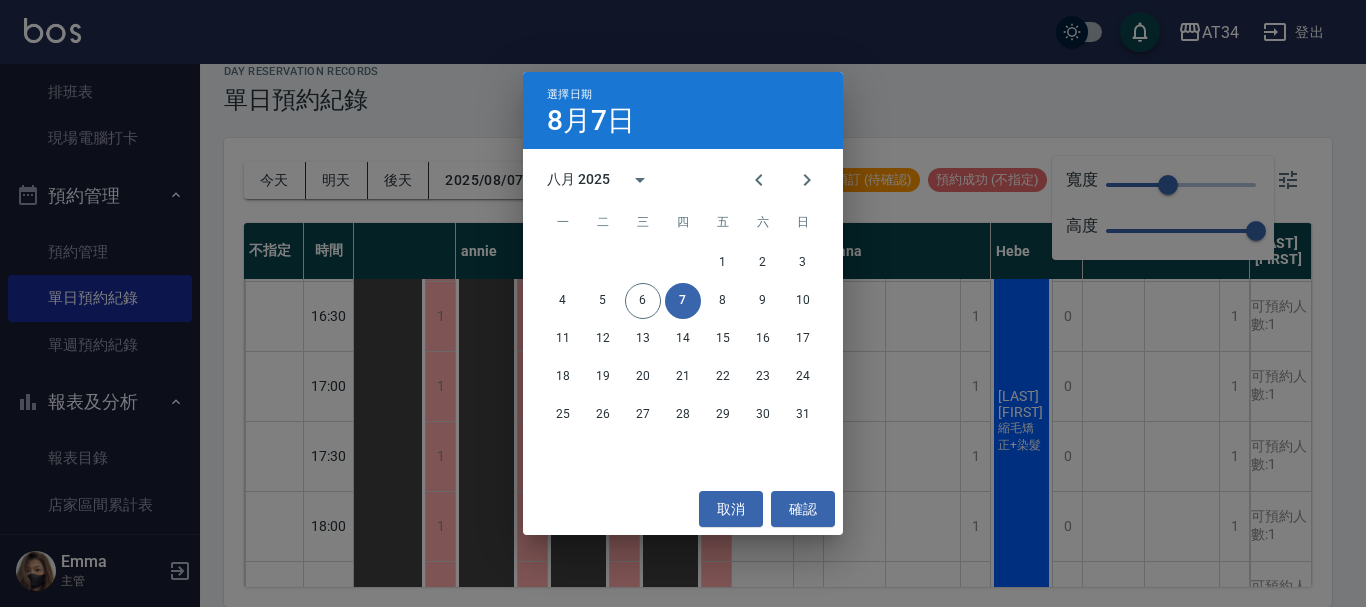 click on "選擇日期 8月7日 八月 2025 一 二 三 四 五 六 日 1 2 3 4 5 6 7 8 9 10 11 12 13 14 15 16 17 18 19 20 21 22 23 24 25 26 27 28 29 30 31 取消 確認" at bounding box center [683, 303] 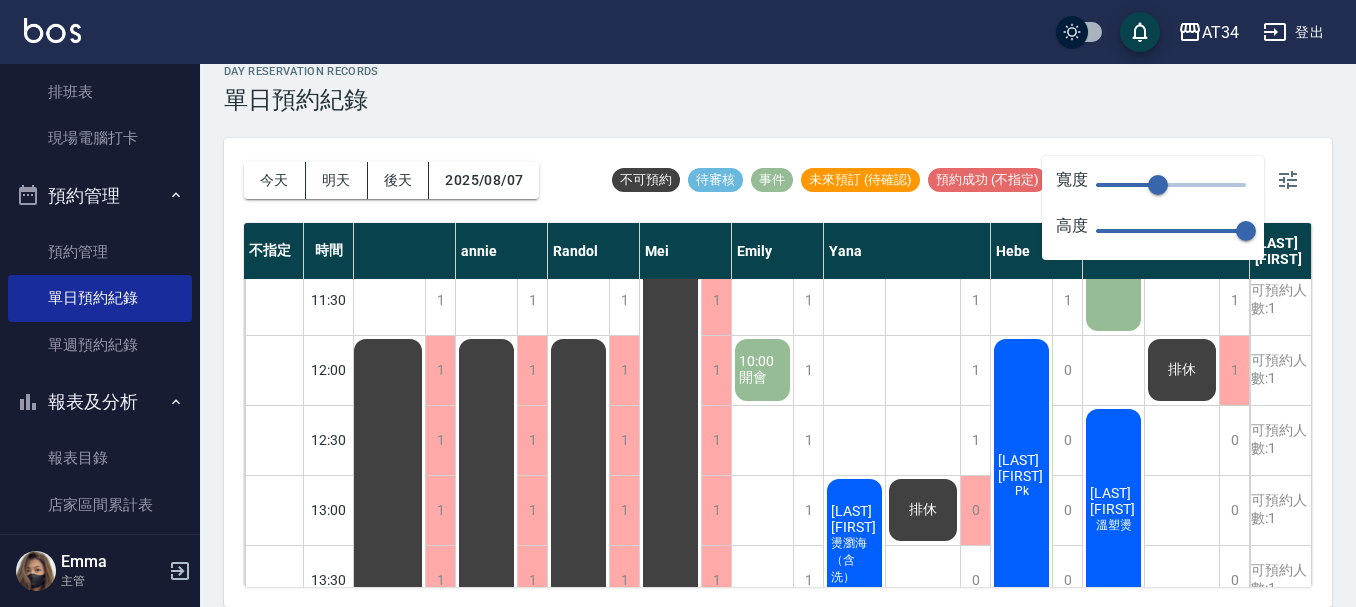 scroll, scrollTop: 68, scrollLeft: 189, axis: both 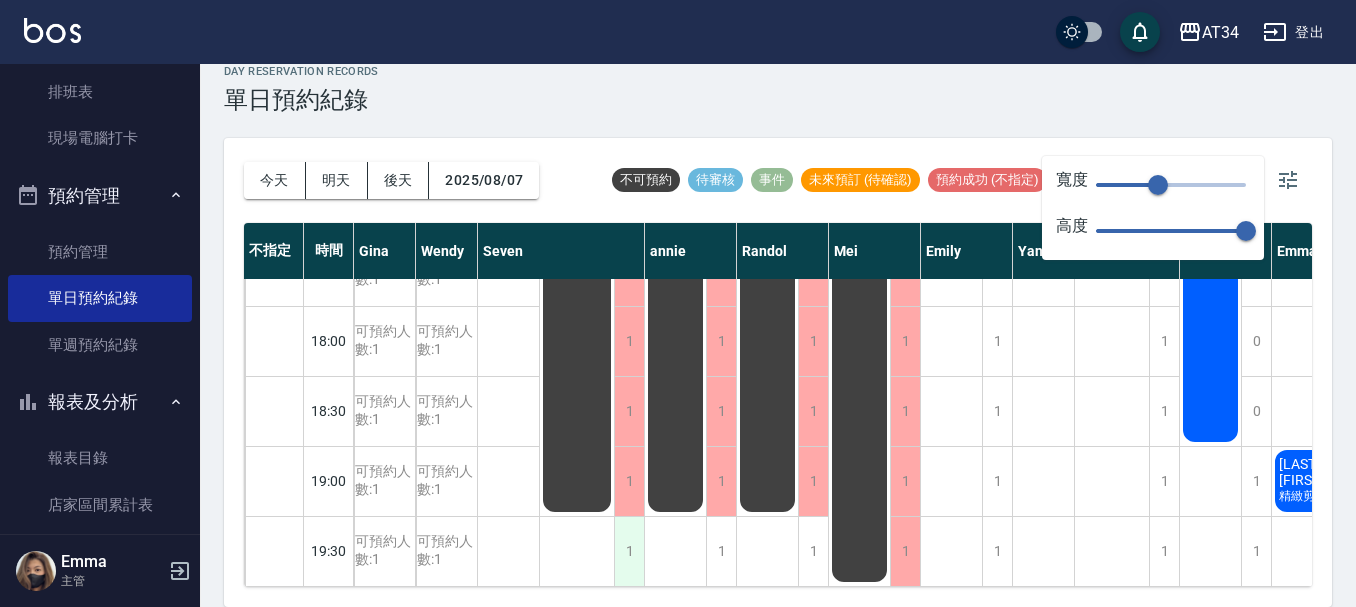 click on "1" at bounding box center (629, 551) 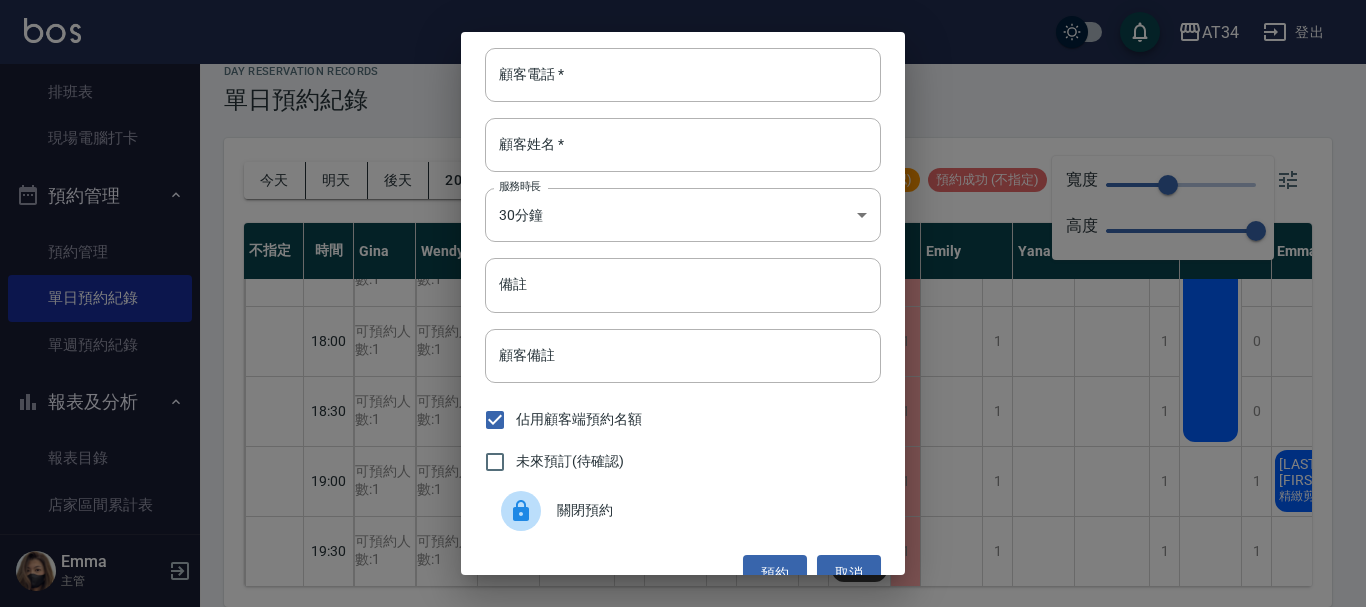 drag, startPoint x: 377, startPoint y: 431, endPoint x: 405, endPoint y: 424, distance: 28.86174 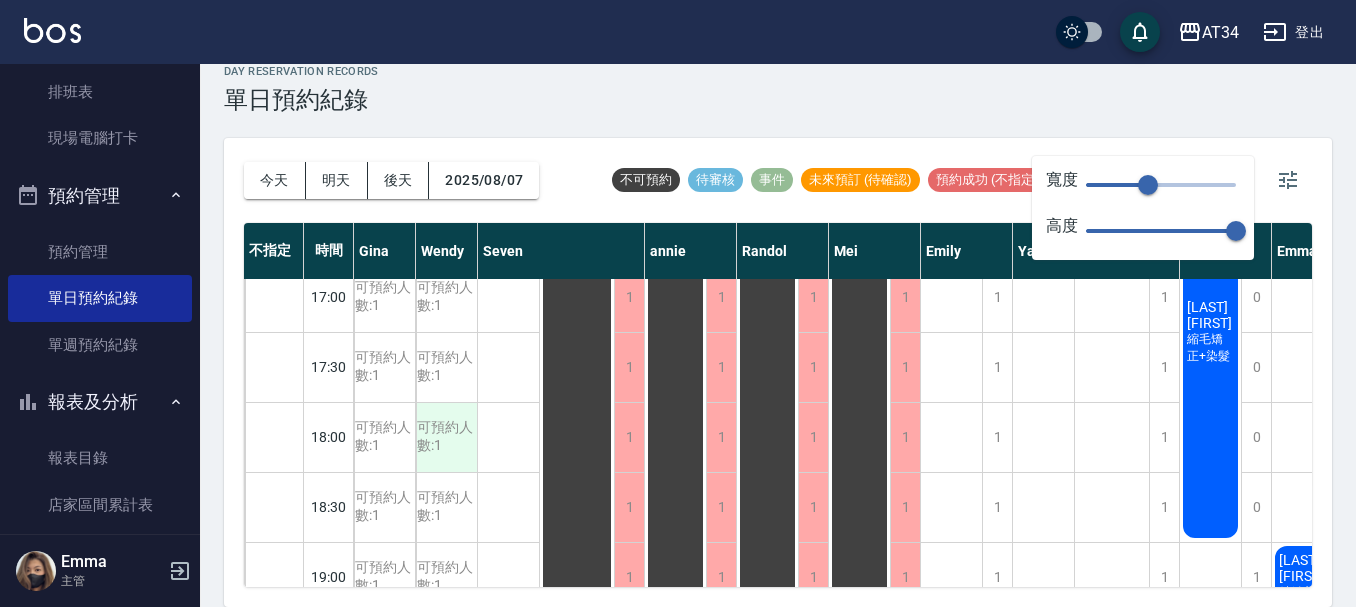 scroll, scrollTop: 668, scrollLeft: 0, axis: vertical 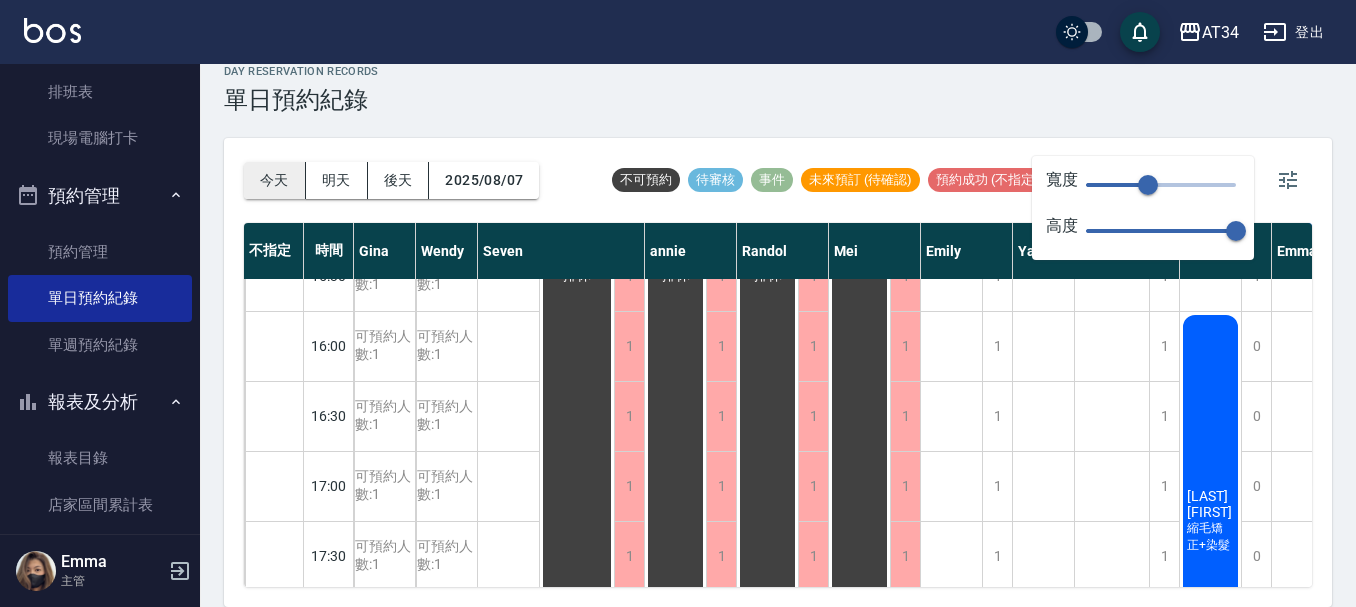 drag, startPoint x: 263, startPoint y: 204, endPoint x: 256, endPoint y: 190, distance: 15.652476 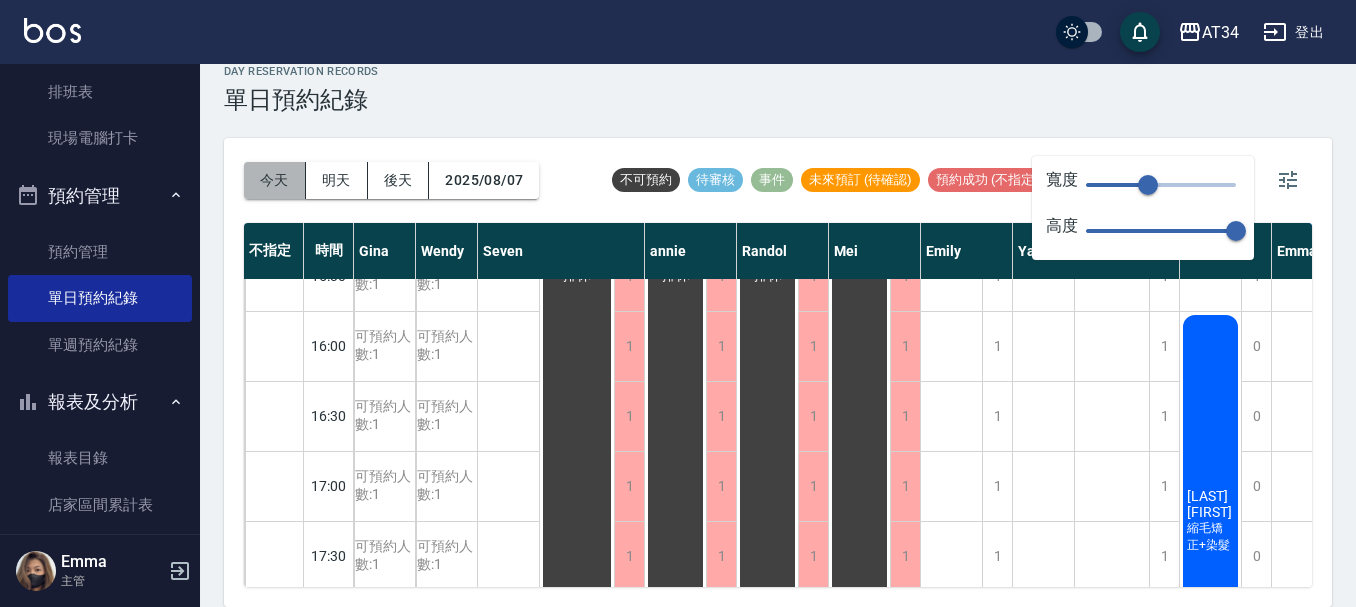 click on "今天" at bounding box center [275, 180] 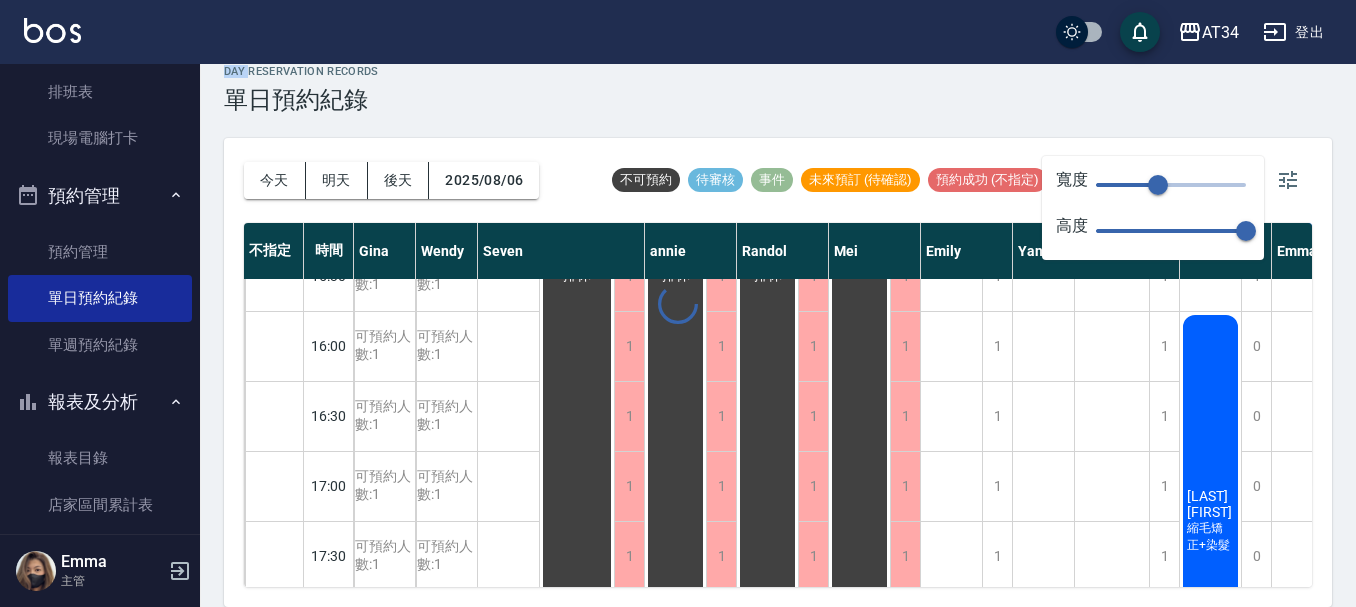 click at bounding box center (678, 303) 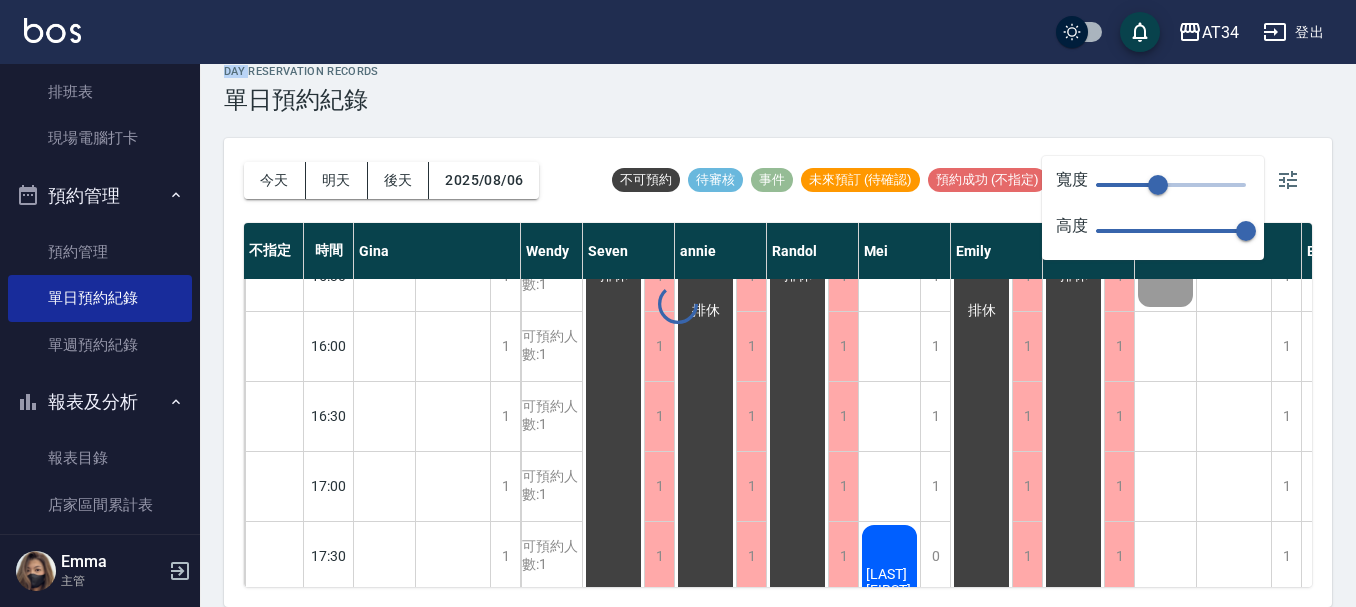 click on "今天" at bounding box center (275, 180) 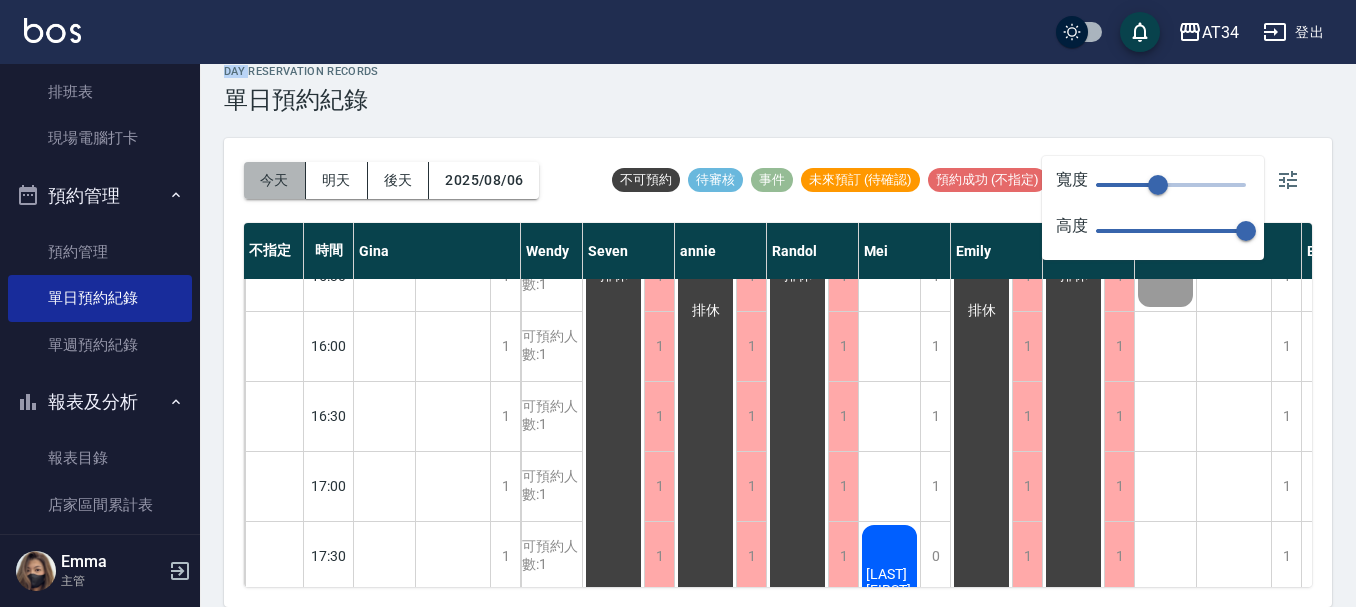 click on "今天" at bounding box center (275, 180) 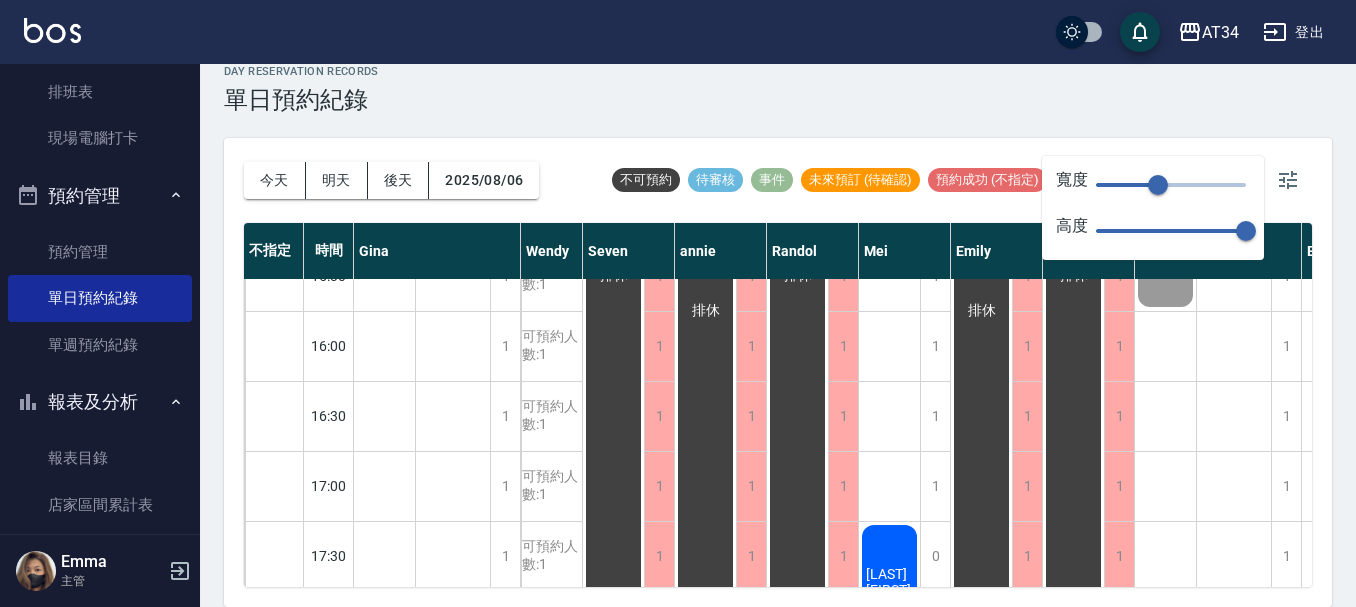 click on "今天 明天 後天 2025/08/06" at bounding box center [391, 180] 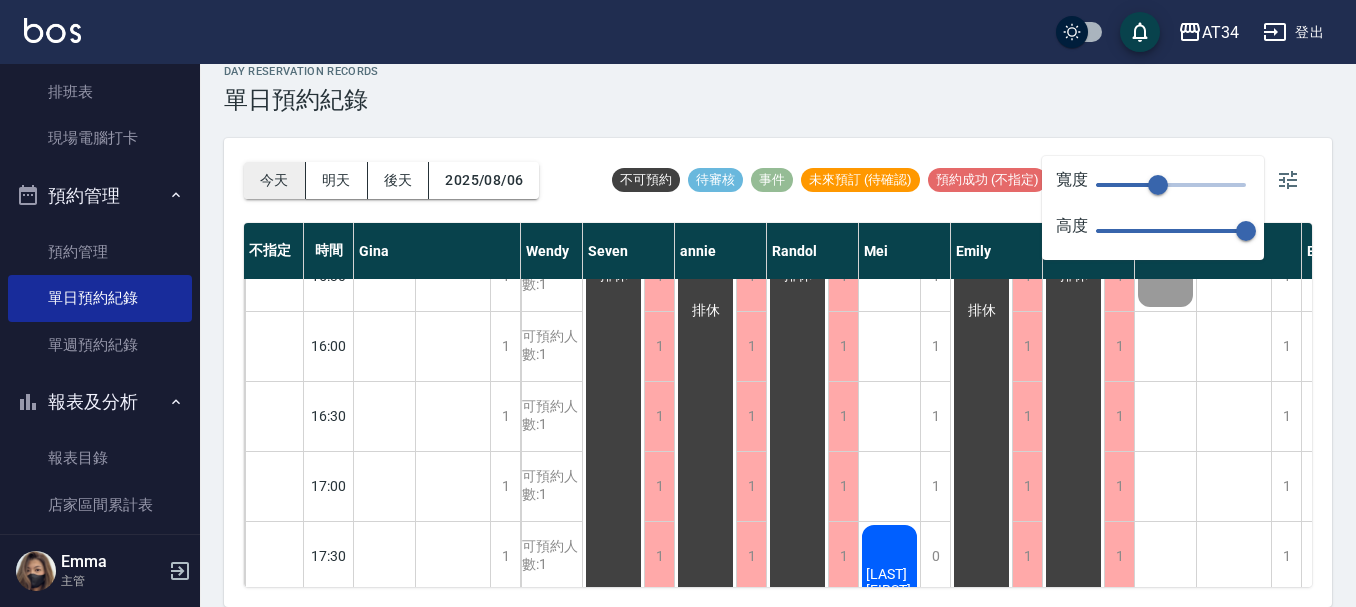 click on "今天" at bounding box center (275, 180) 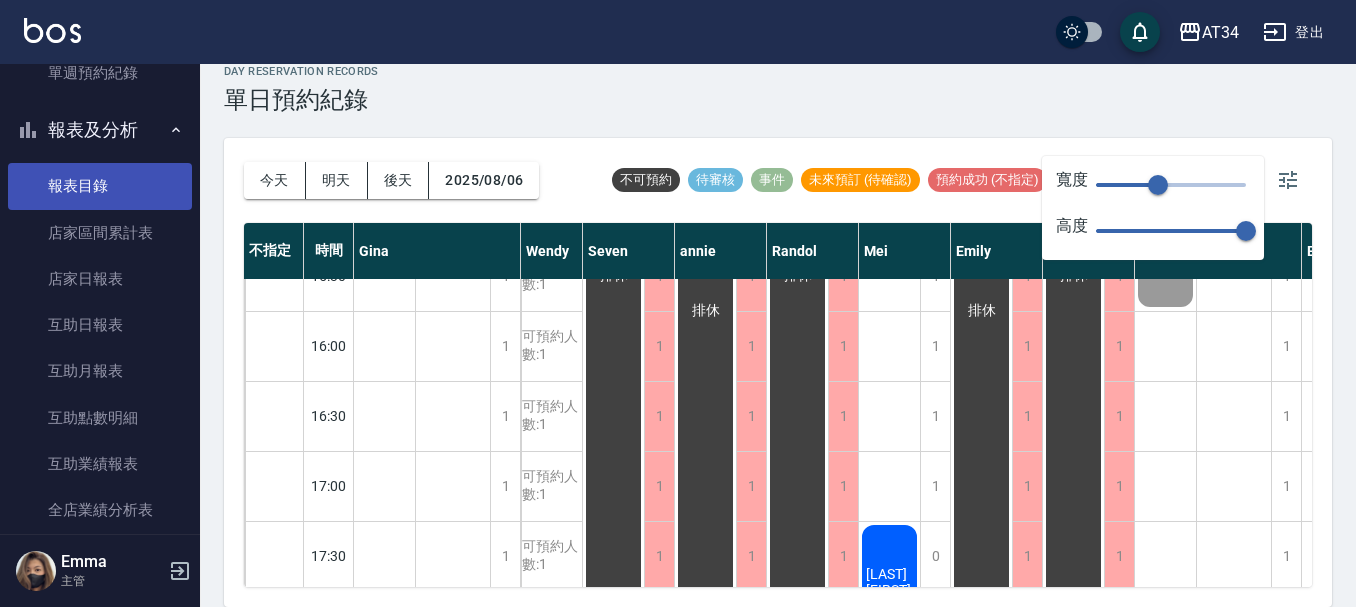 scroll, scrollTop: 640, scrollLeft: 0, axis: vertical 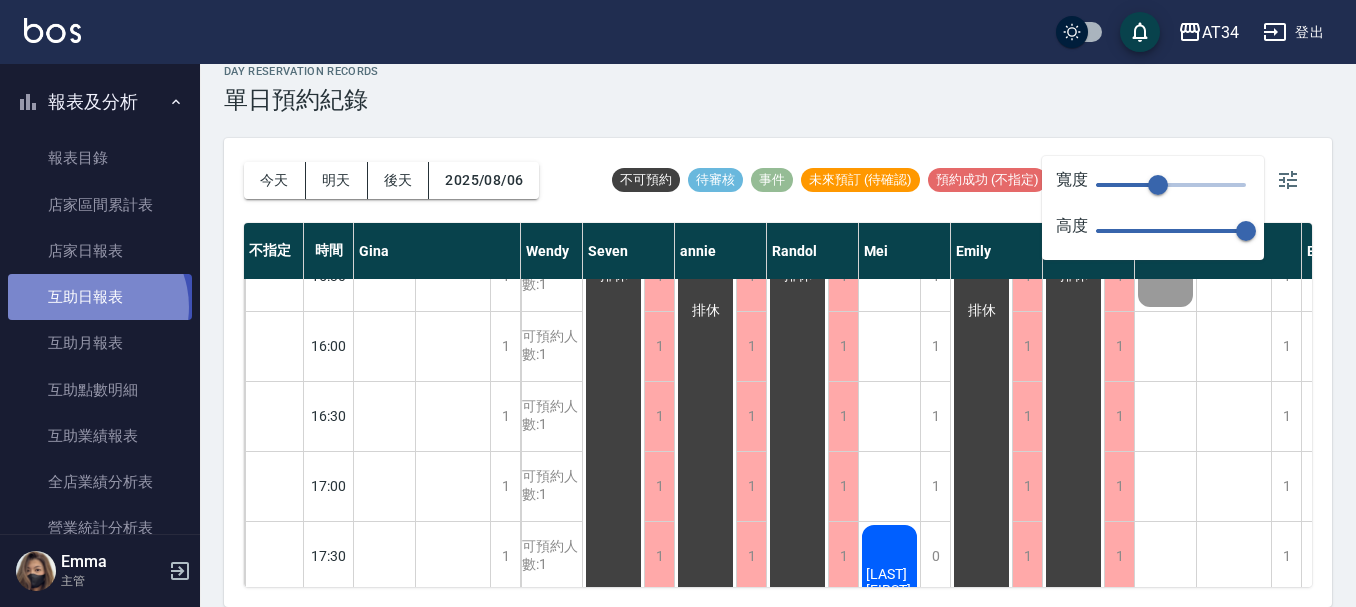 click on "互助日報表" at bounding box center (100, 297) 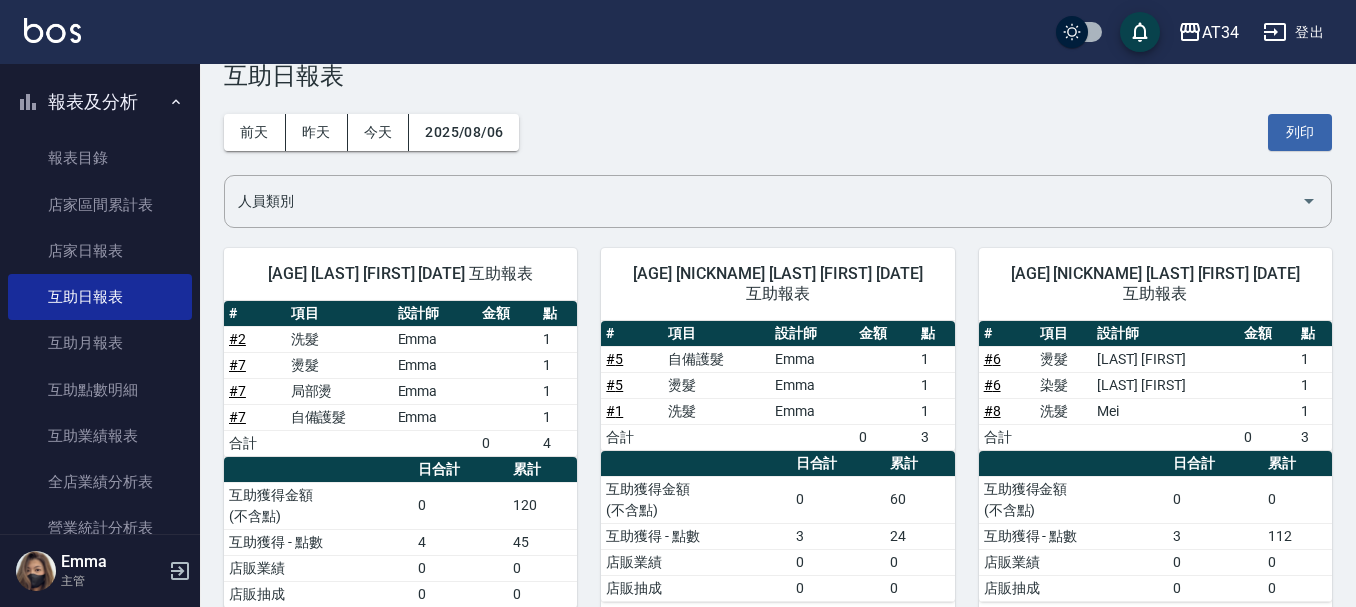 scroll, scrollTop: 0, scrollLeft: 0, axis: both 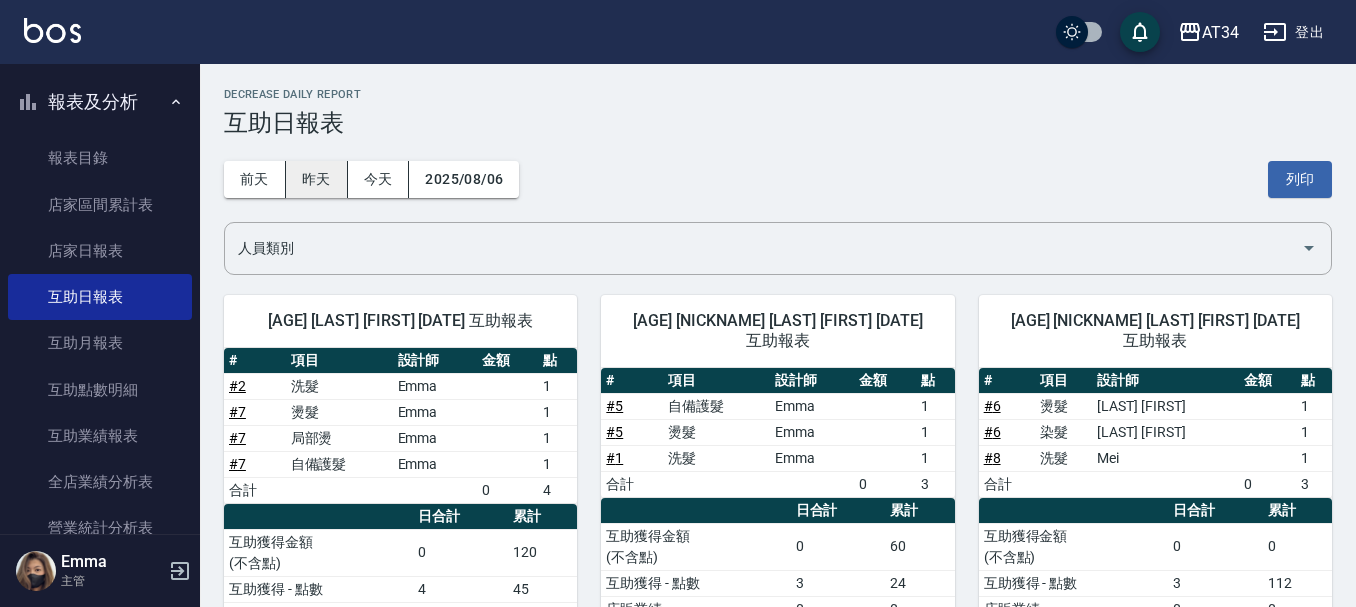 click on "昨天" at bounding box center [317, 179] 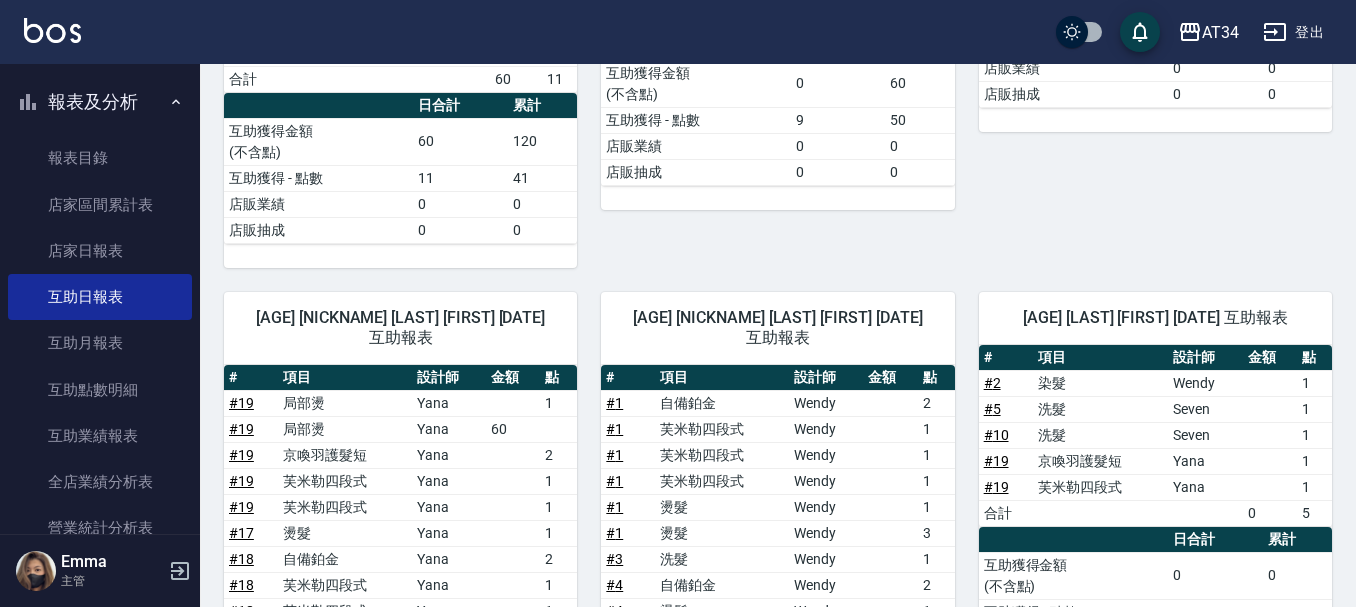 scroll, scrollTop: 516, scrollLeft: 0, axis: vertical 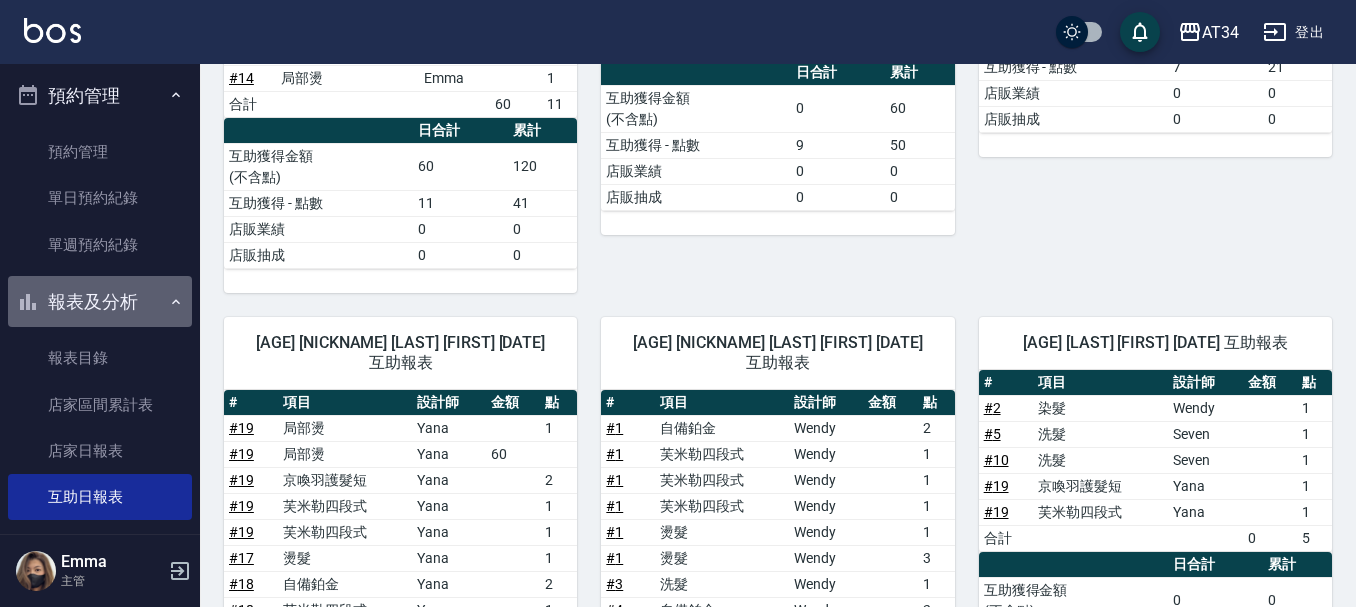 click on "報表及分析" at bounding box center (100, 302) 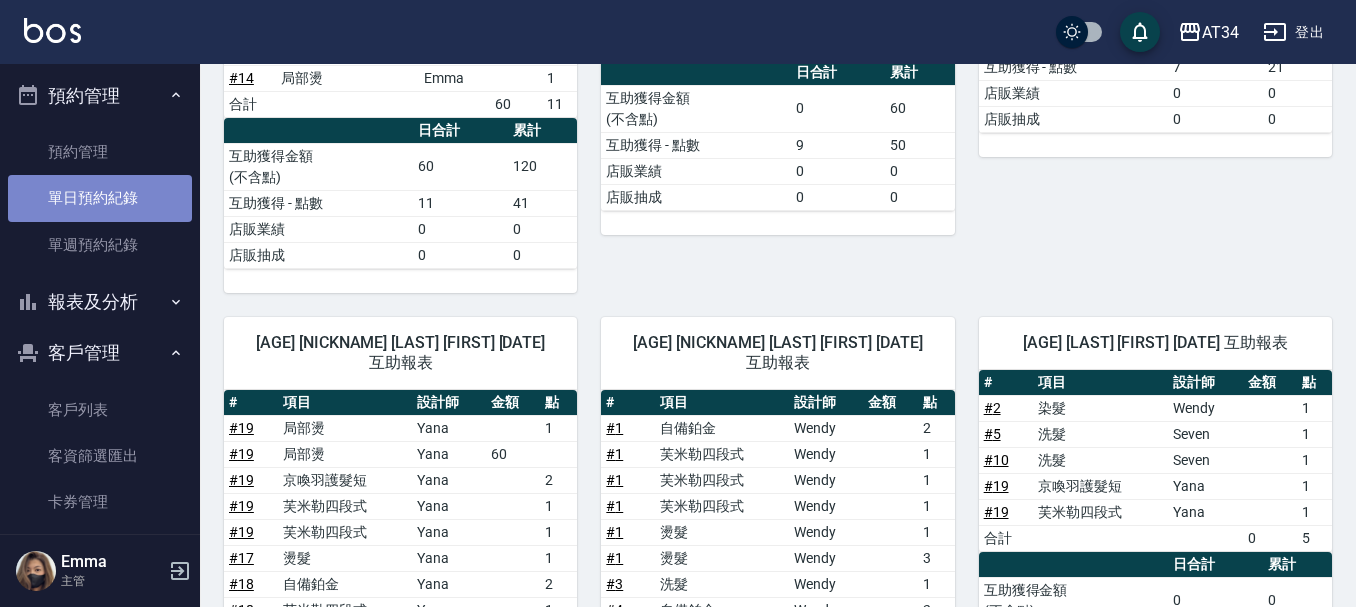 click on "單日預約紀錄" at bounding box center (100, 198) 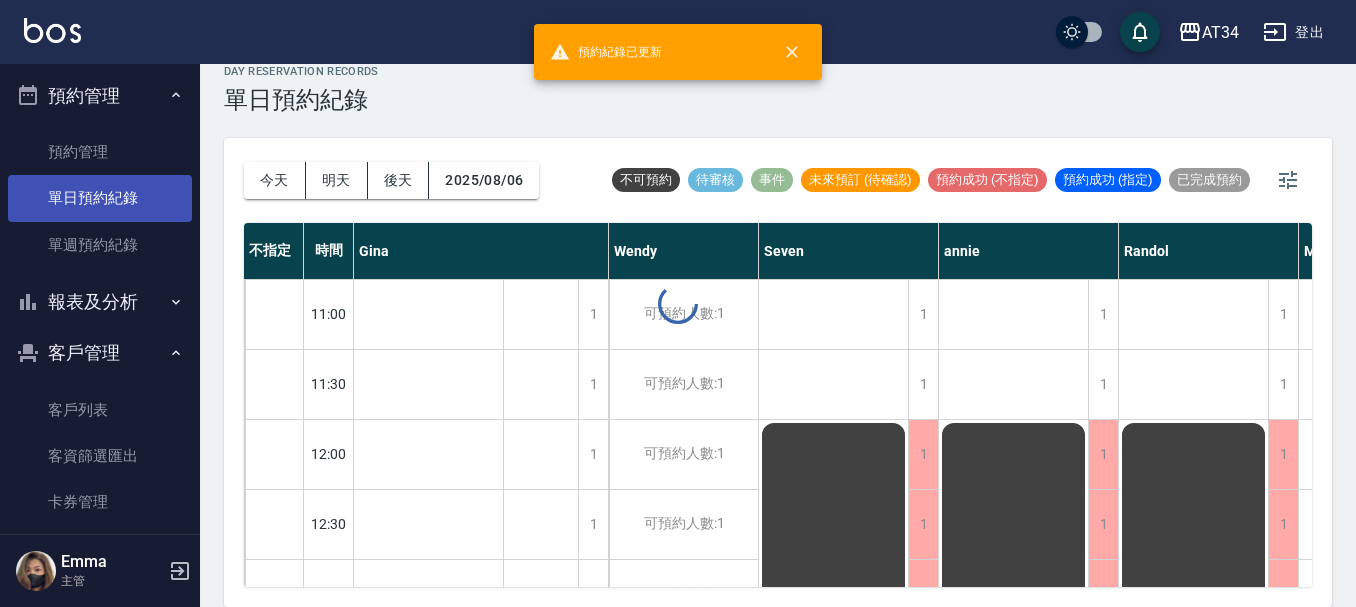 scroll, scrollTop: 0, scrollLeft: 0, axis: both 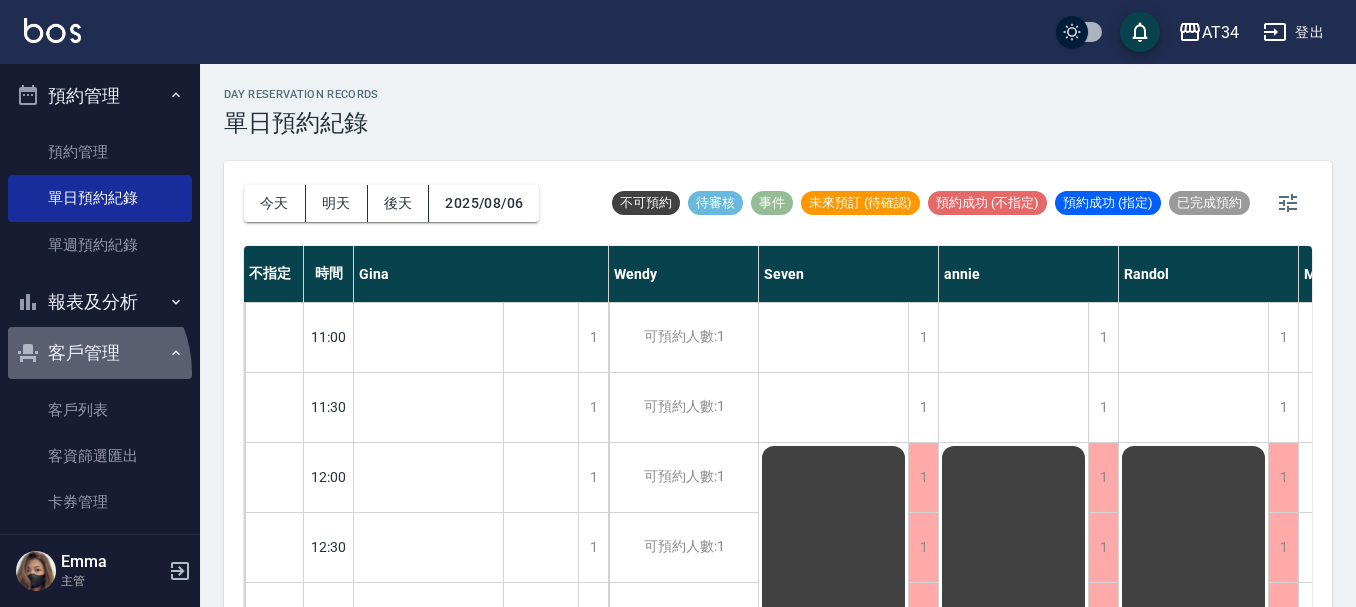 drag, startPoint x: 67, startPoint y: 372, endPoint x: 74, endPoint y: 361, distance: 13.038404 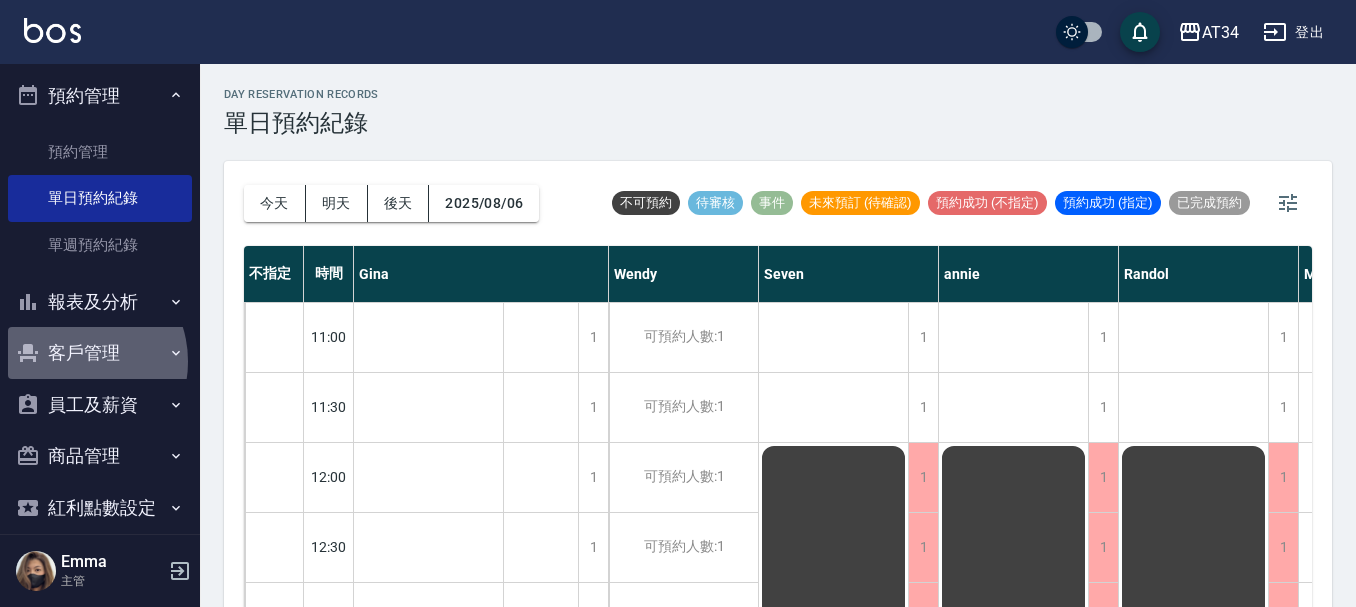 click on "客戶管理" at bounding box center [100, 353] 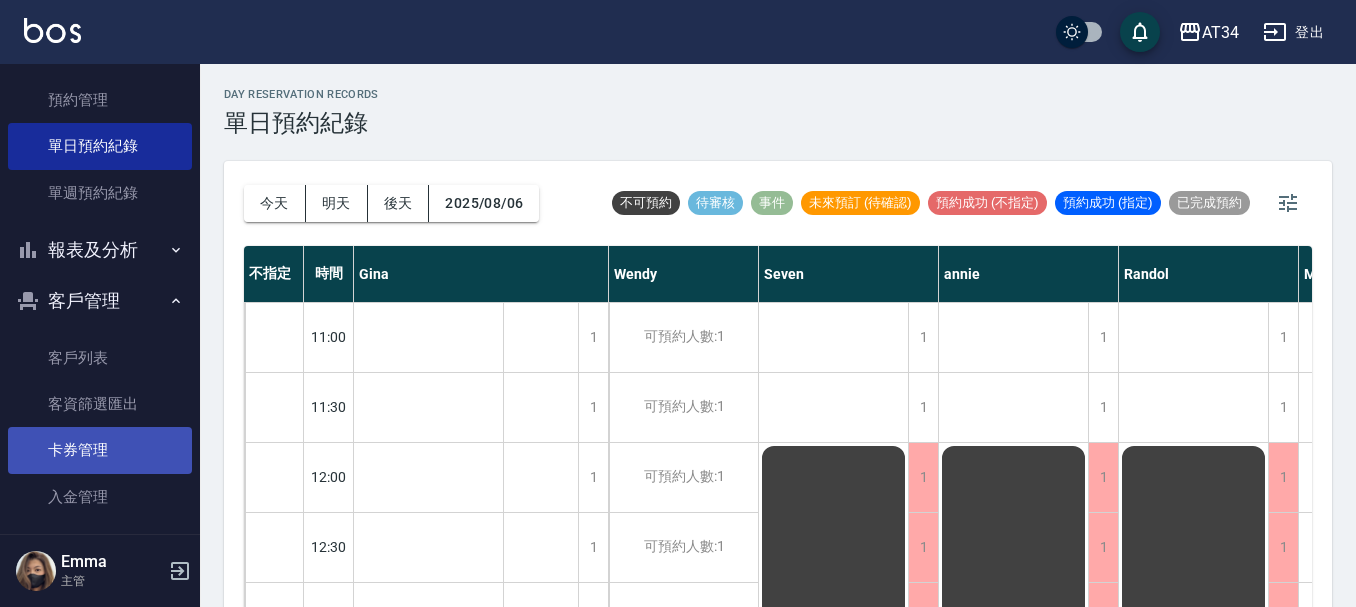 scroll, scrollTop: 540, scrollLeft: 0, axis: vertical 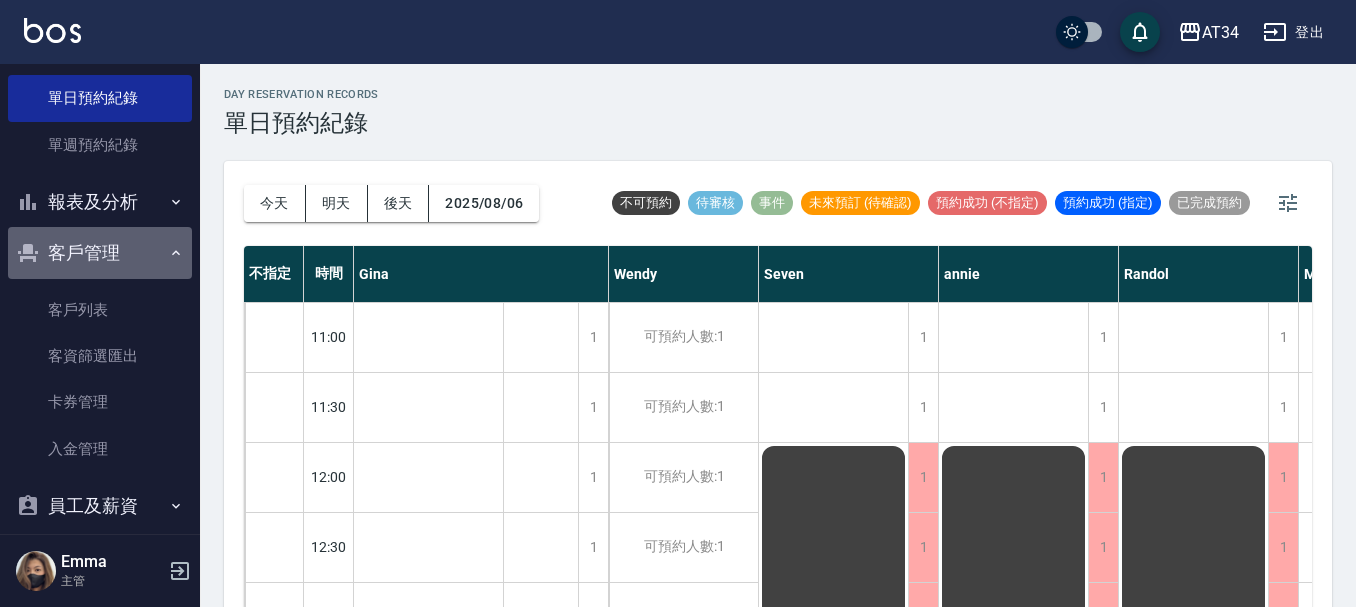 click on "客戶管理" at bounding box center [100, 253] 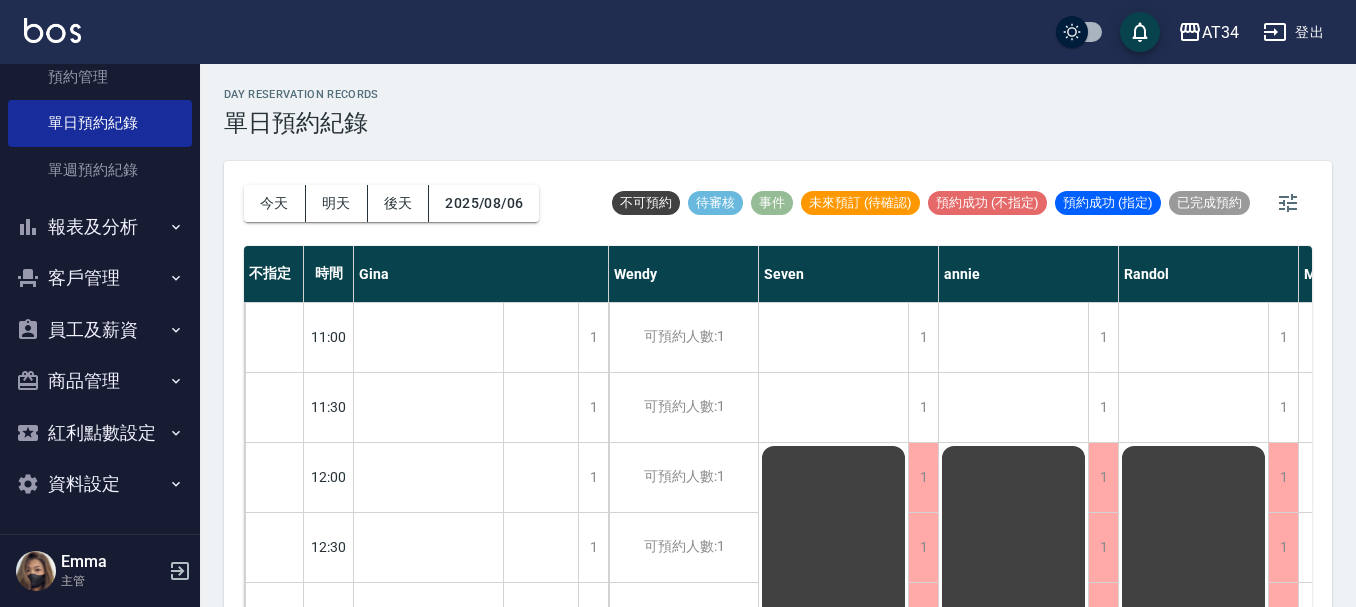 scroll, scrollTop: 515, scrollLeft: 0, axis: vertical 